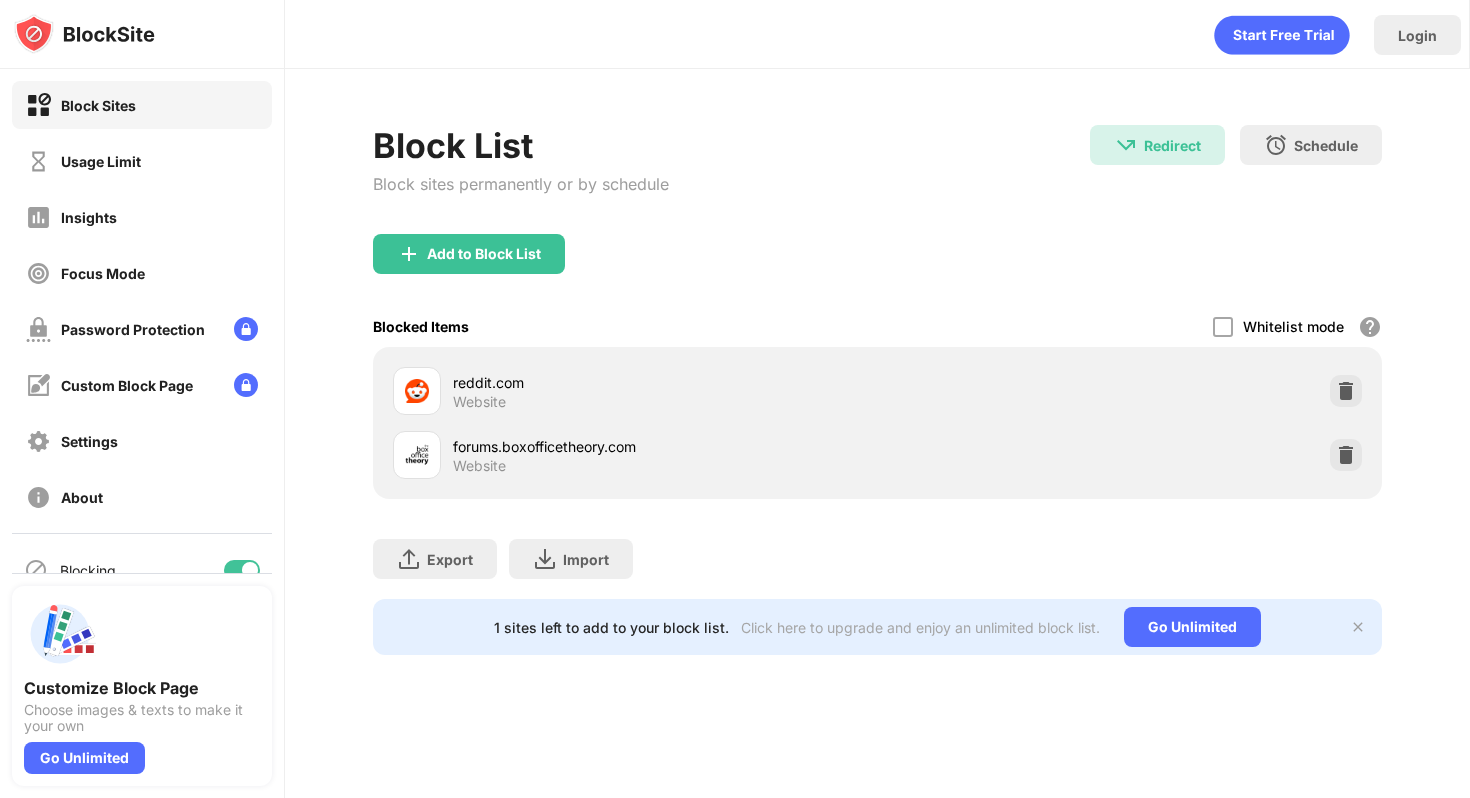 scroll, scrollTop: 0, scrollLeft: 0, axis: both 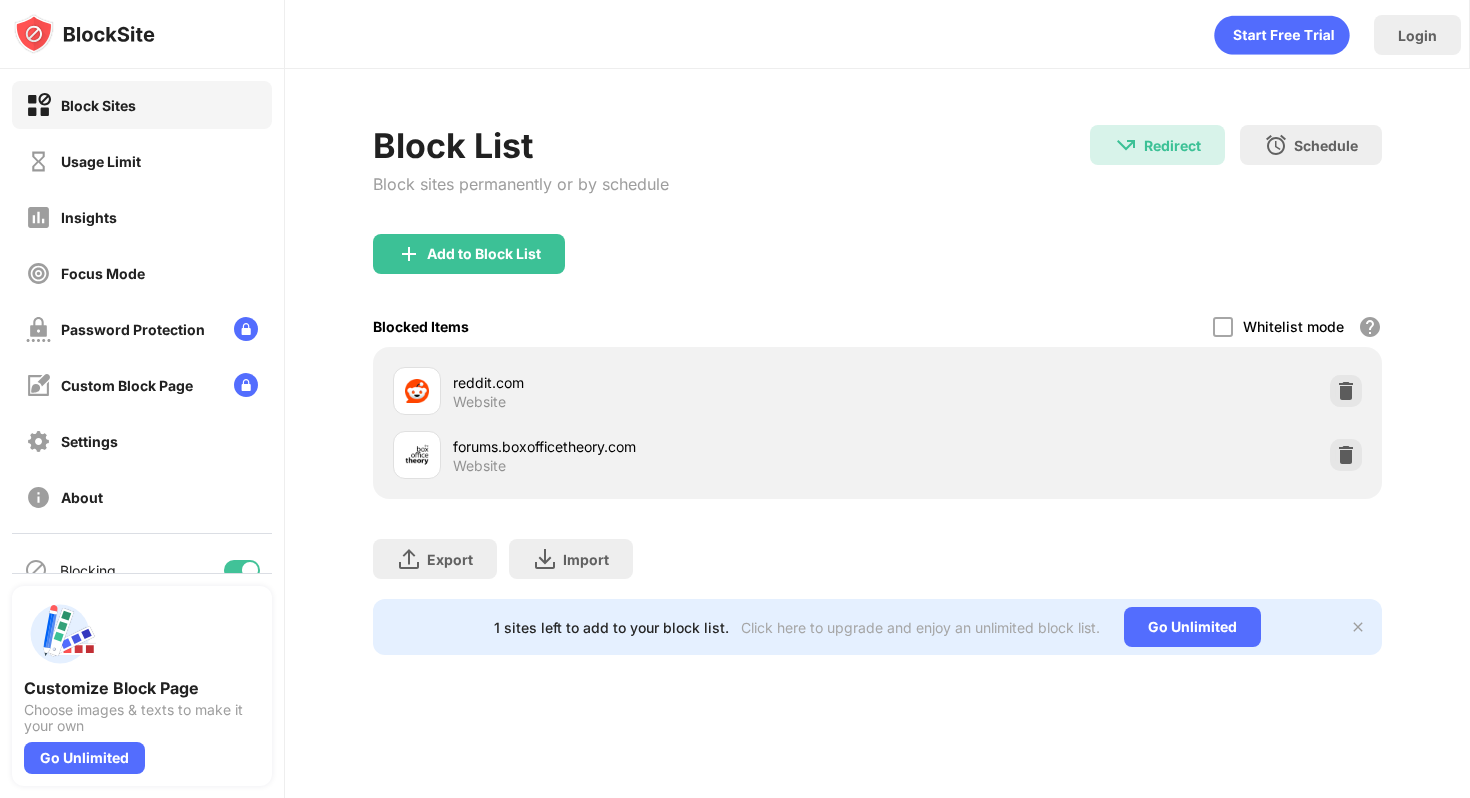 click at bounding box center [1346, 455] 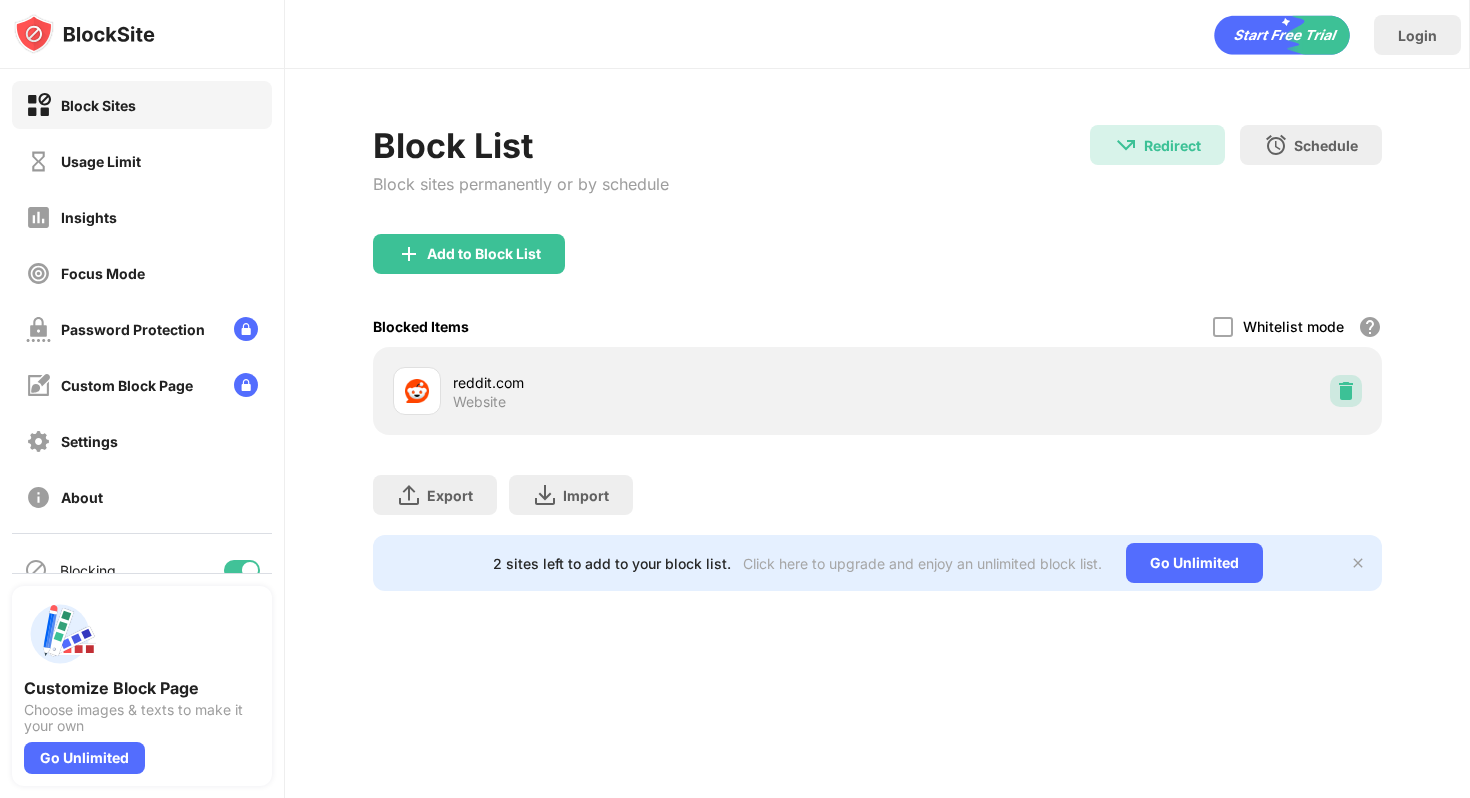 click at bounding box center (1346, 391) 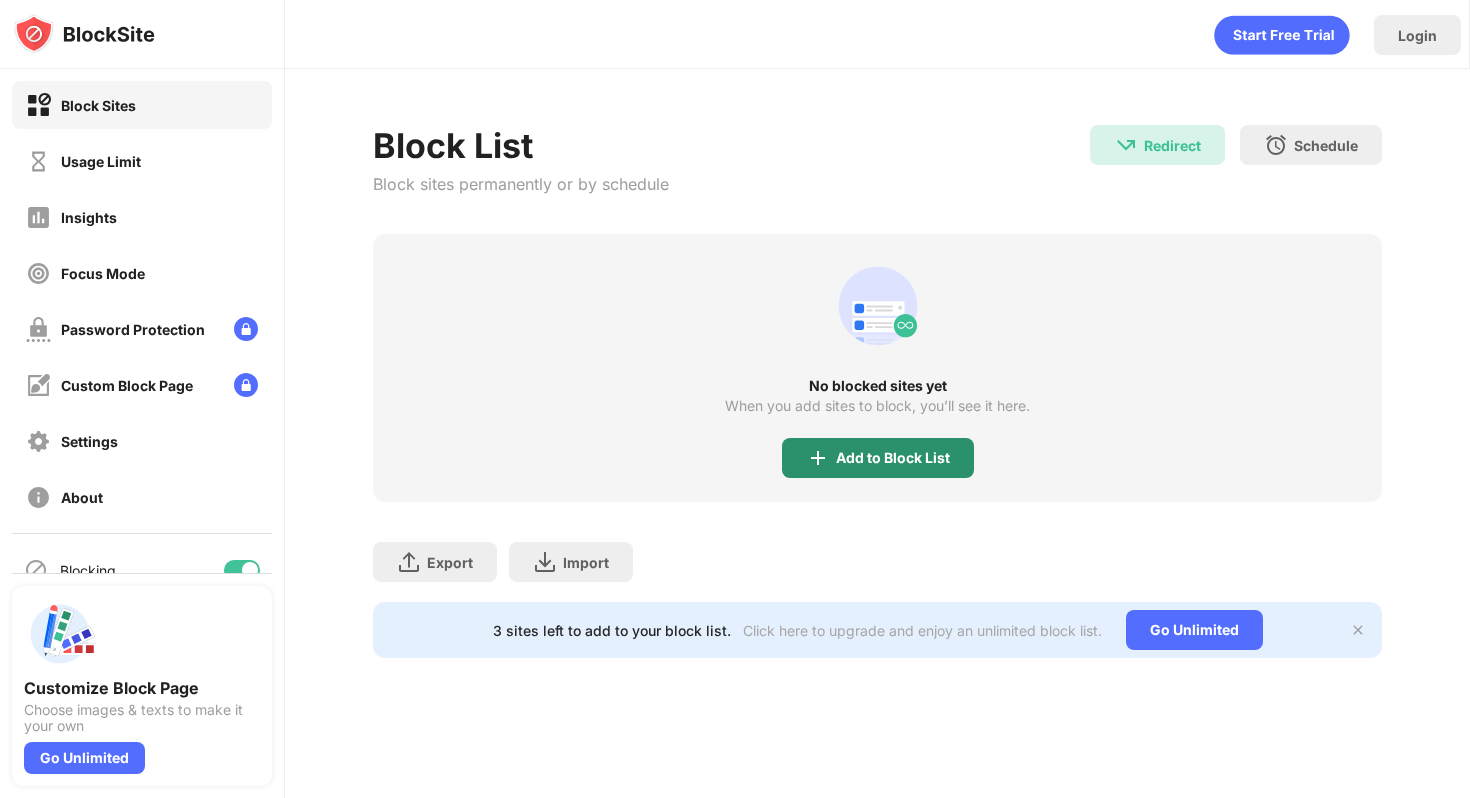 click on "Add to Block List" at bounding box center (878, 458) 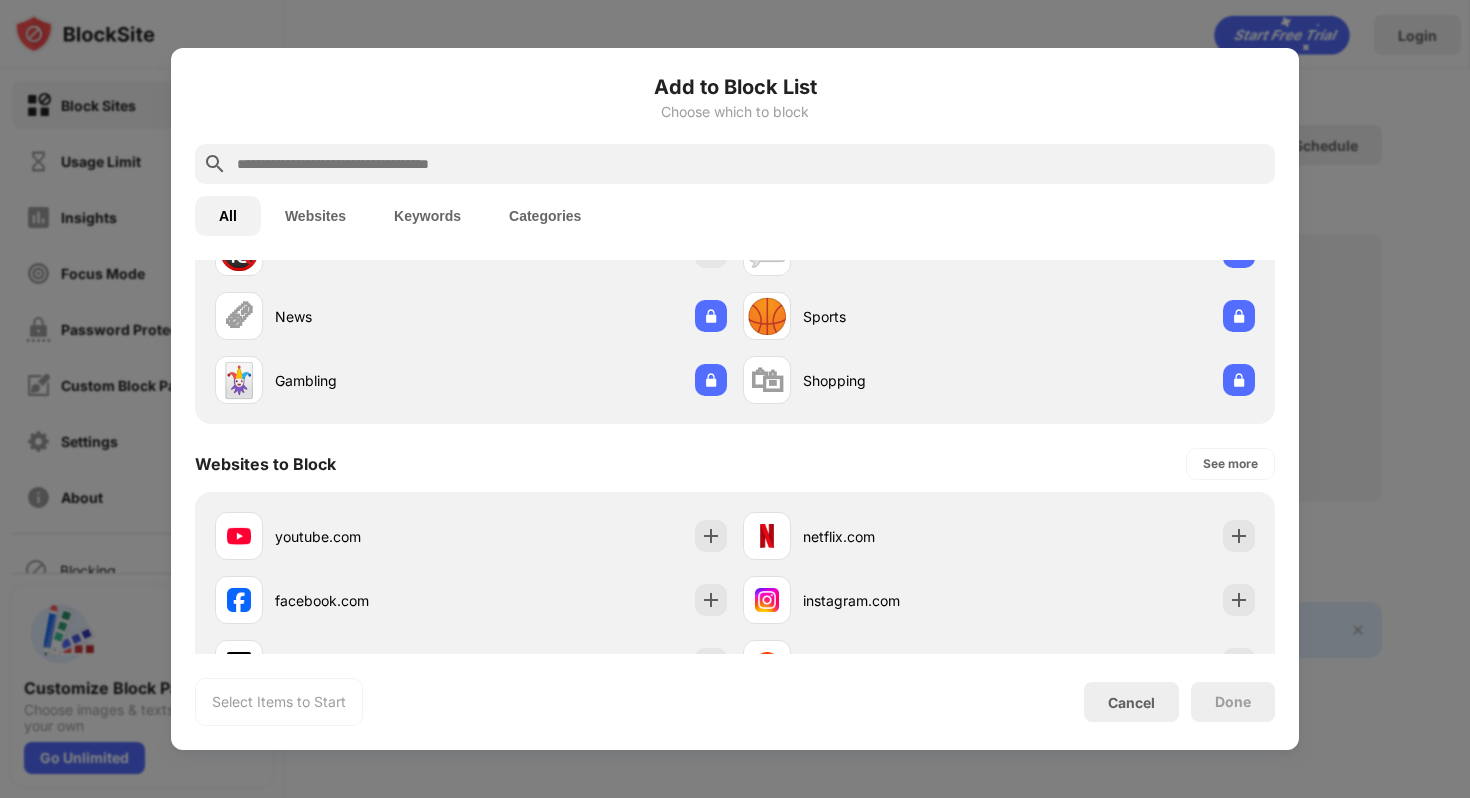 scroll, scrollTop: 135, scrollLeft: 0, axis: vertical 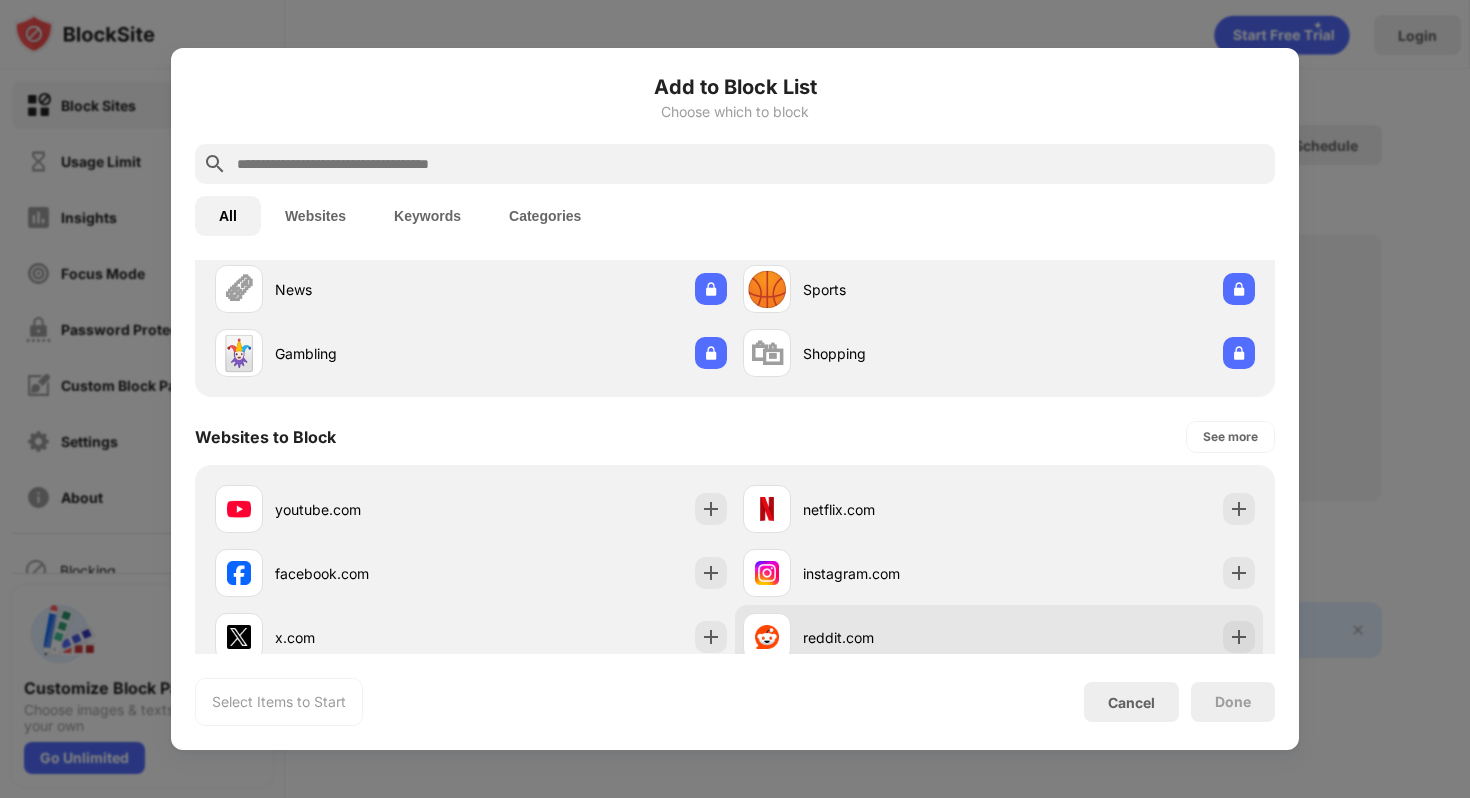 click on "reddit.com" at bounding box center (871, 637) 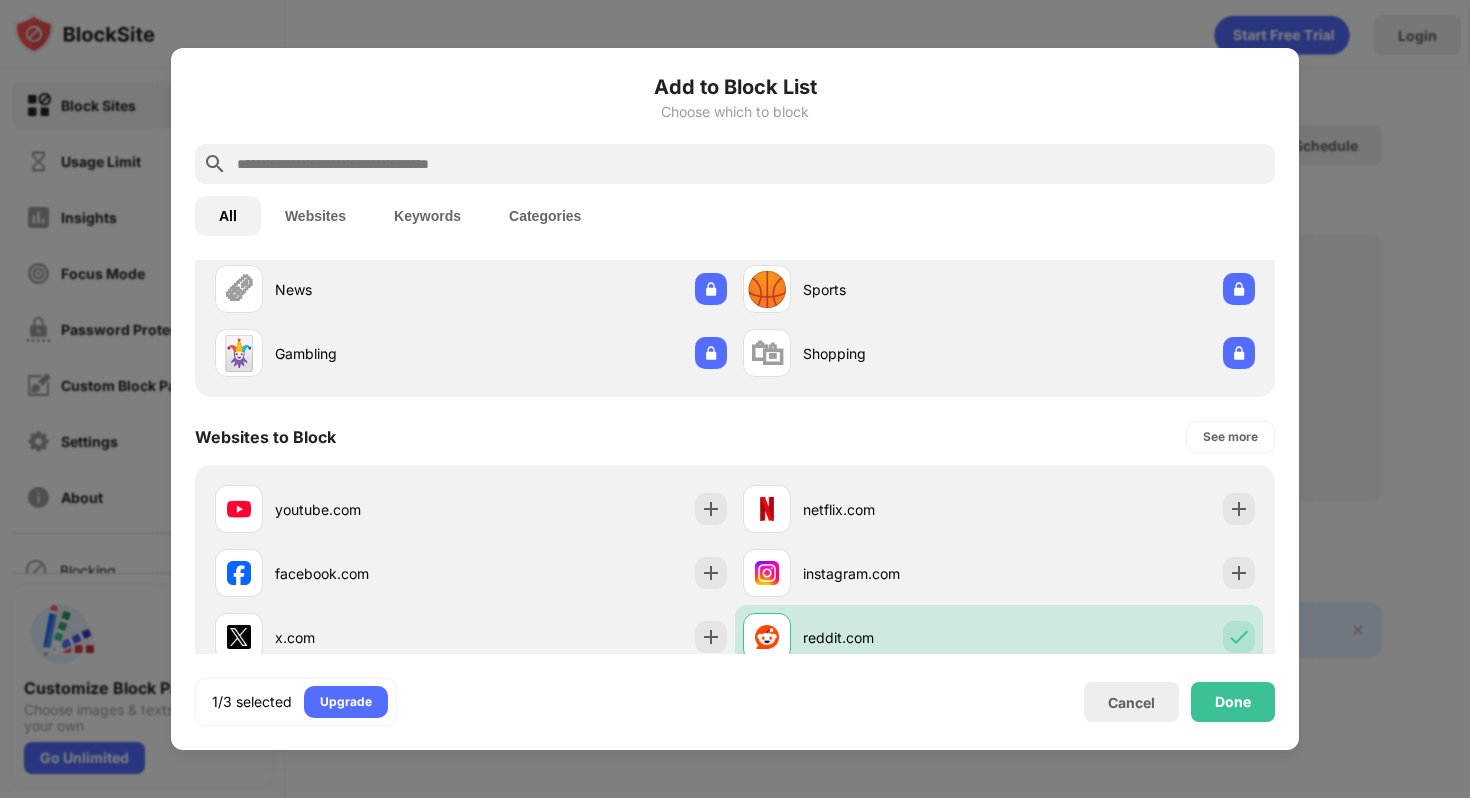 click at bounding box center [751, 164] 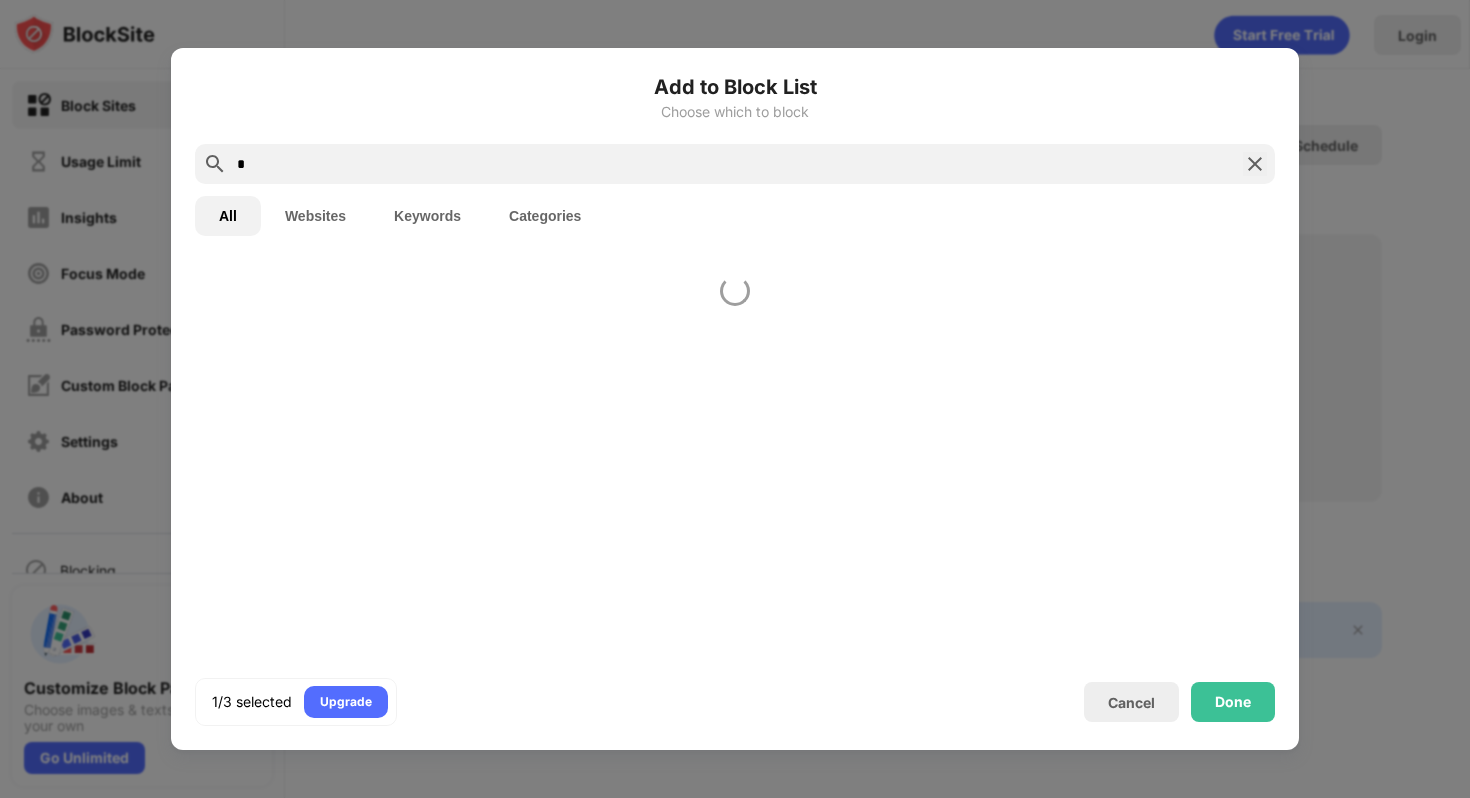 scroll, scrollTop: 0, scrollLeft: 0, axis: both 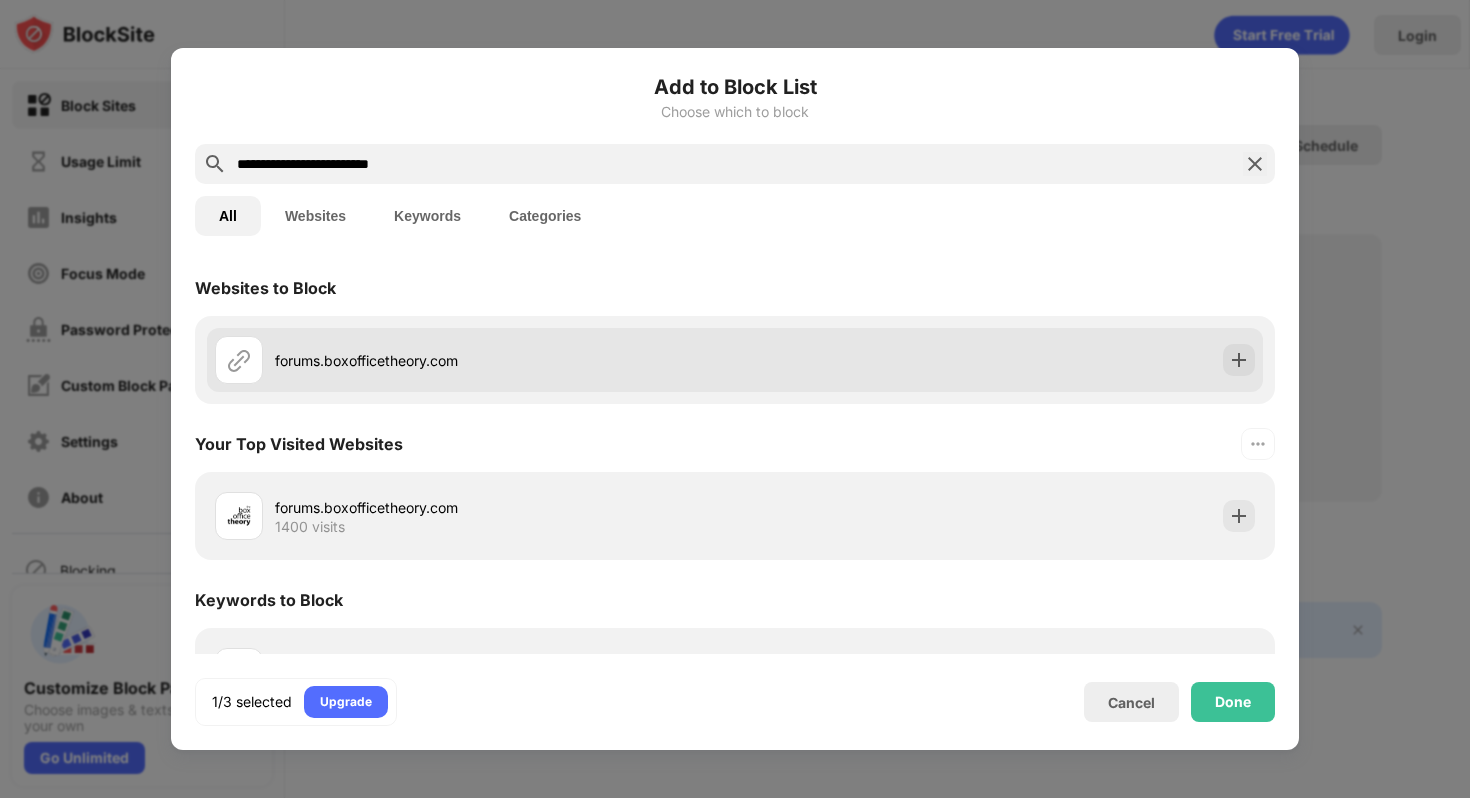type on "**********" 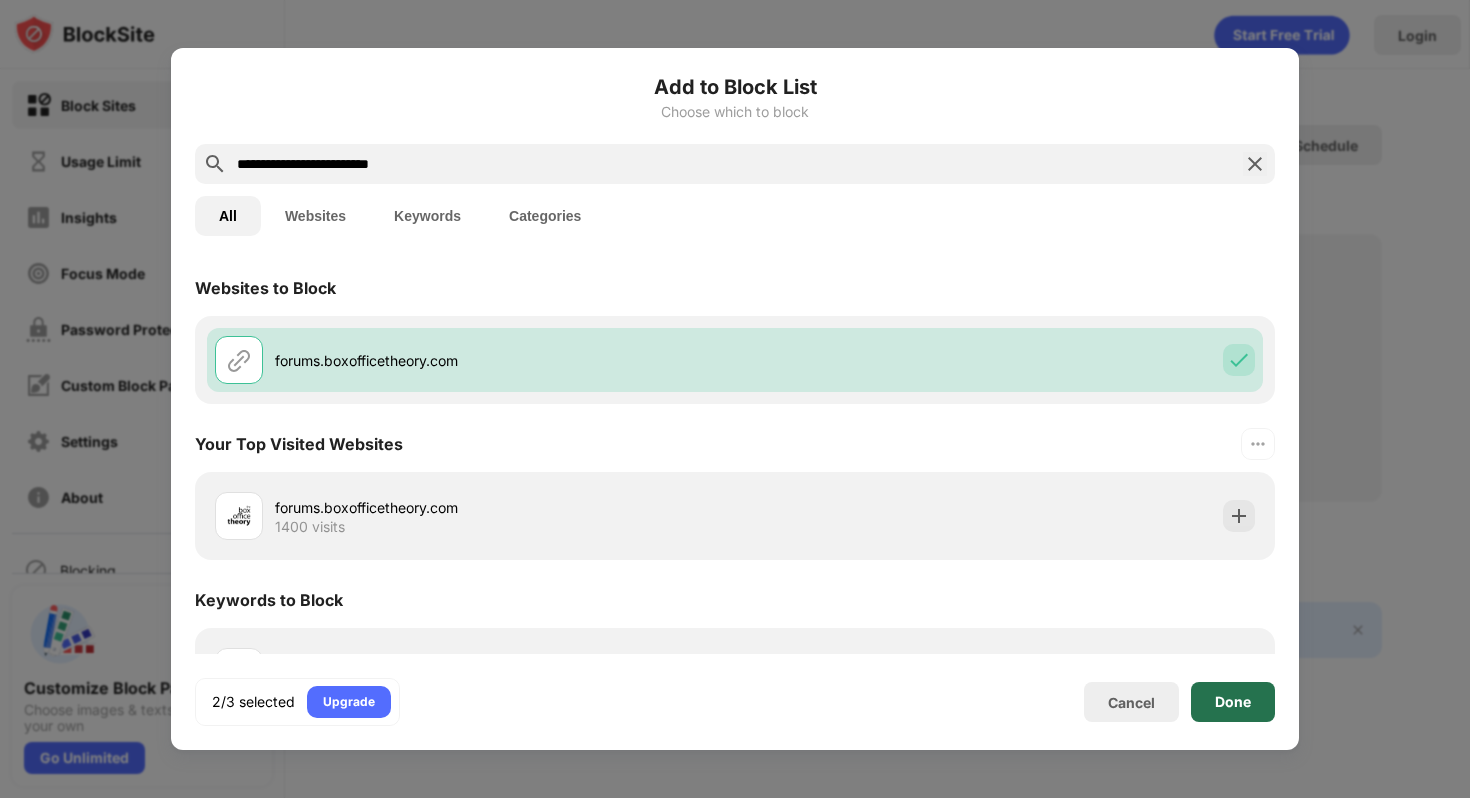 click on "Done" at bounding box center [1233, 702] 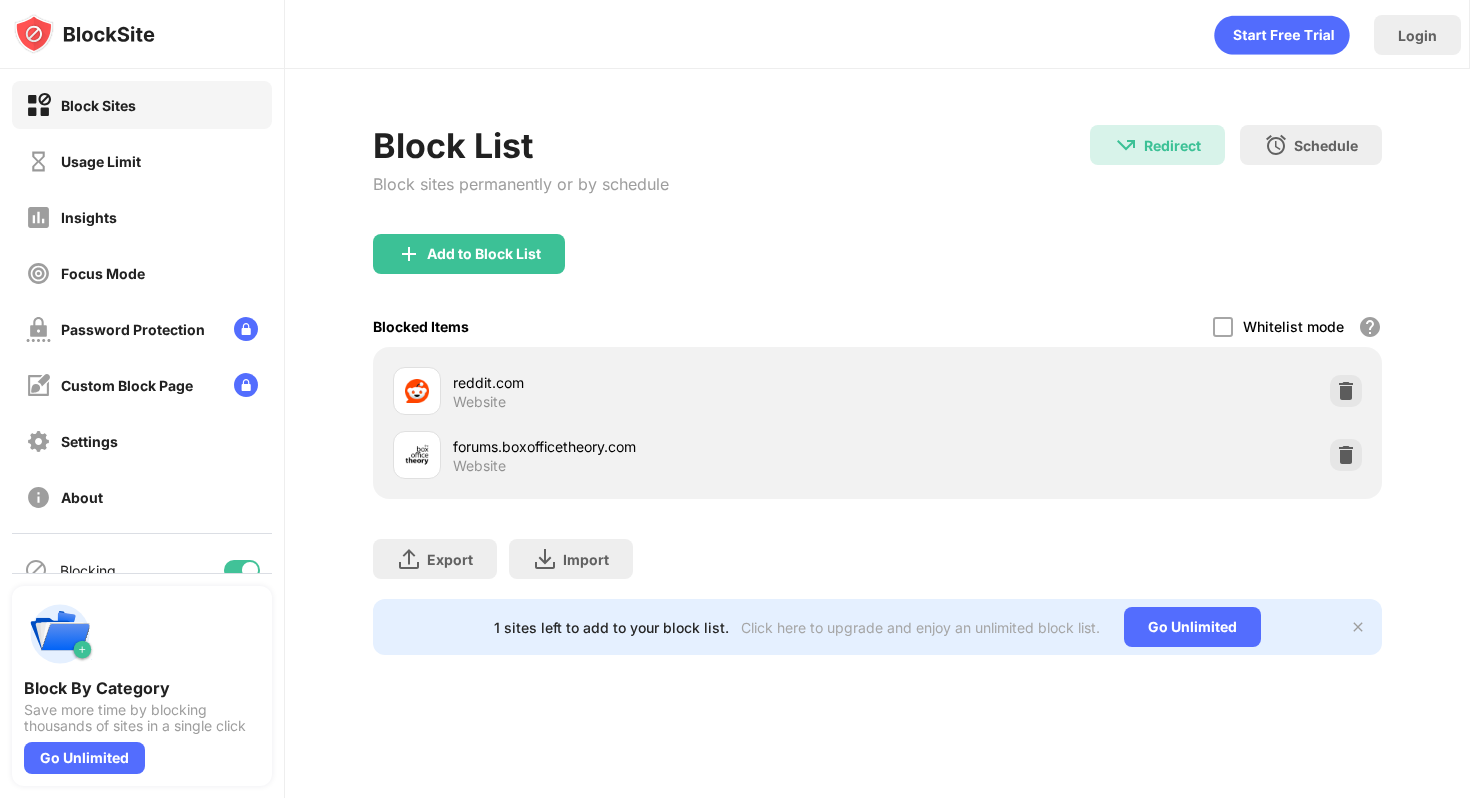 scroll, scrollTop: 0, scrollLeft: 0, axis: both 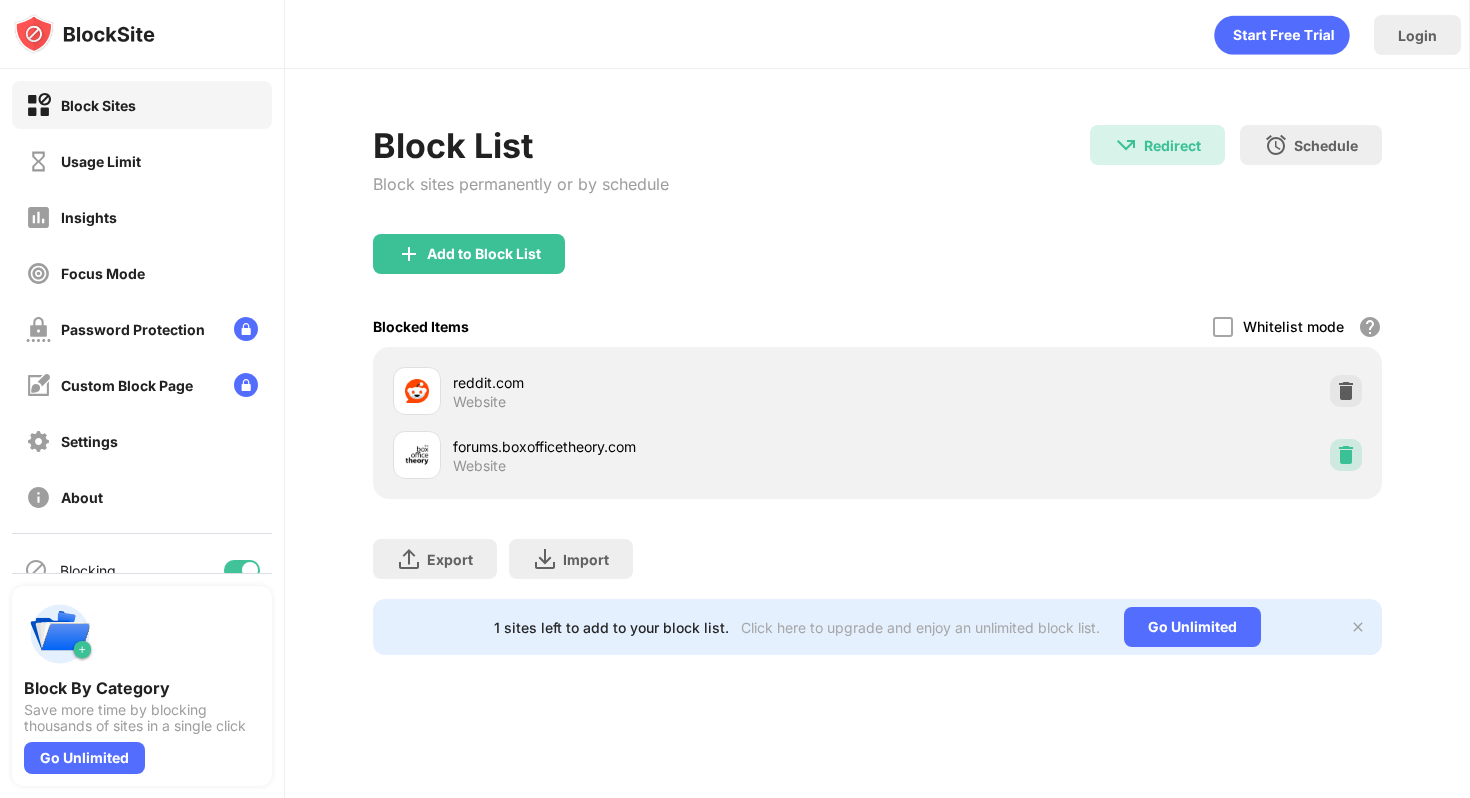 click at bounding box center (1346, 455) 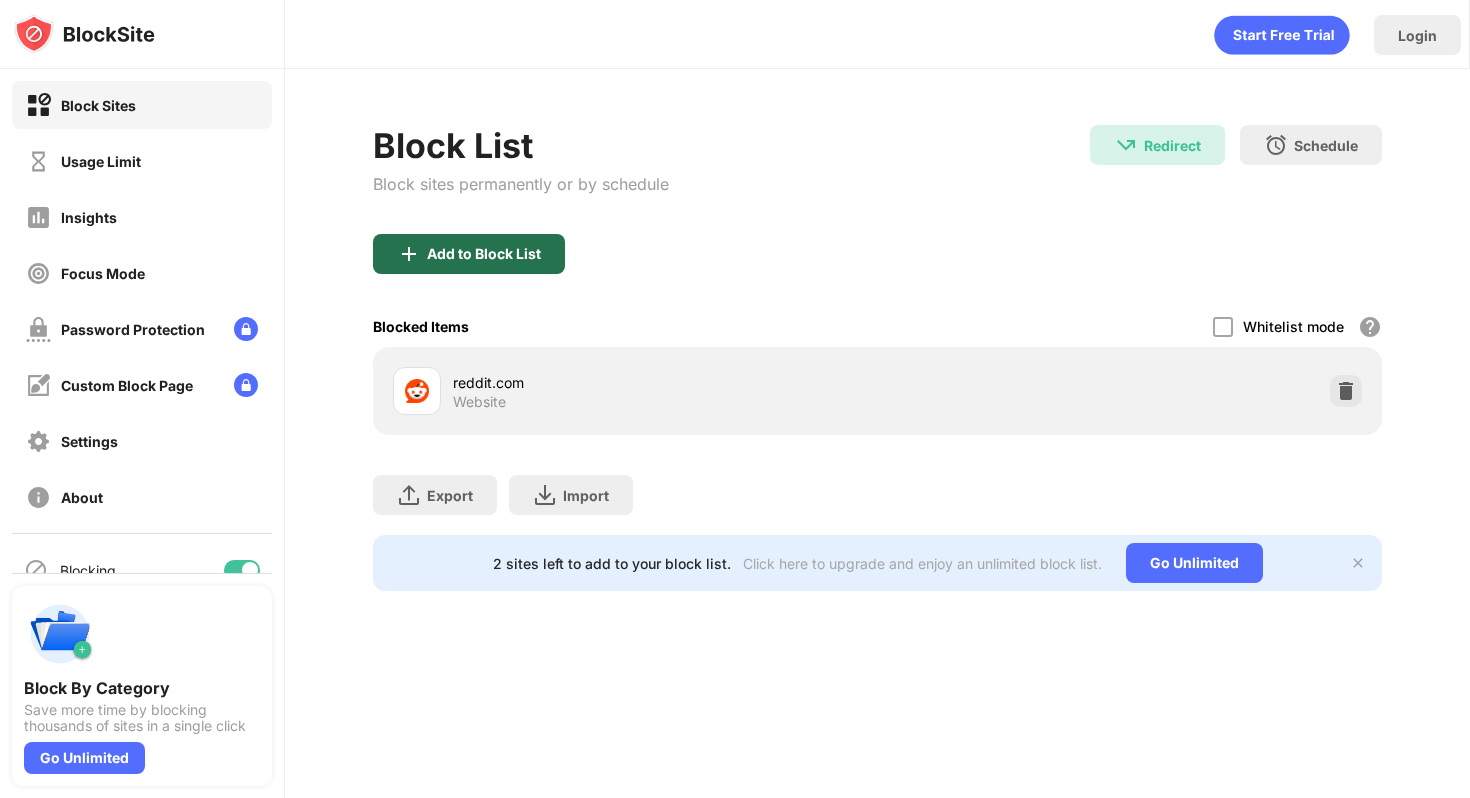 click on "Add to Block List" at bounding box center (484, 254) 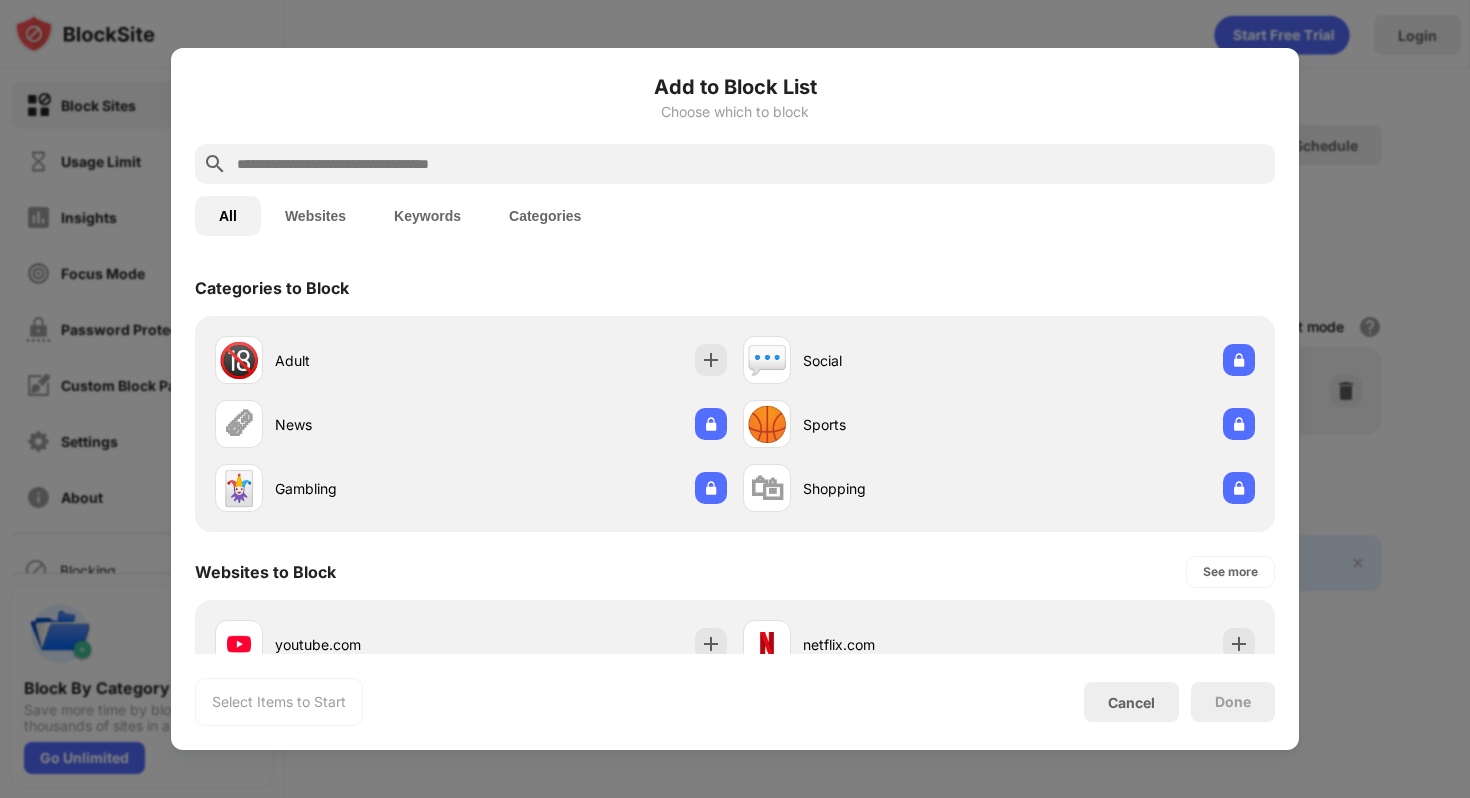 click at bounding box center [751, 164] 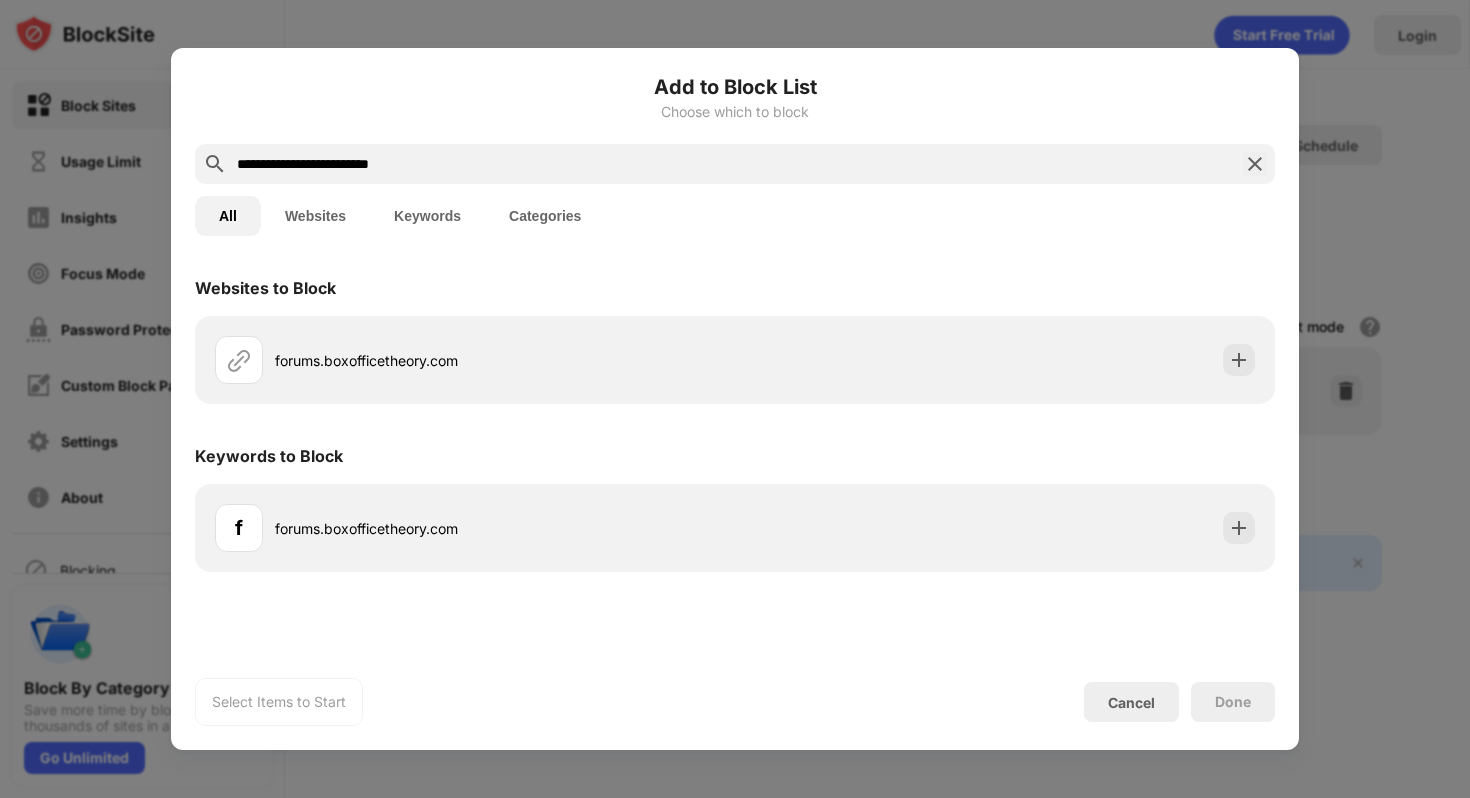 type on "**********" 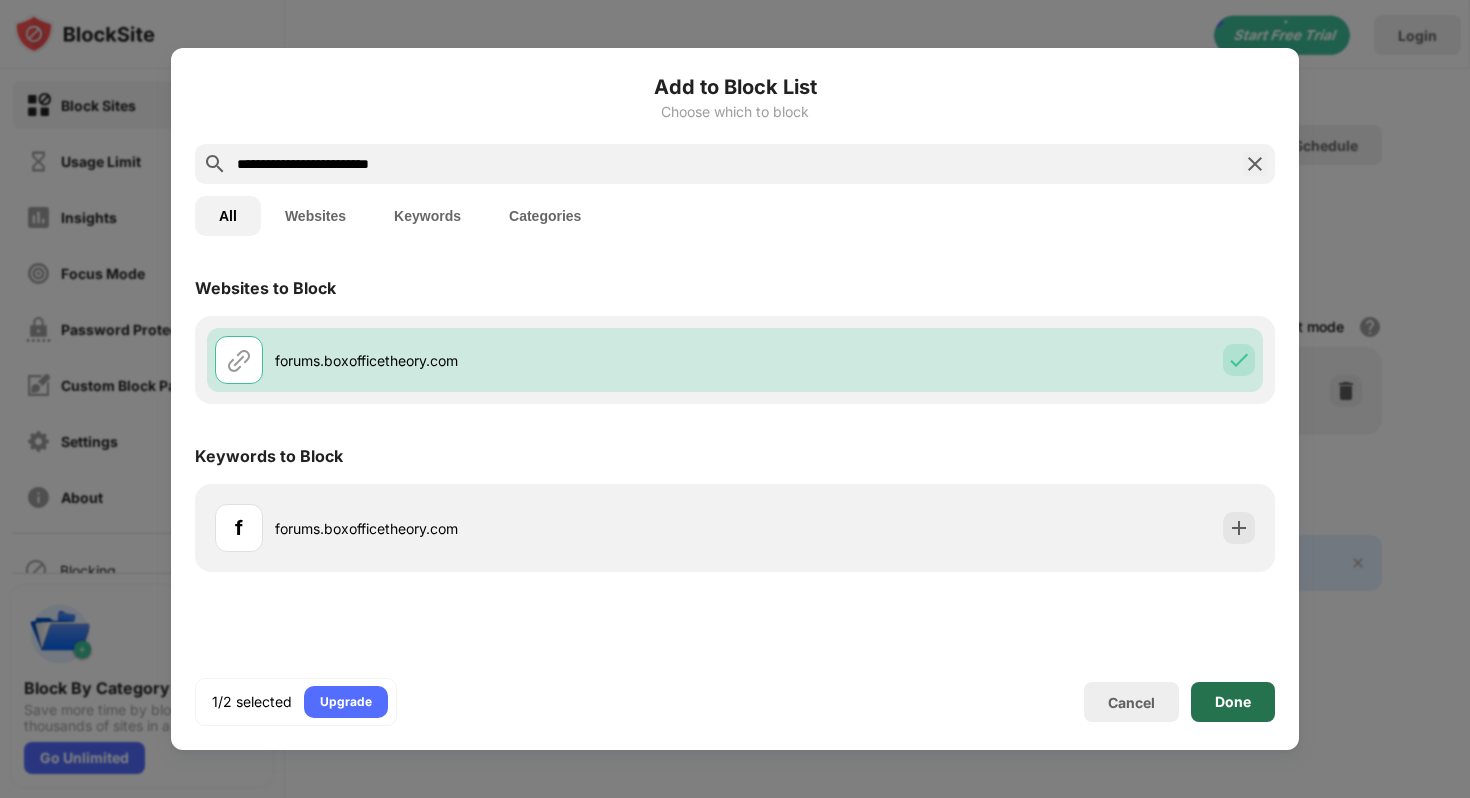 click on "Done" at bounding box center [1233, 702] 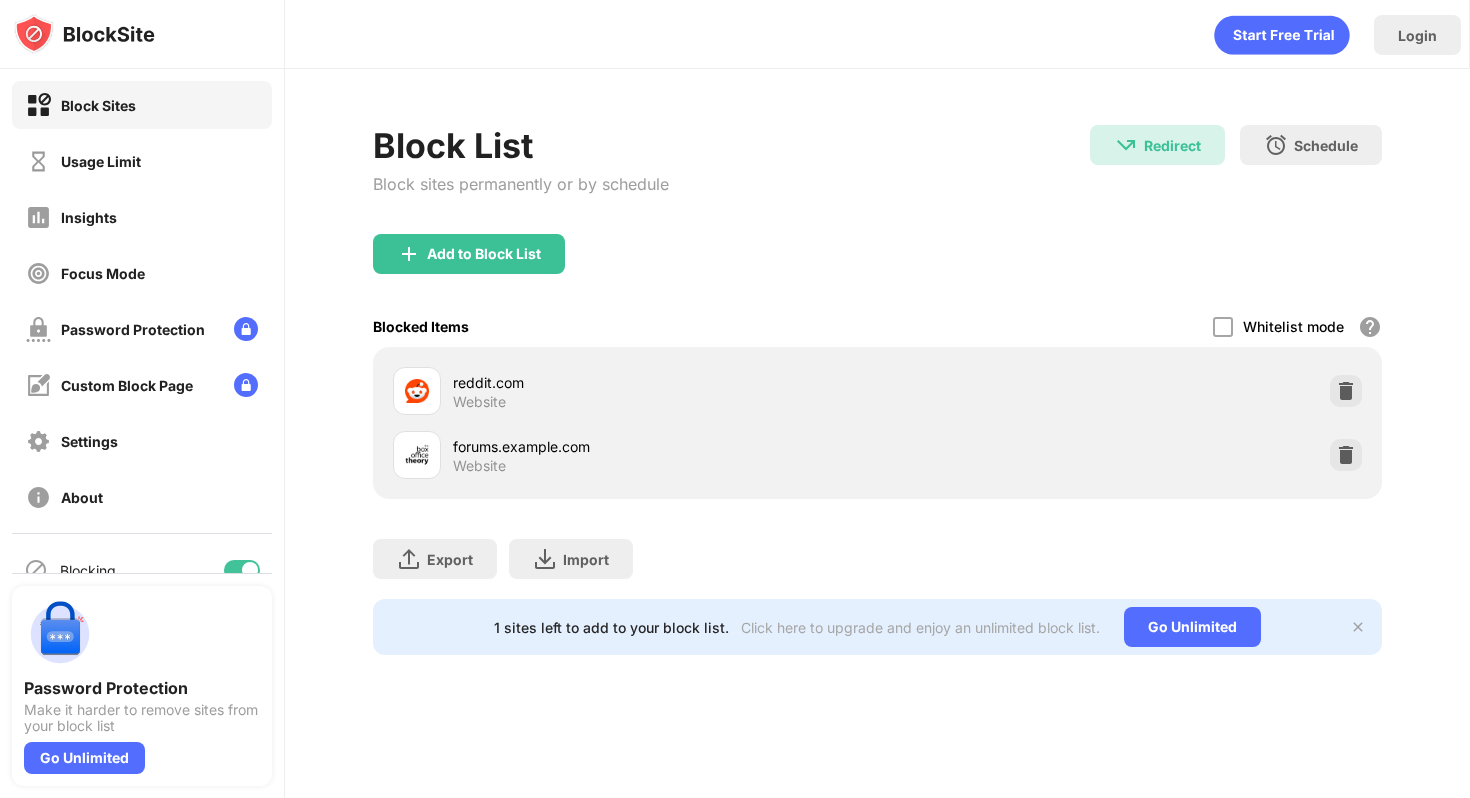 scroll, scrollTop: 0, scrollLeft: 0, axis: both 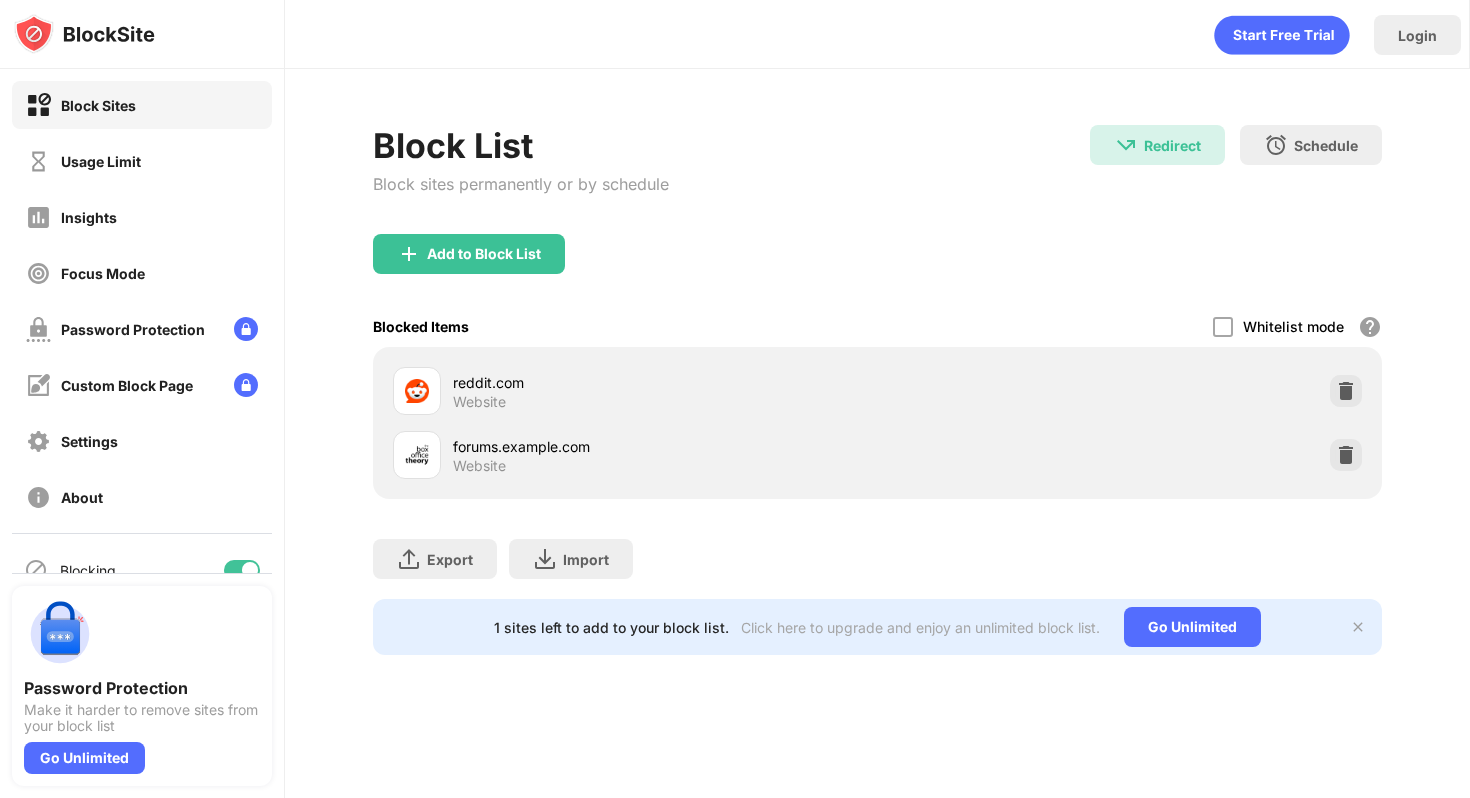 click at bounding box center [1346, 455] 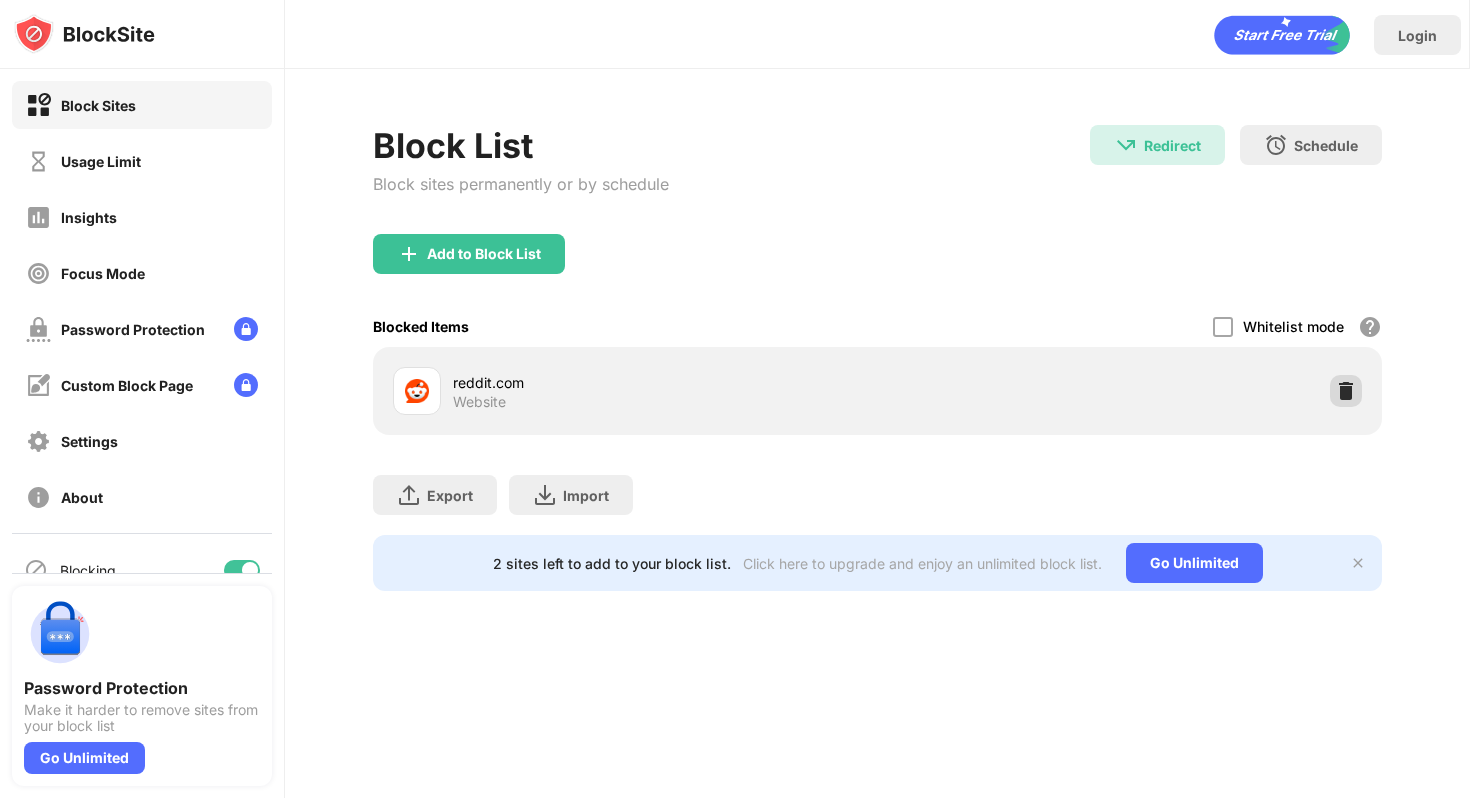 click at bounding box center [1346, 391] 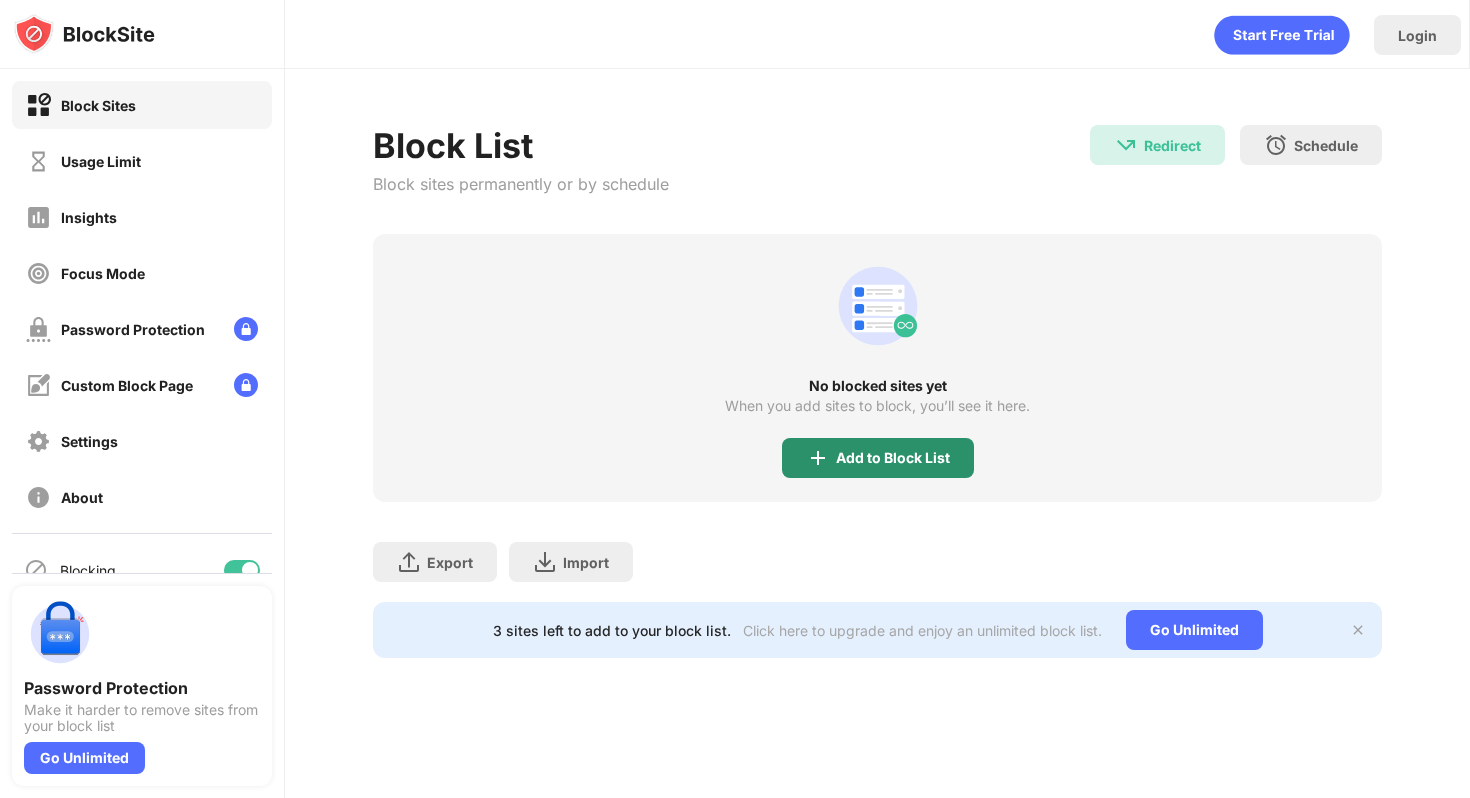 click on "Add to Block List" at bounding box center [878, 458] 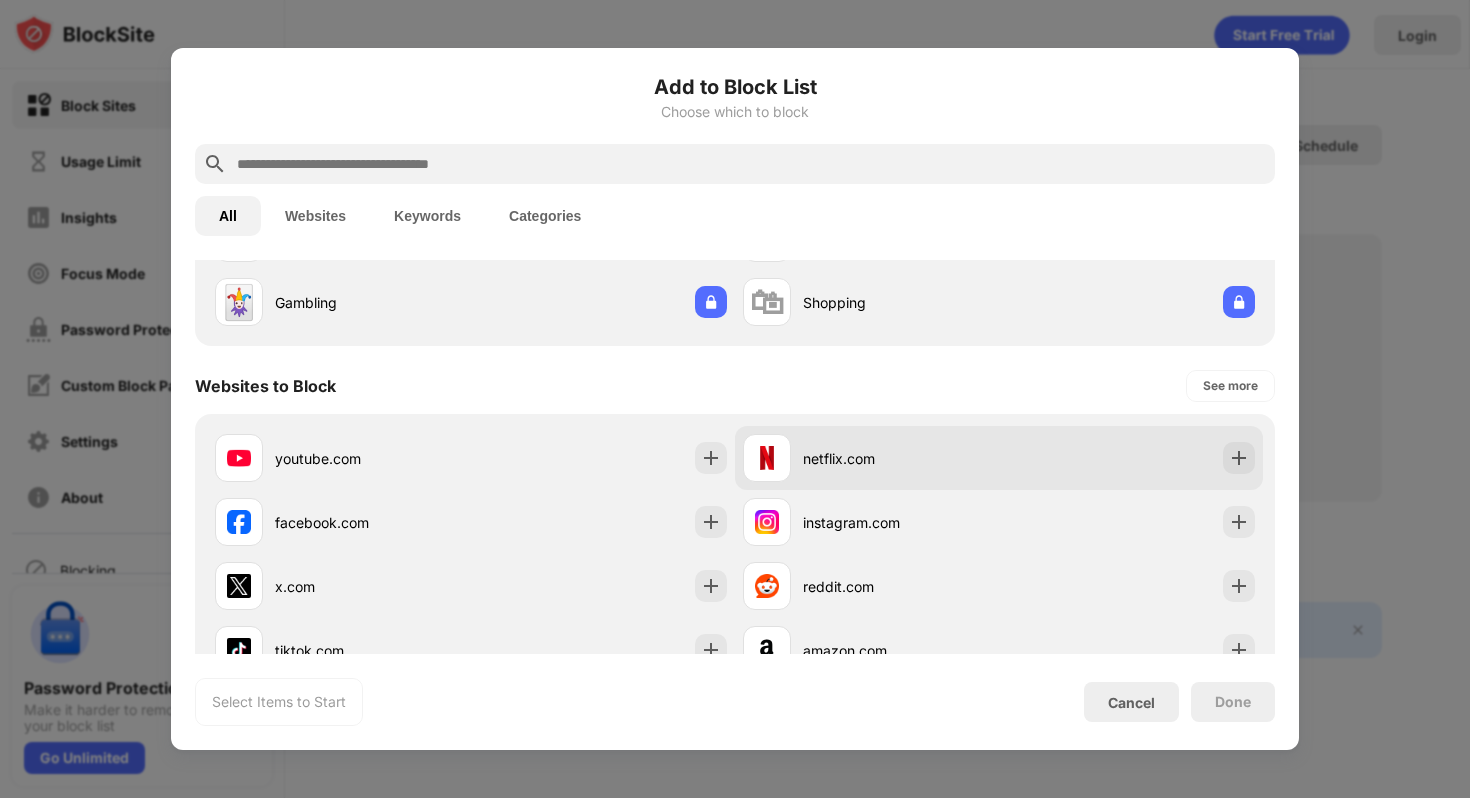scroll, scrollTop: 235, scrollLeft: 0, axis: vertical 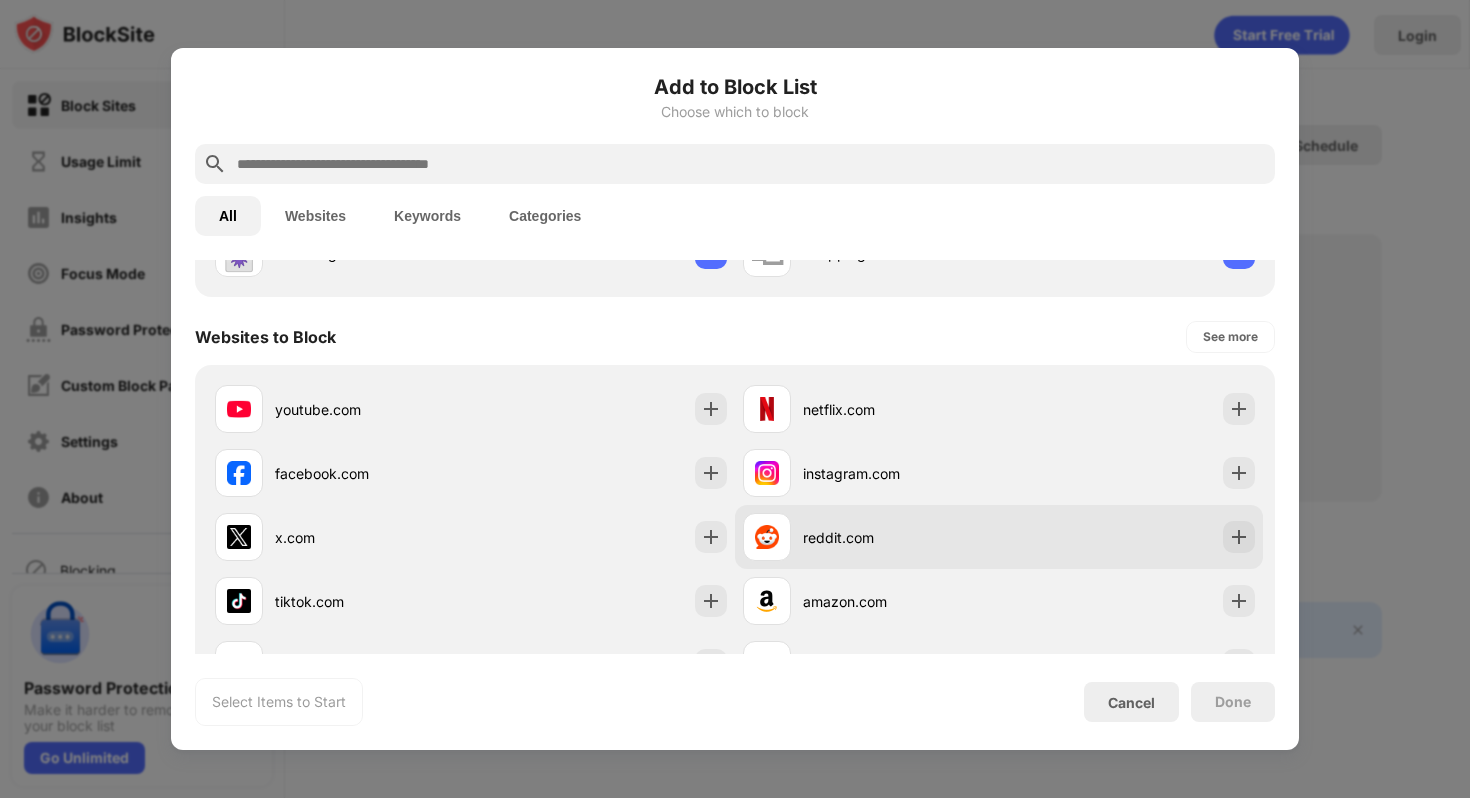 click on "reddit.com" at bounding box center [871, 537] 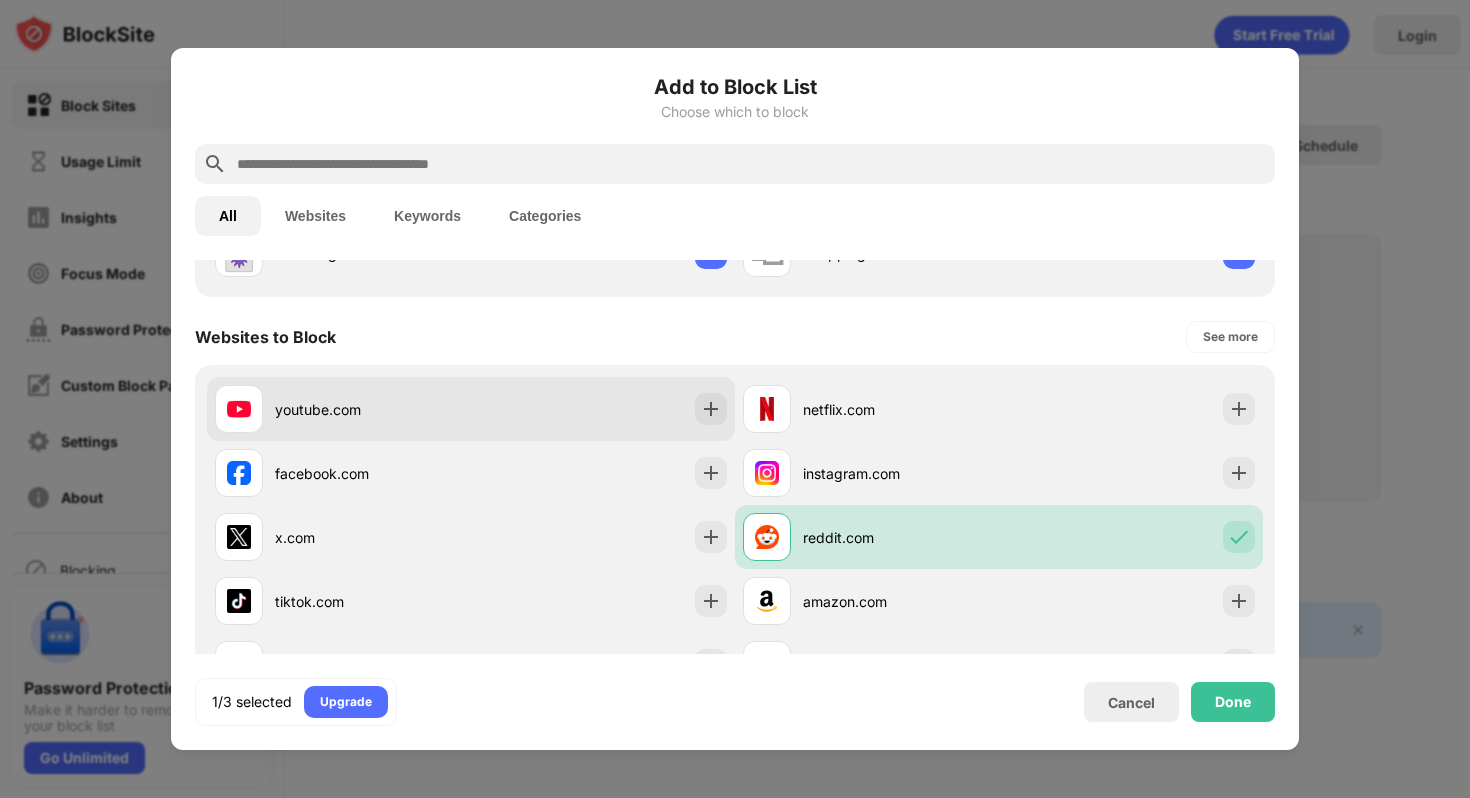 click on "youtube.com" at bounding box center [471, 409] 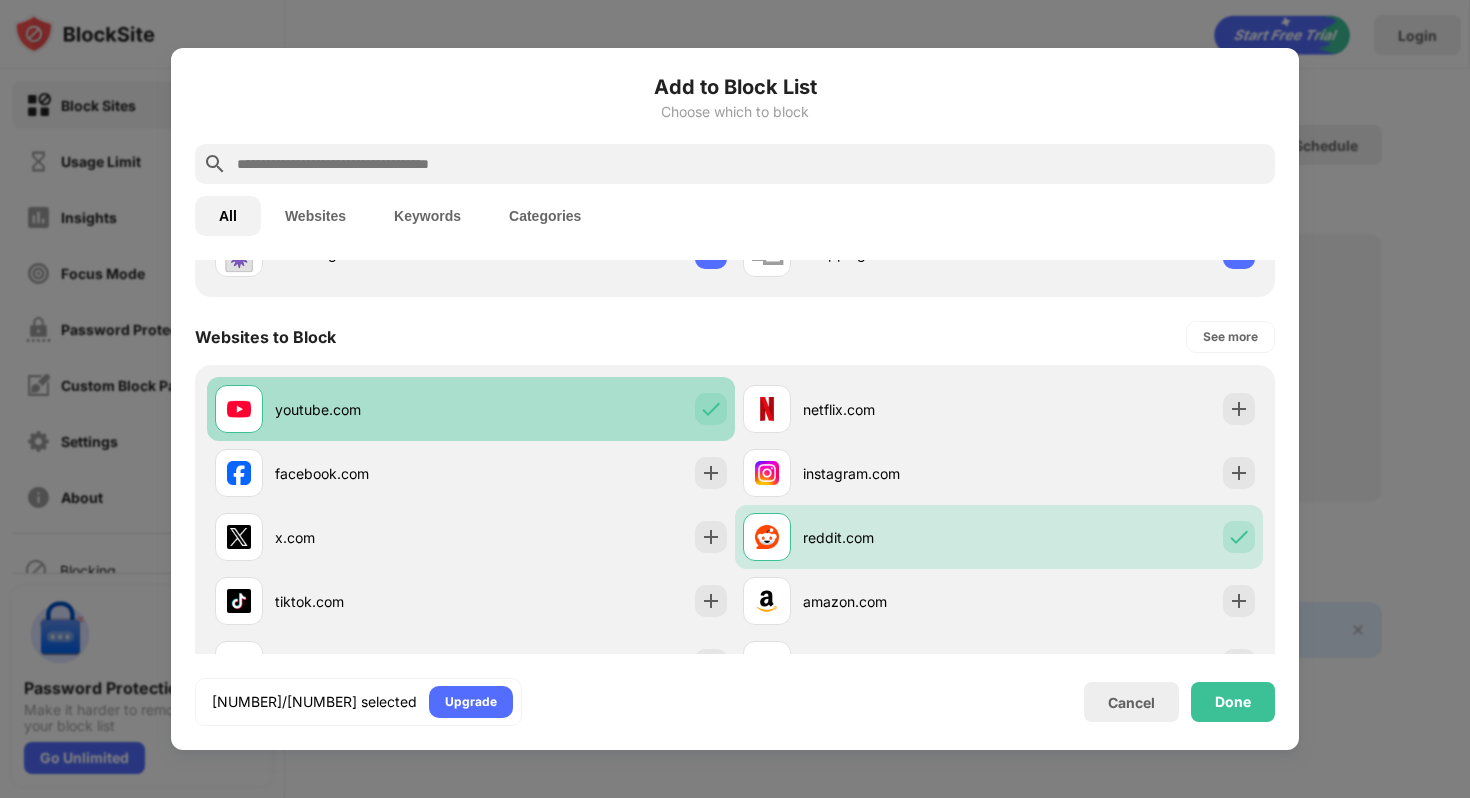 click on "youtube.com" at bounding box center (471, 409) 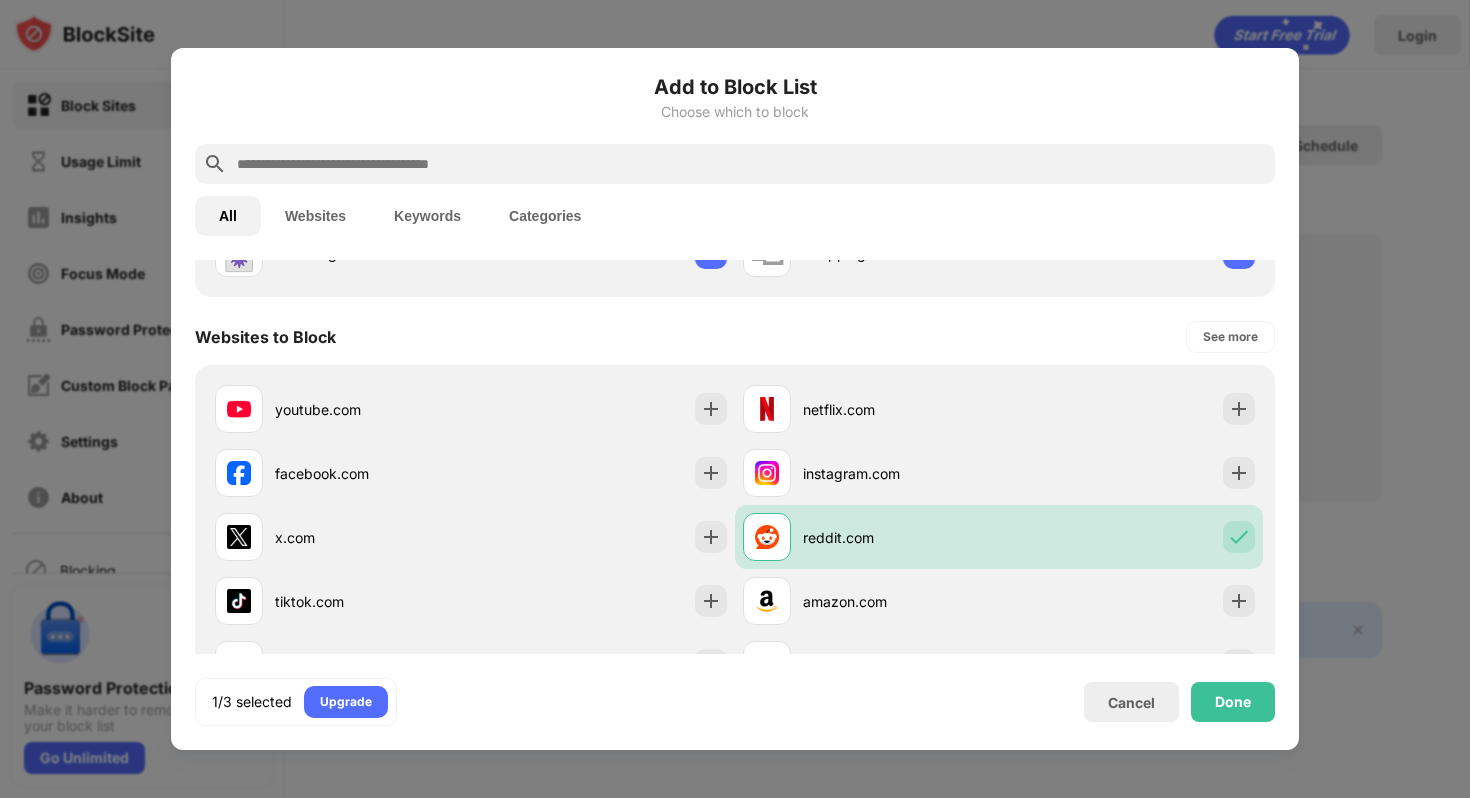 click at bounding box center (735, 164) 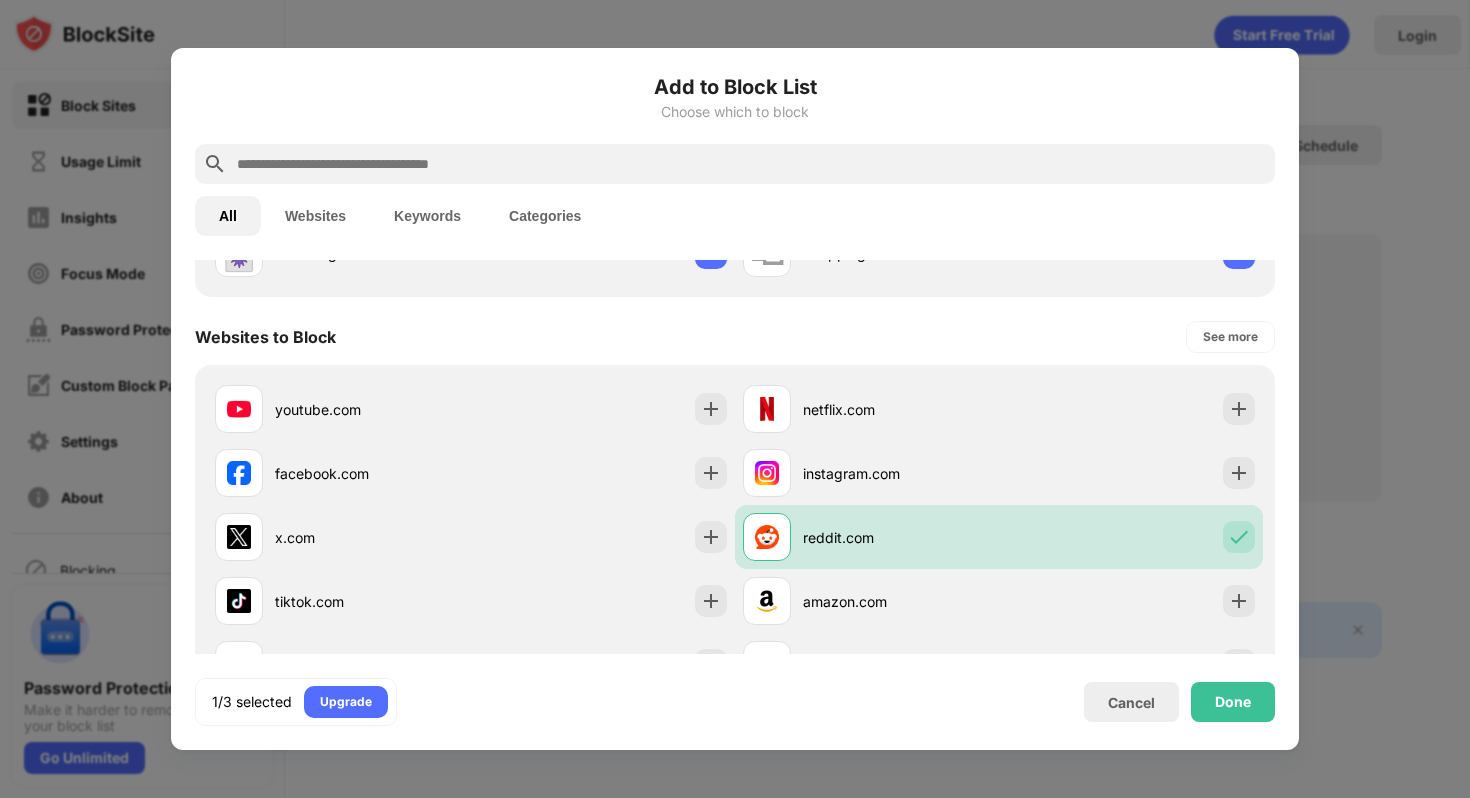click at bounding box center [751, 164] 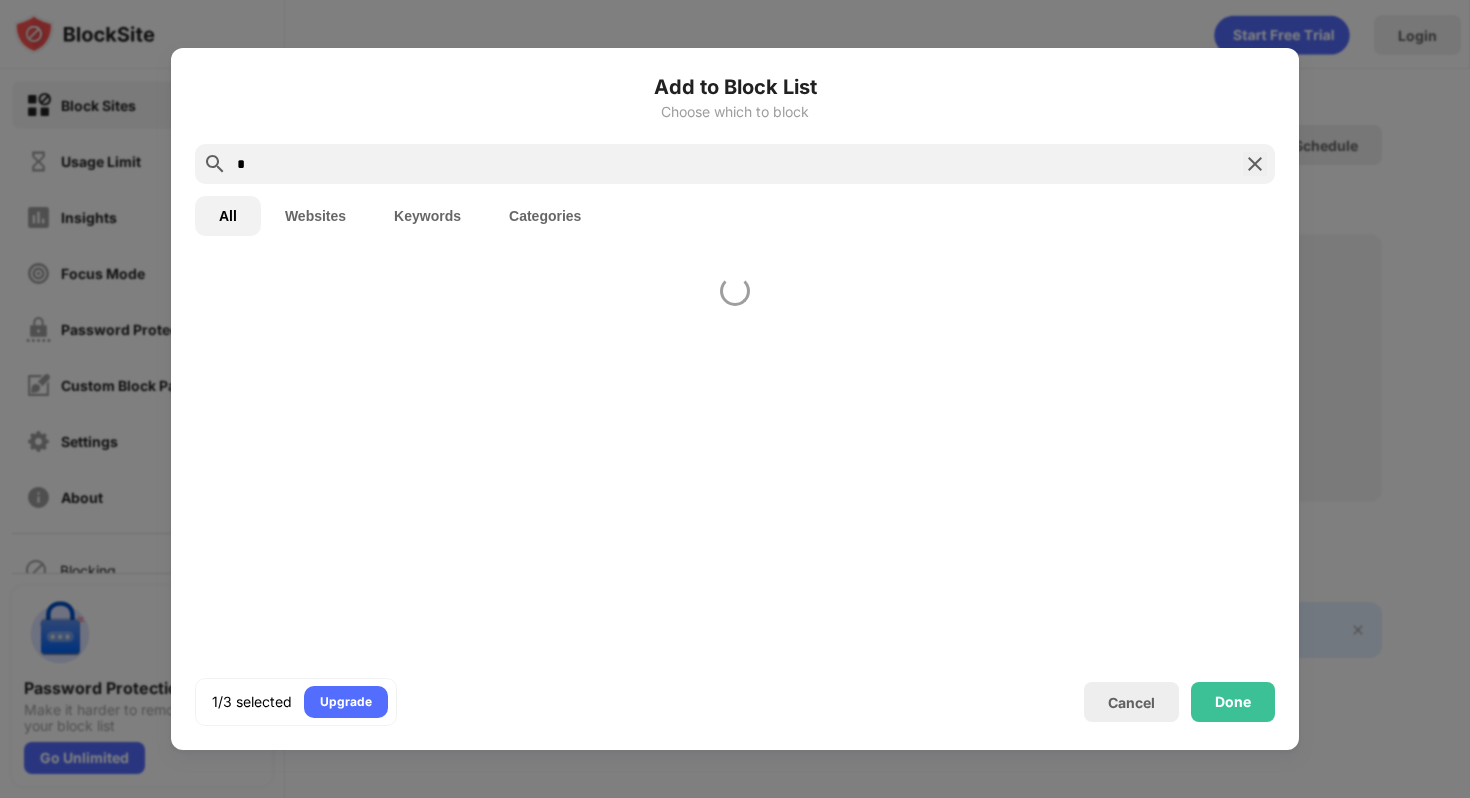 scroll, scrollTop: 0, scrollLeft: 0, axis: both 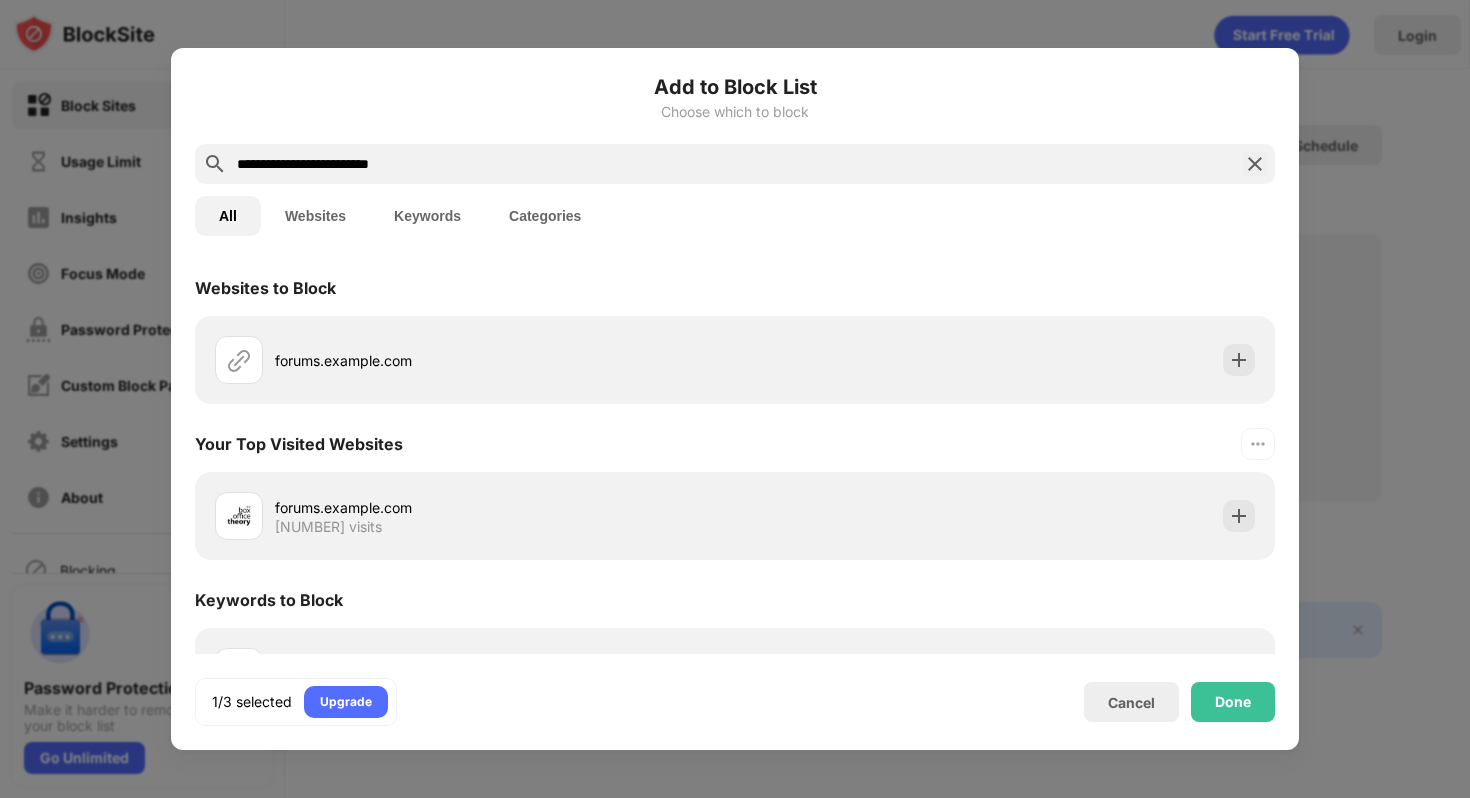 type on "**********" 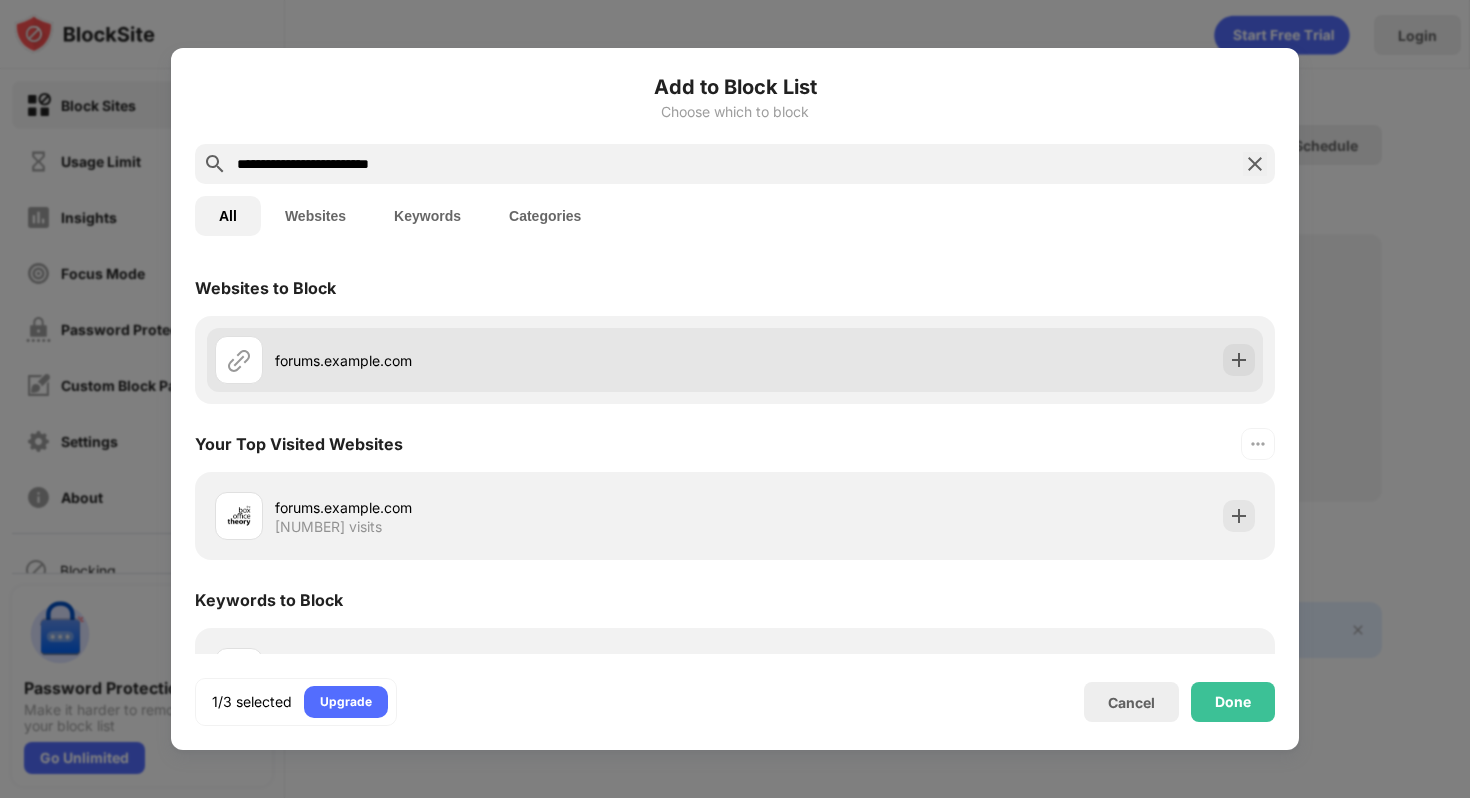click on "forums.boxofficetheory.com" at bounding box center [505, 360] 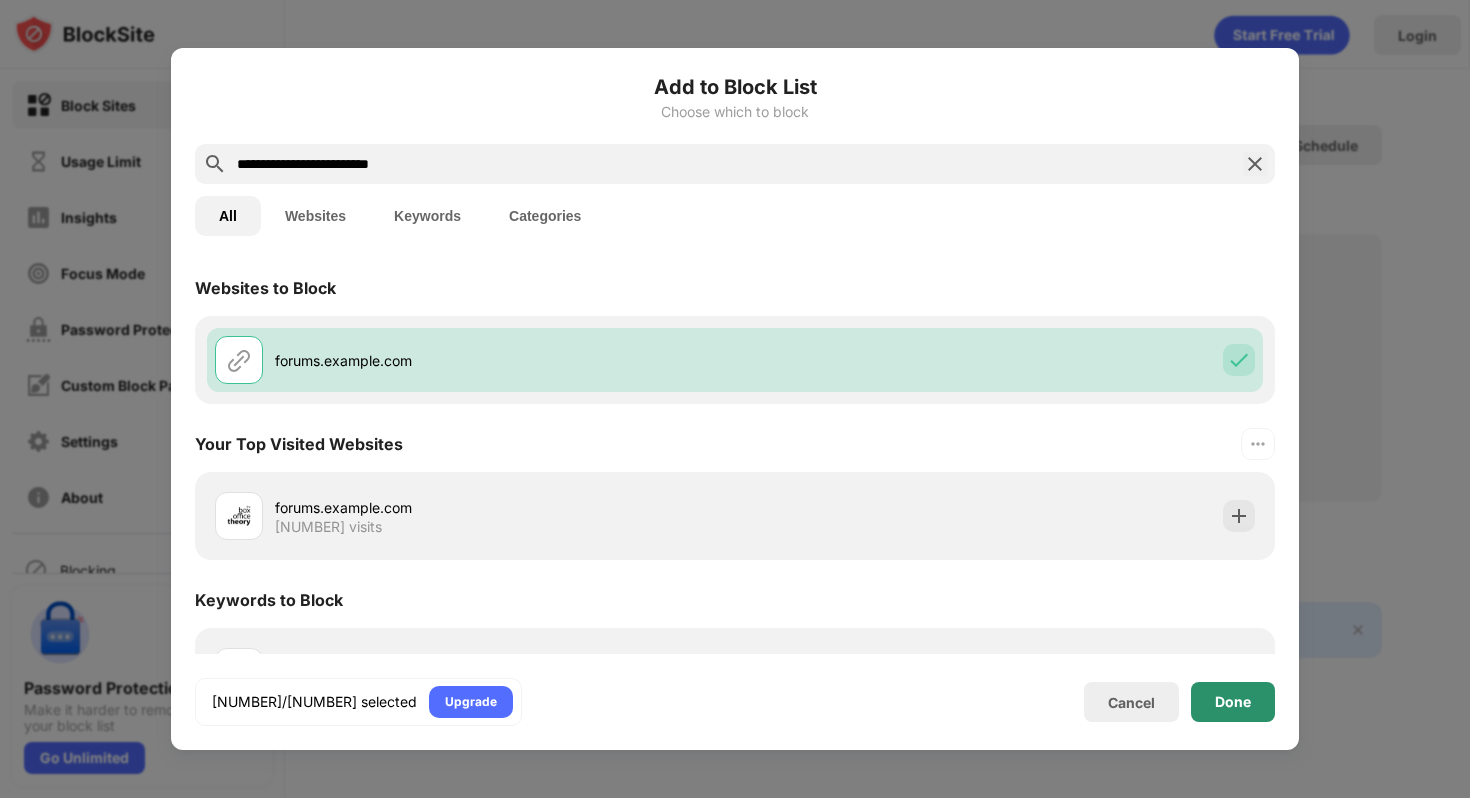 click on "Done" at bounding box center [1233, 702] 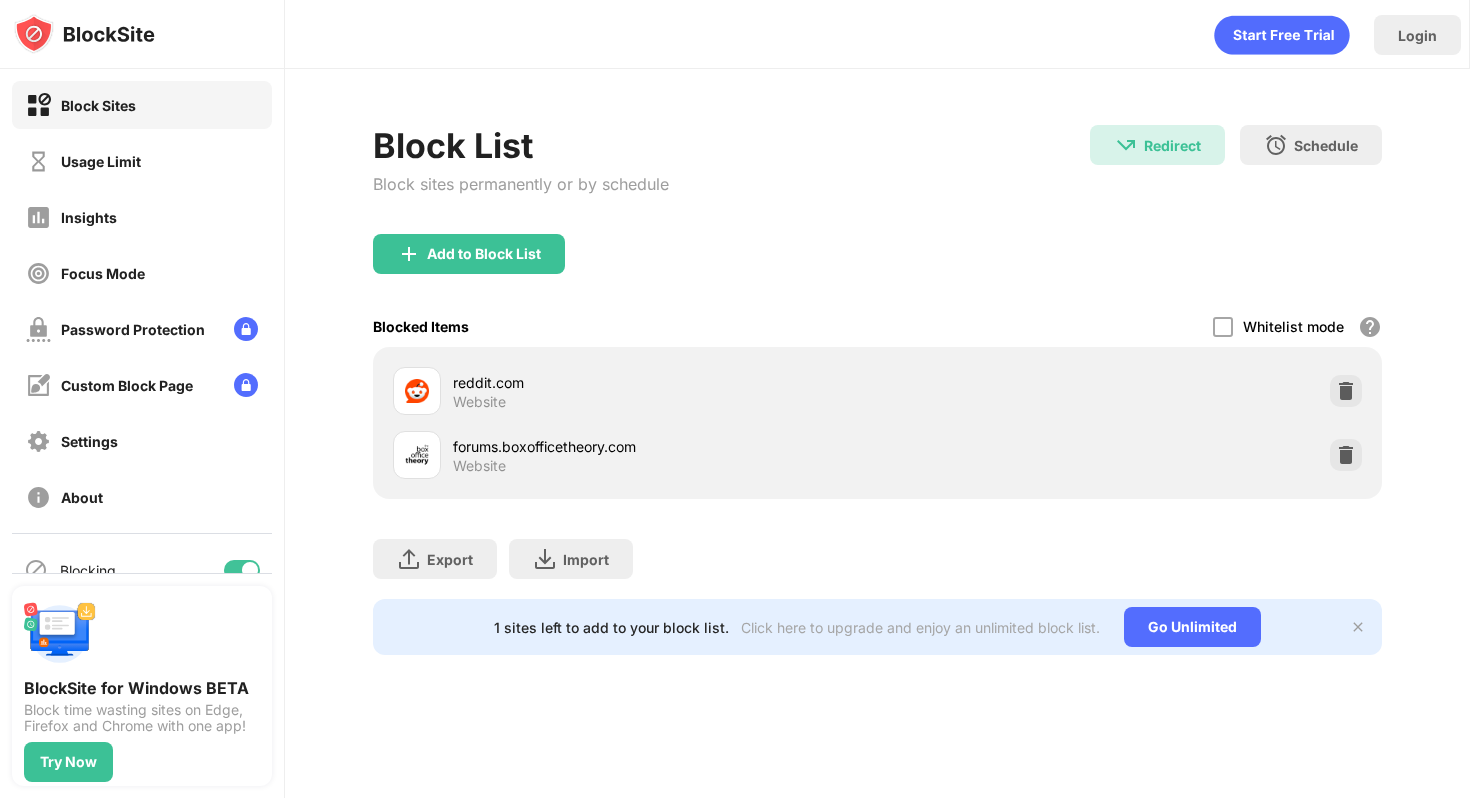 scroll, scrollTop: 0, scrollLeft: 0, axis: both 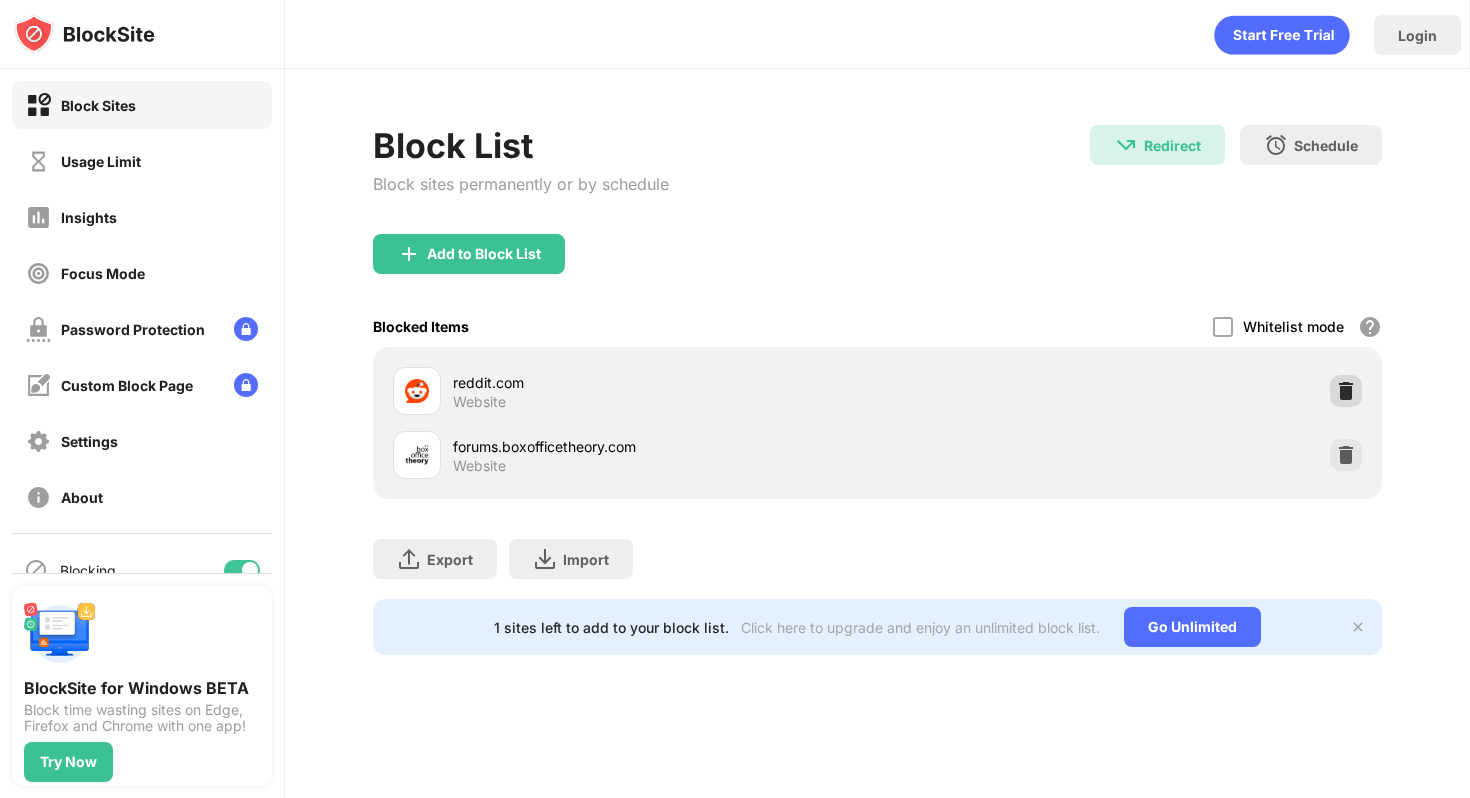 click at bounding box center (1346, 391) 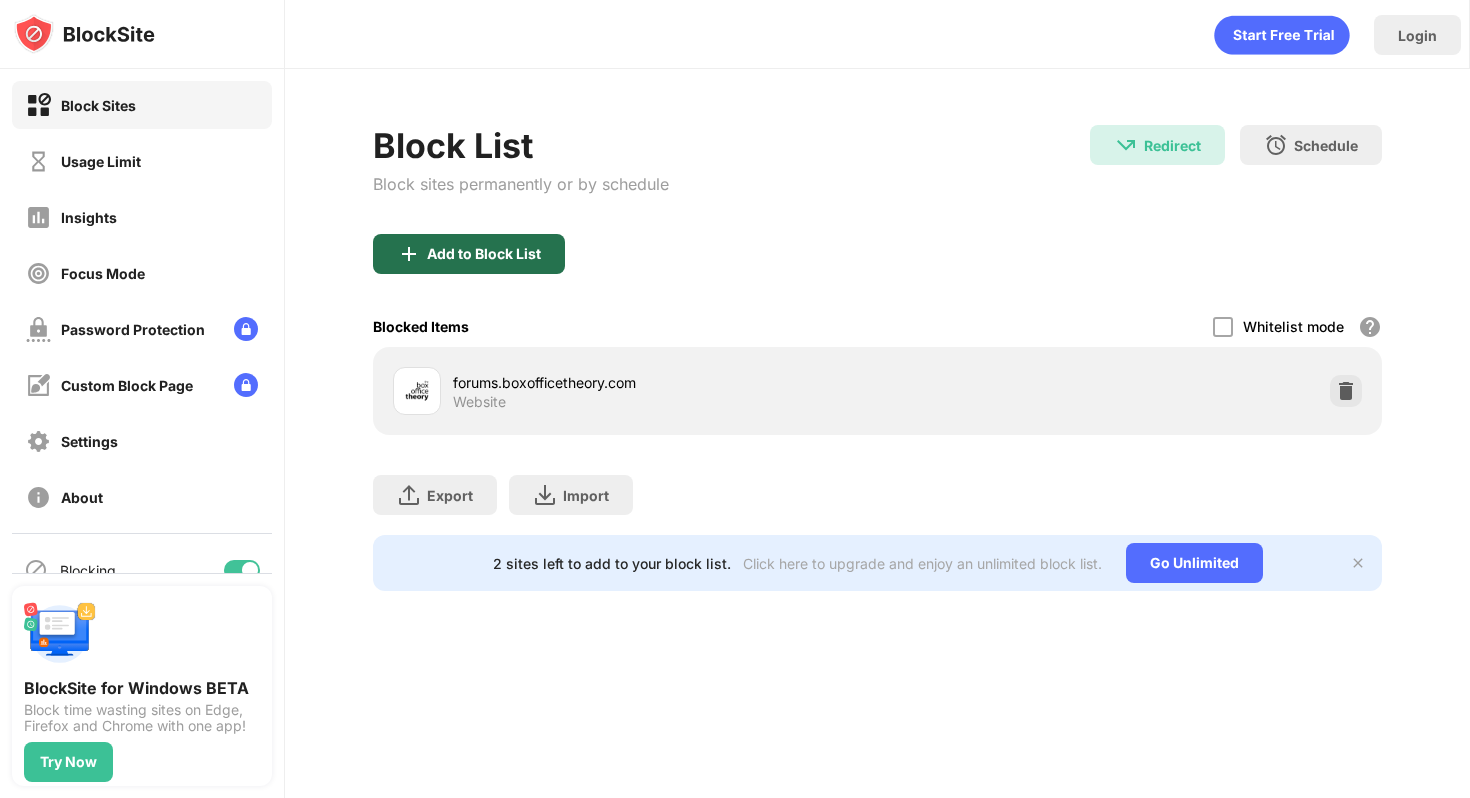 click on "Add to Block List" at bounding box center (484, 254) 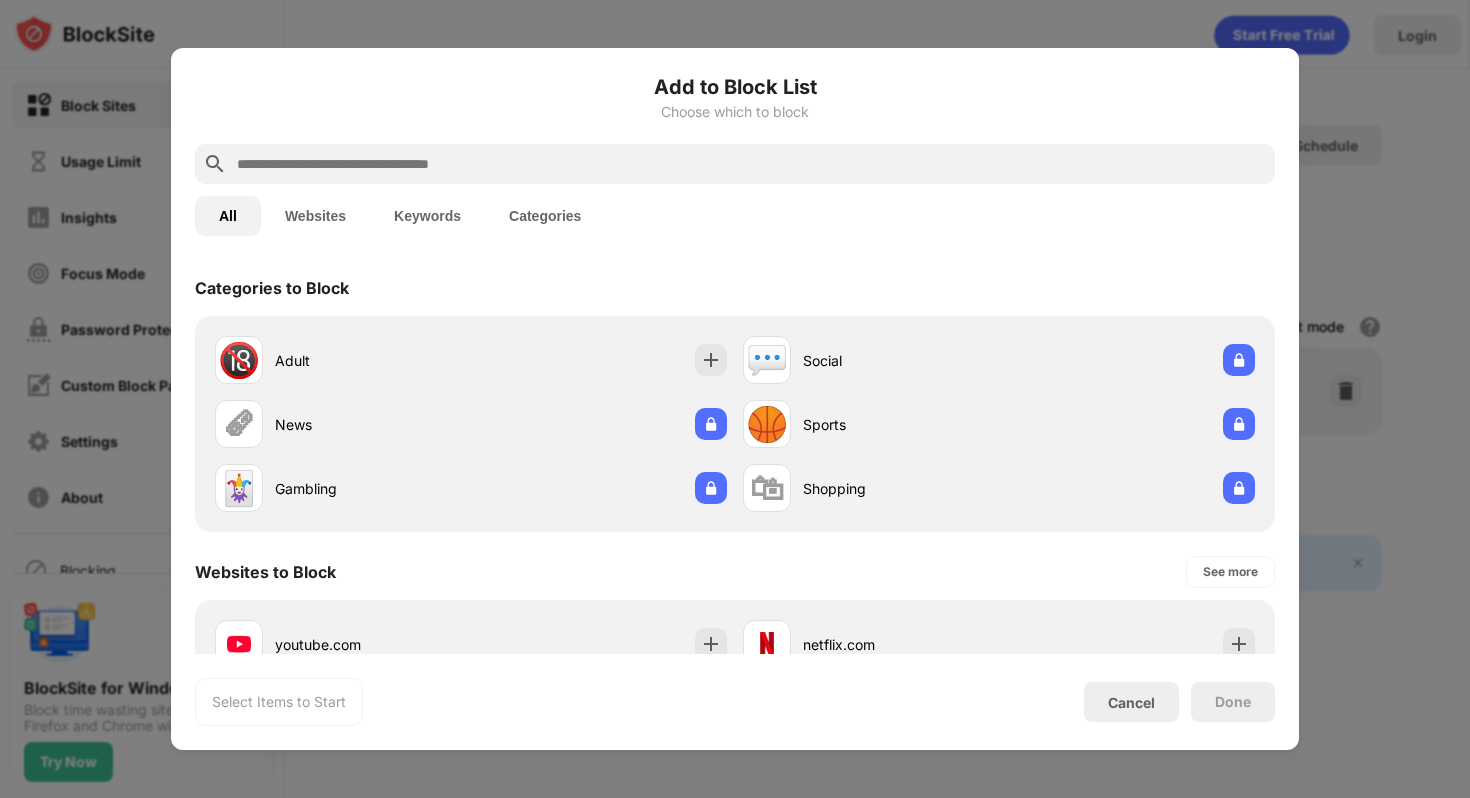 scroll, scrollTop: 137, scrollLeft: 0, axis: vertical 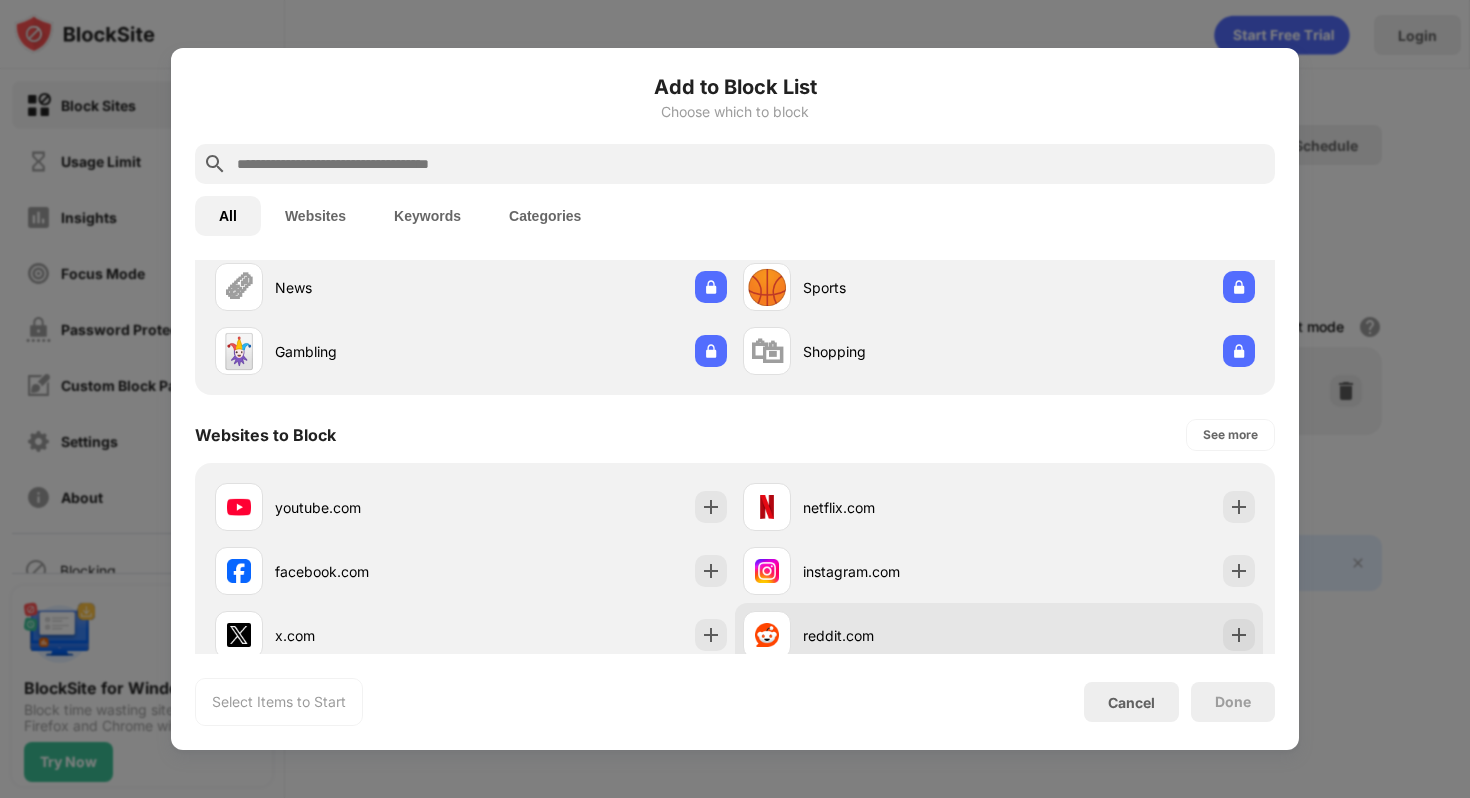 click on "reddit.com" at bounding box center (871, 635) 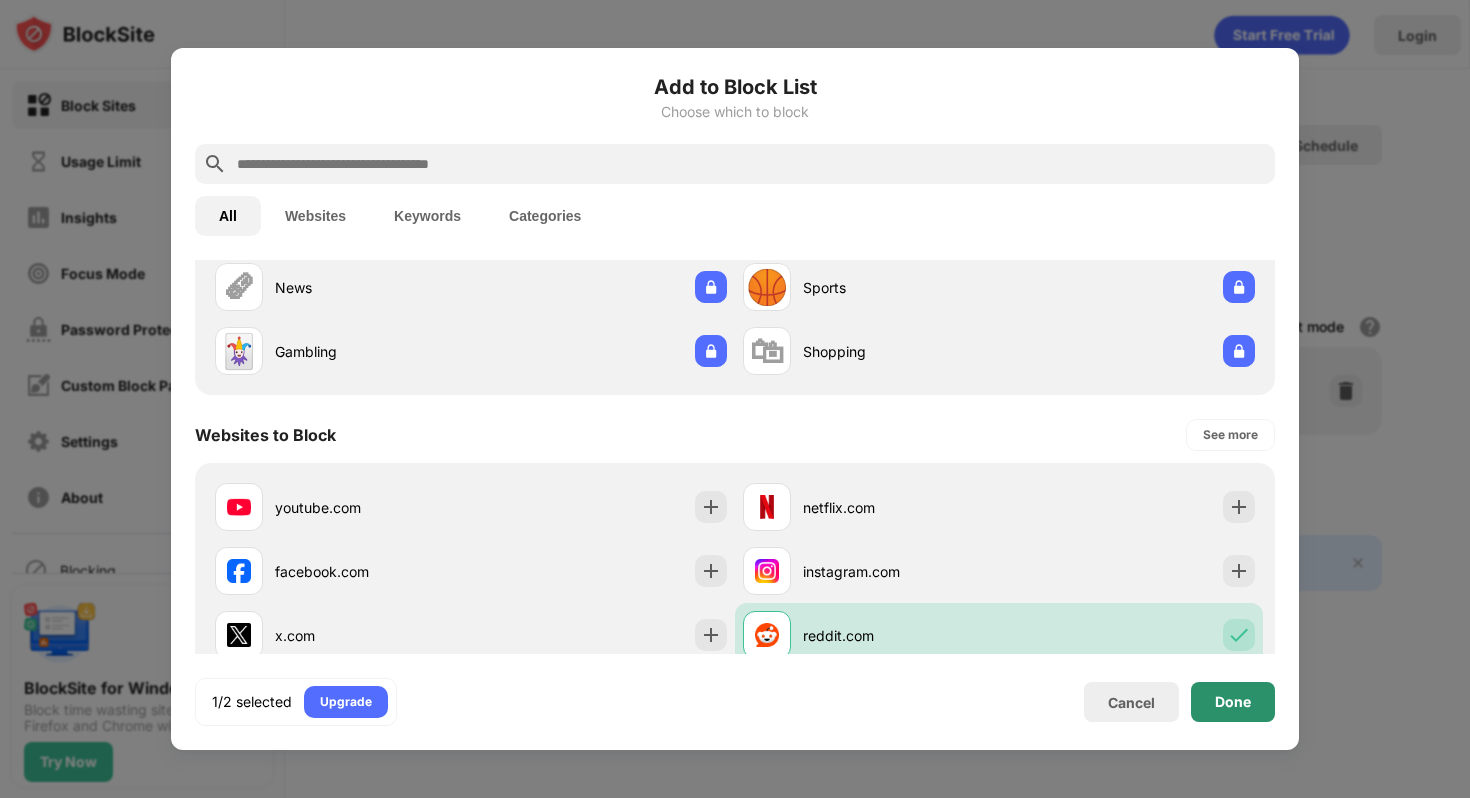 click on "Done" at bounding box center (1233, 702) 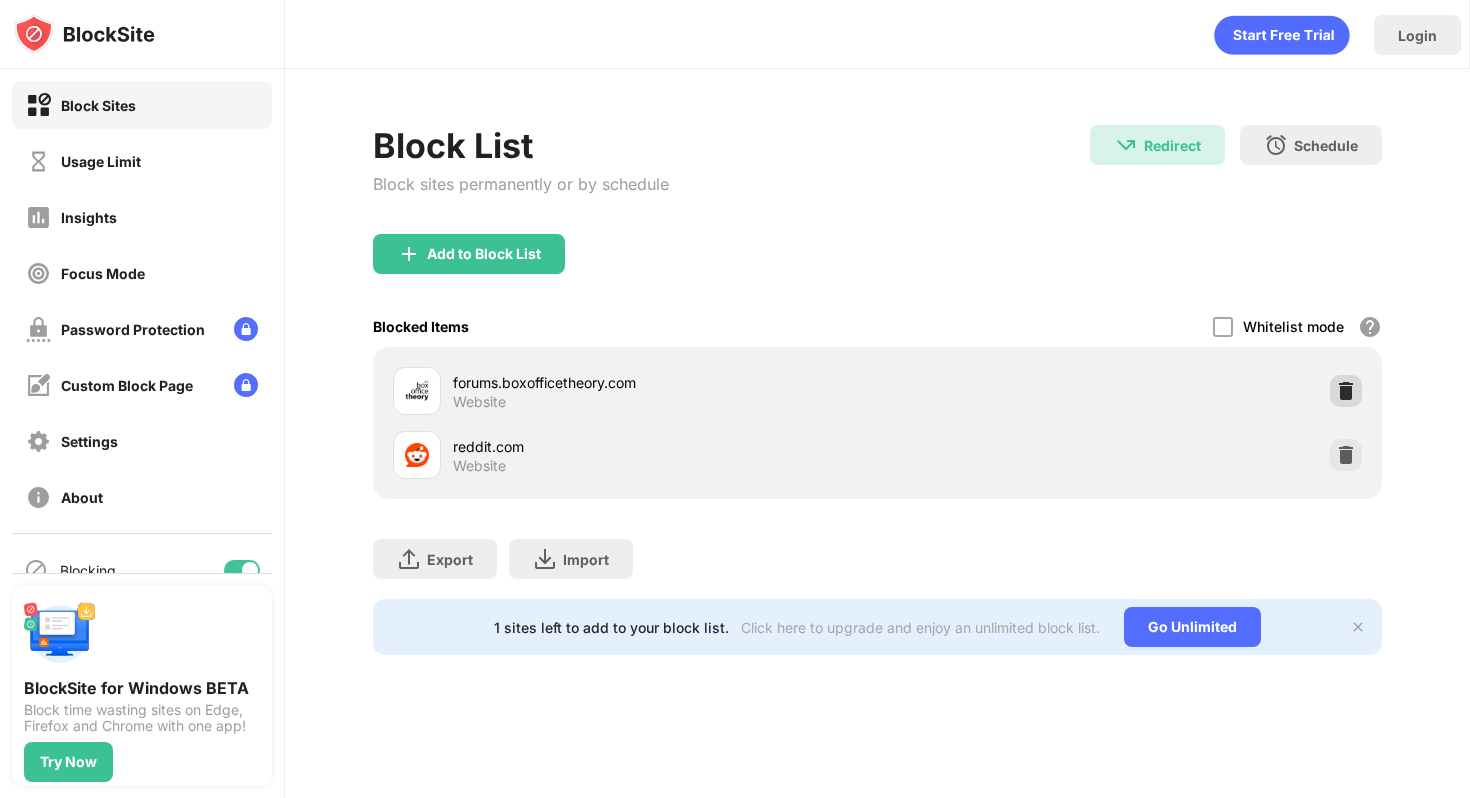 click at bounding box center (1346, 391) 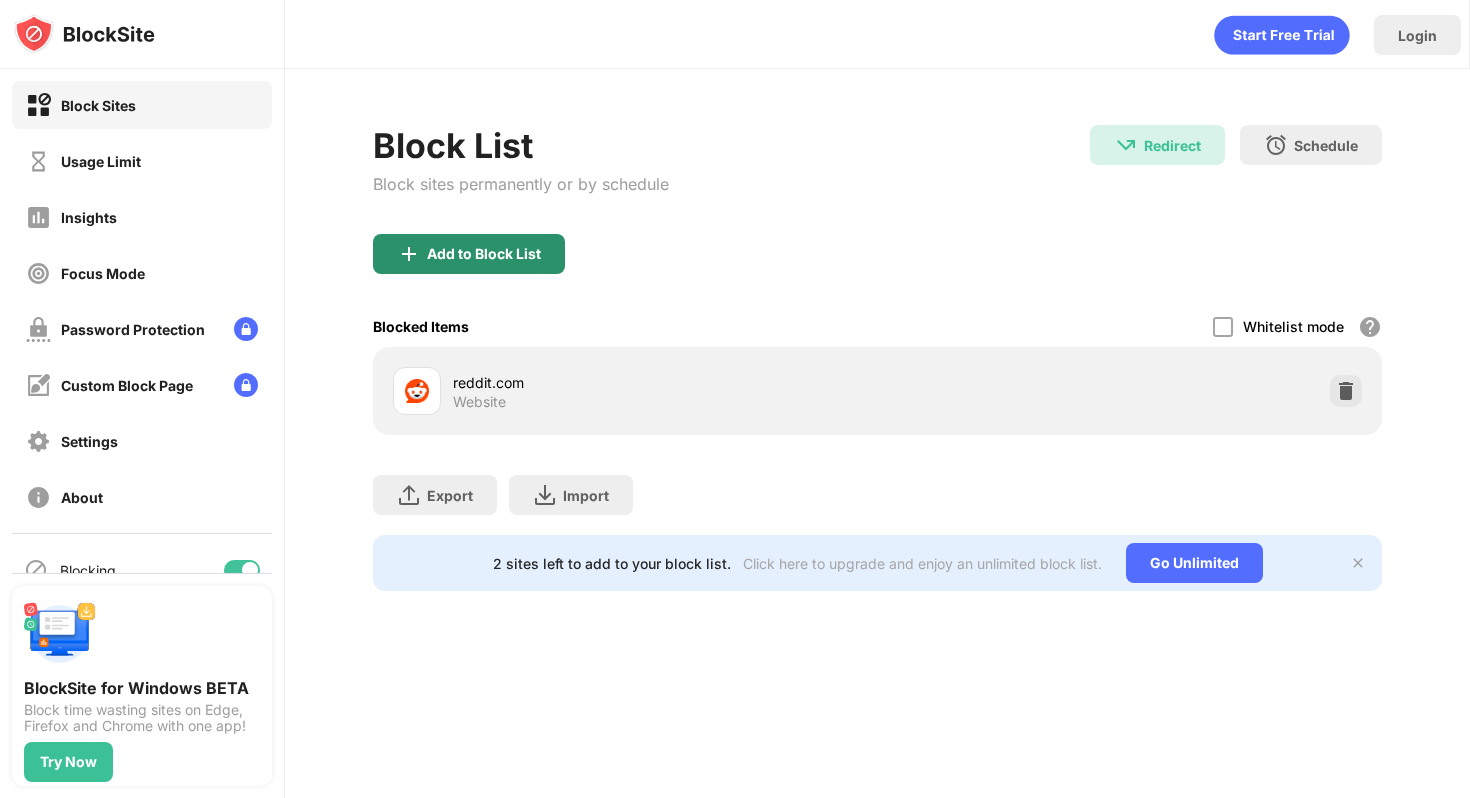 click on "Add to Block List" at bounding box center (469, 254) 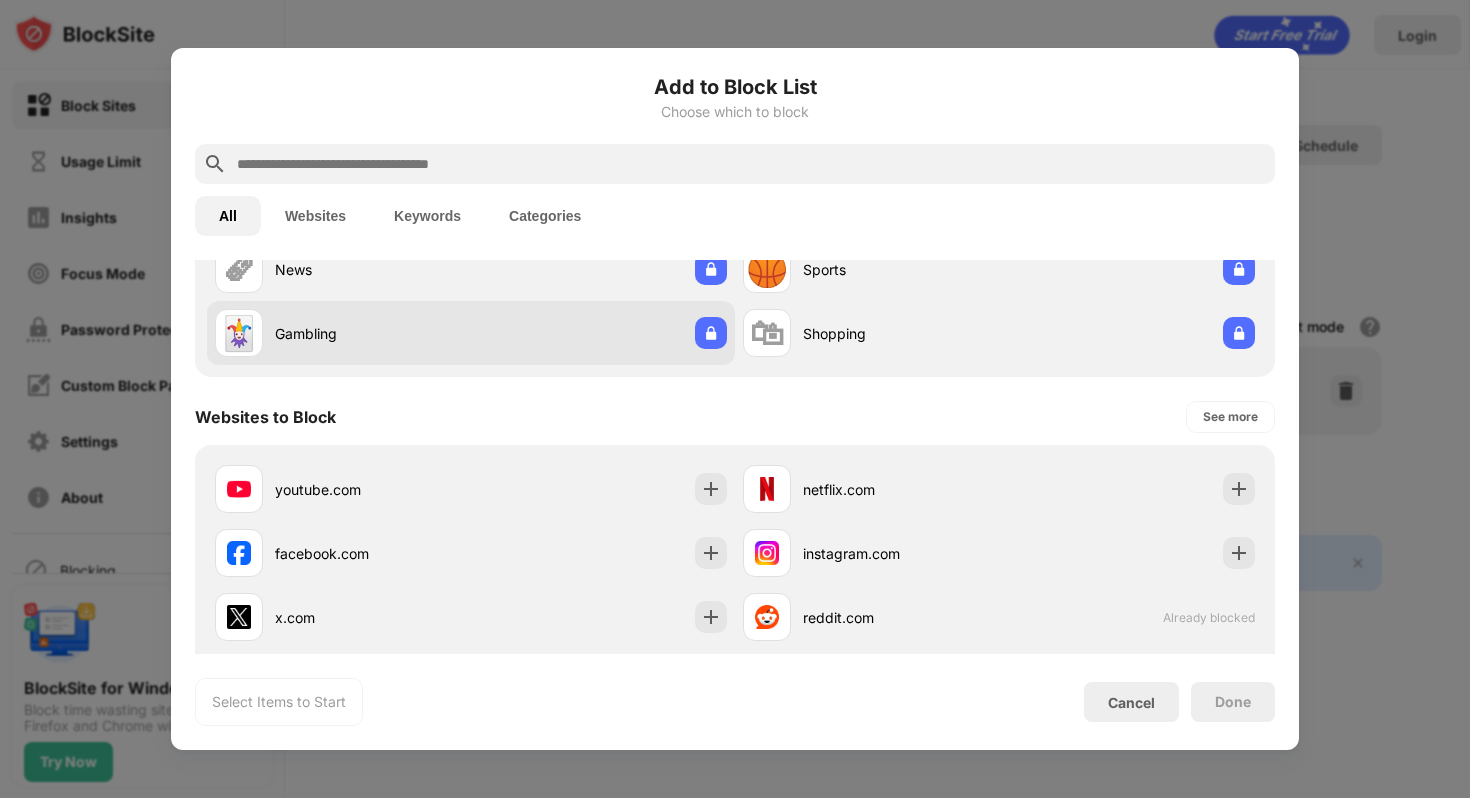 scroll, scrollTop: 231, scrollLeft: 0, axis: vertical 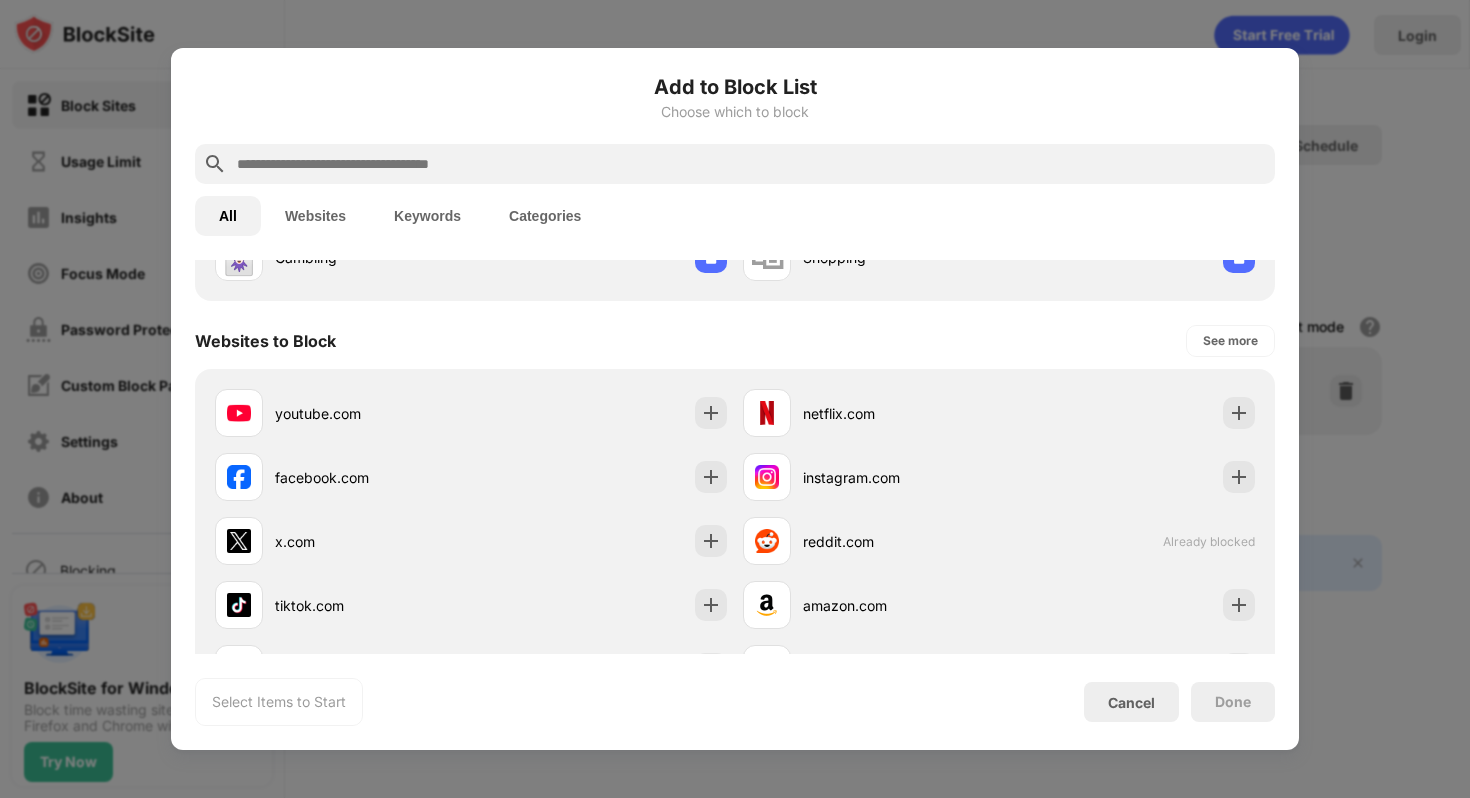click at bounding box center (751, 164) 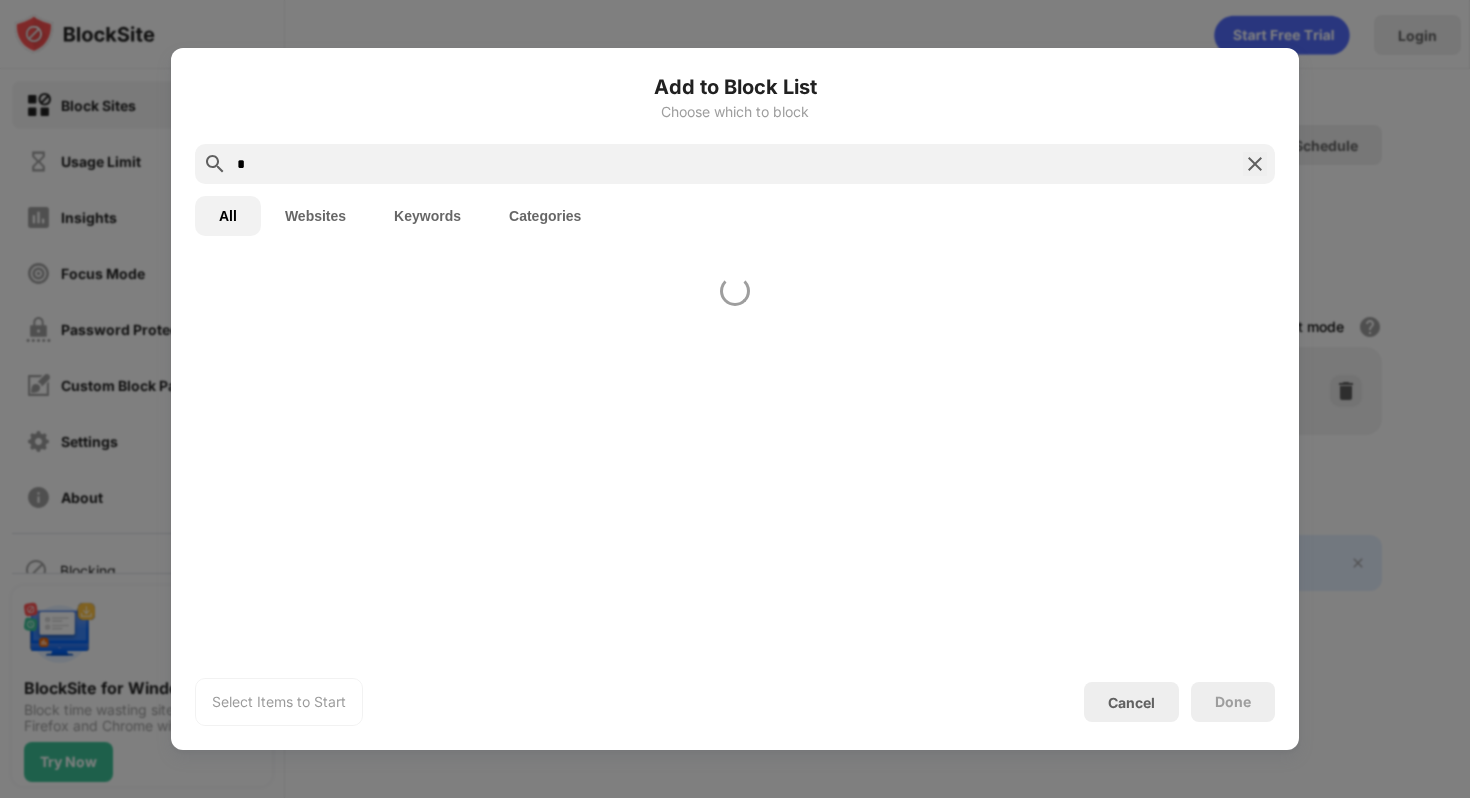 scroll, scrollTop: 0, scrollLeft: 0, axis: both 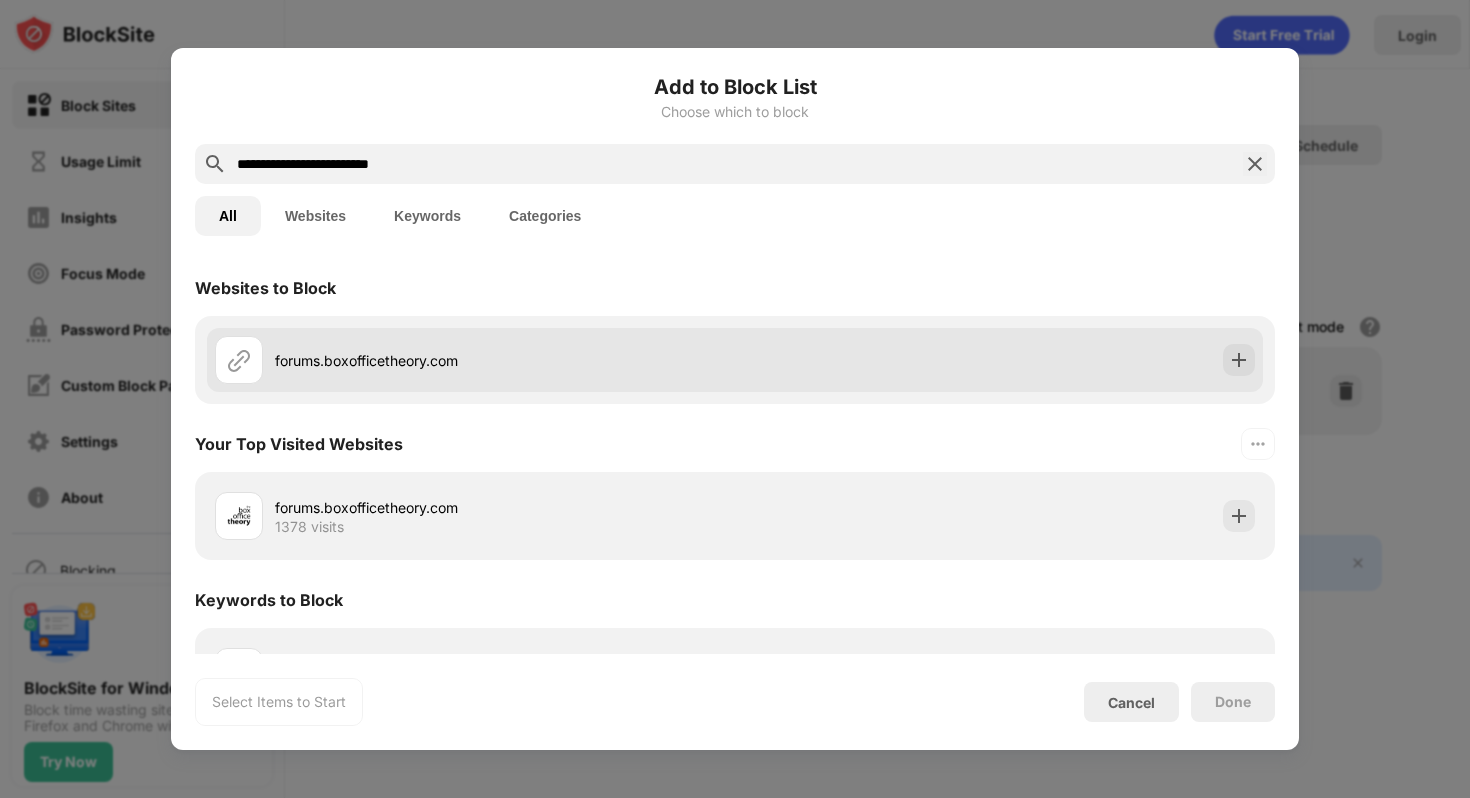 type on "**********" 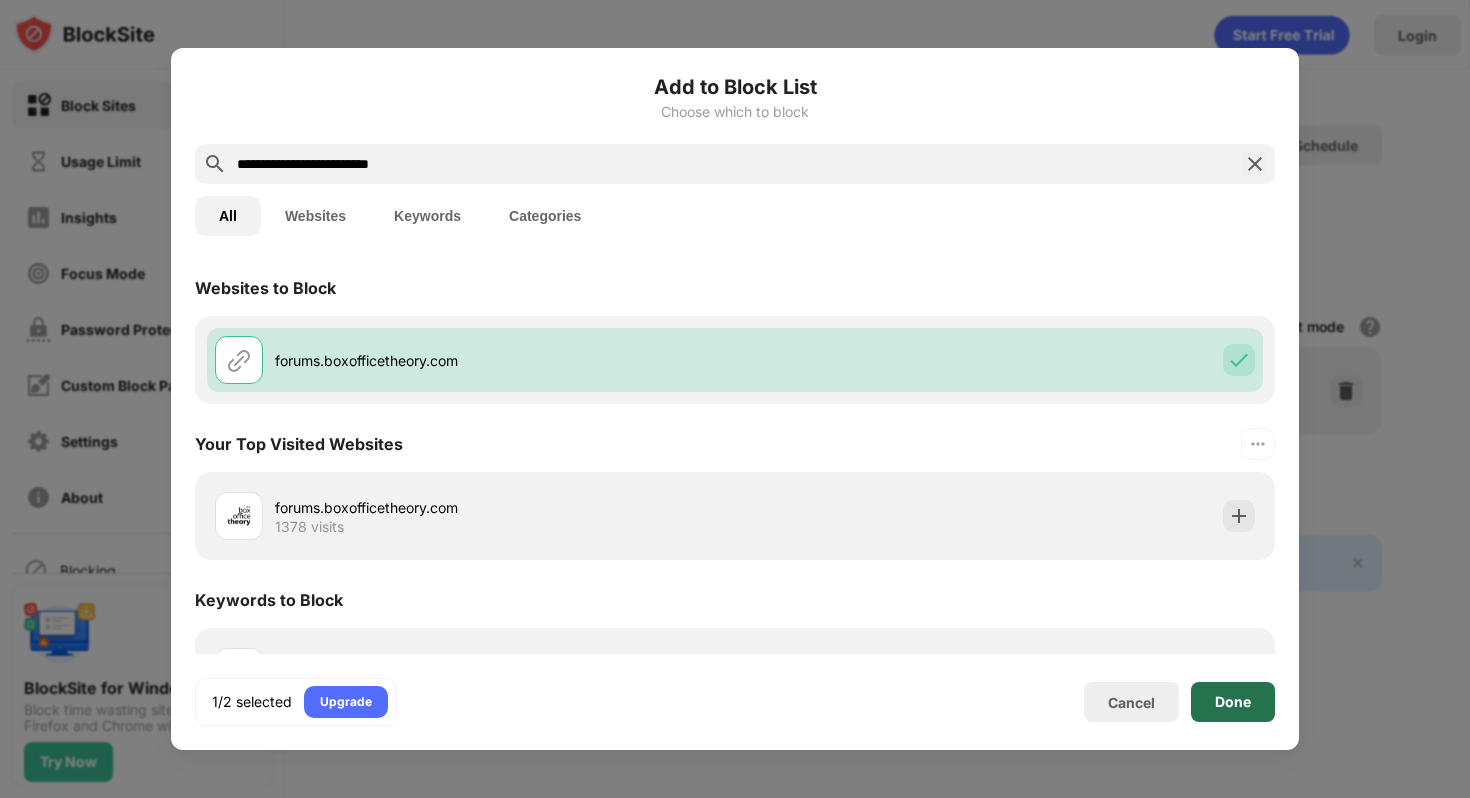 click on "Done" at bounding box center [1233, 702] 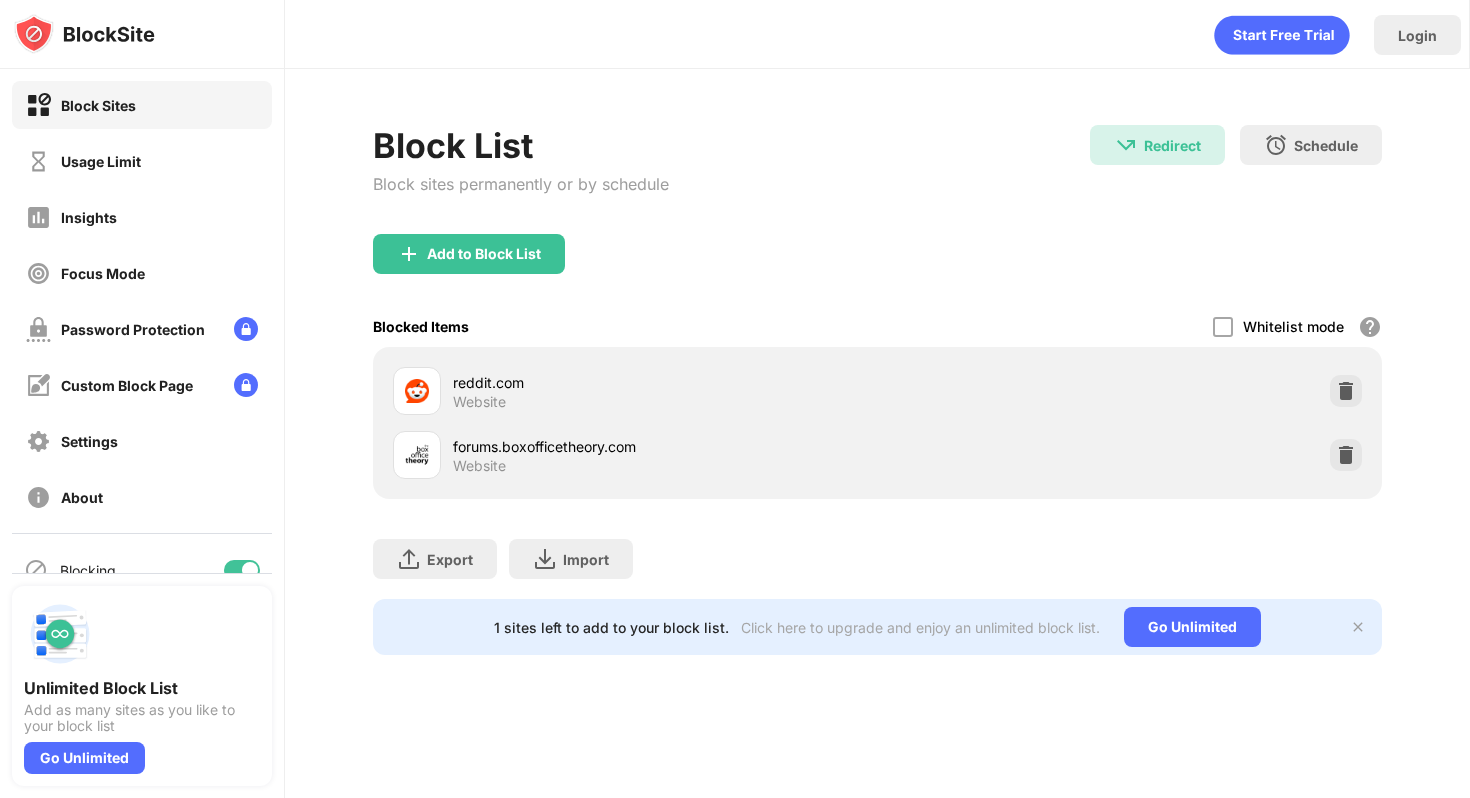 scroll, scrollTop: 0, scrollLeft: 0, axis: both 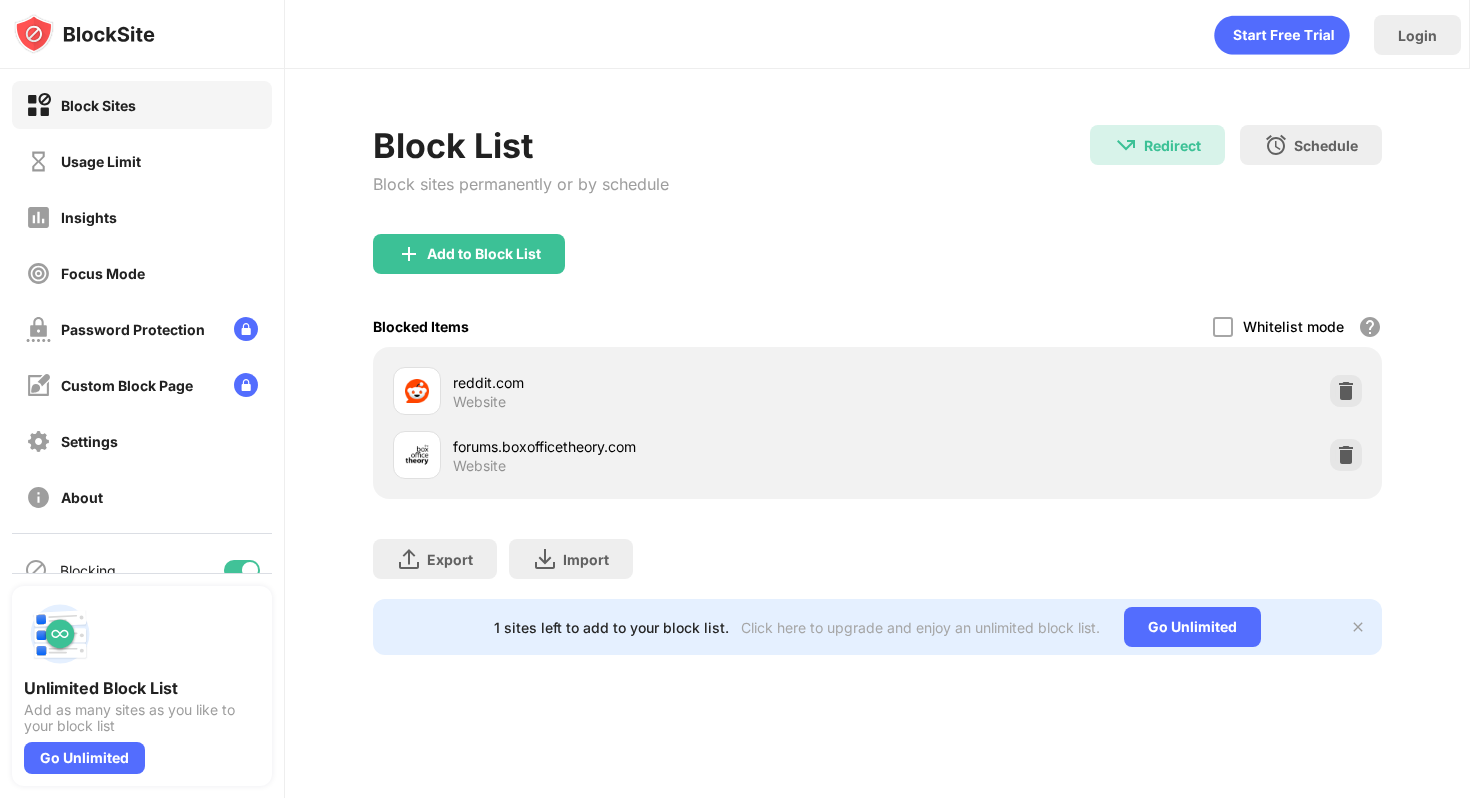 click at bounding box center (1346, 455) 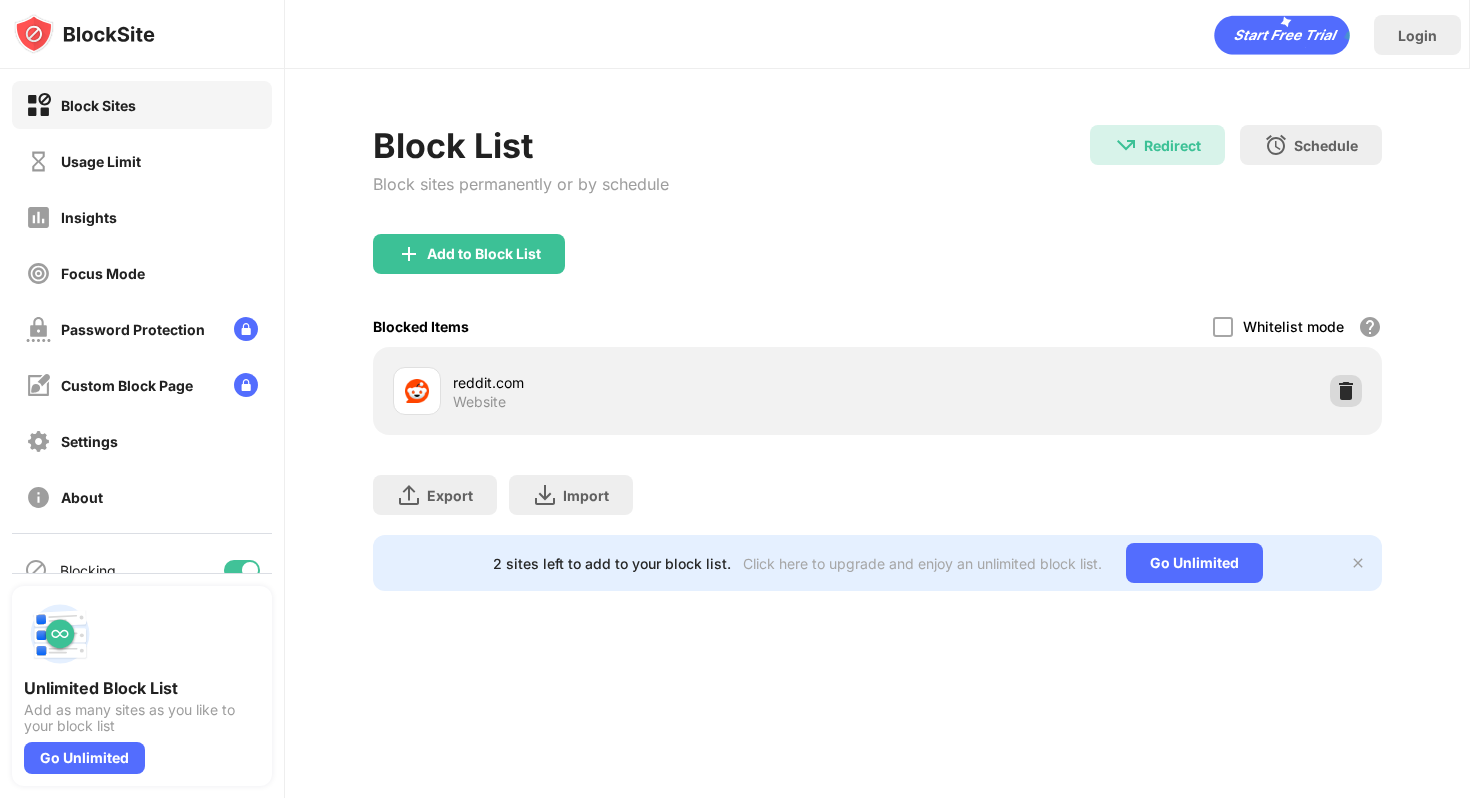 click at bounding box center [1346, 391] 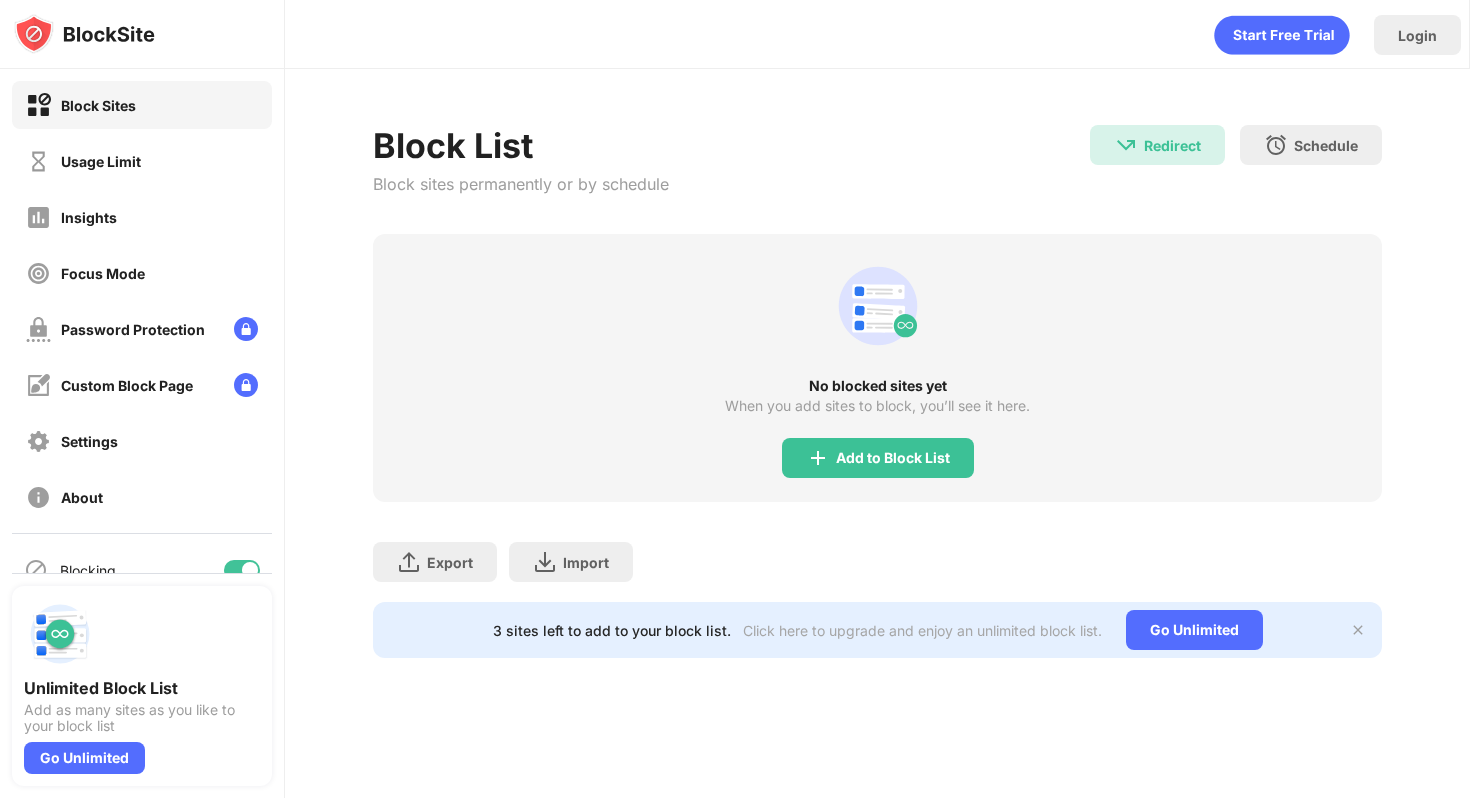 click at bounding box center [818, 458] 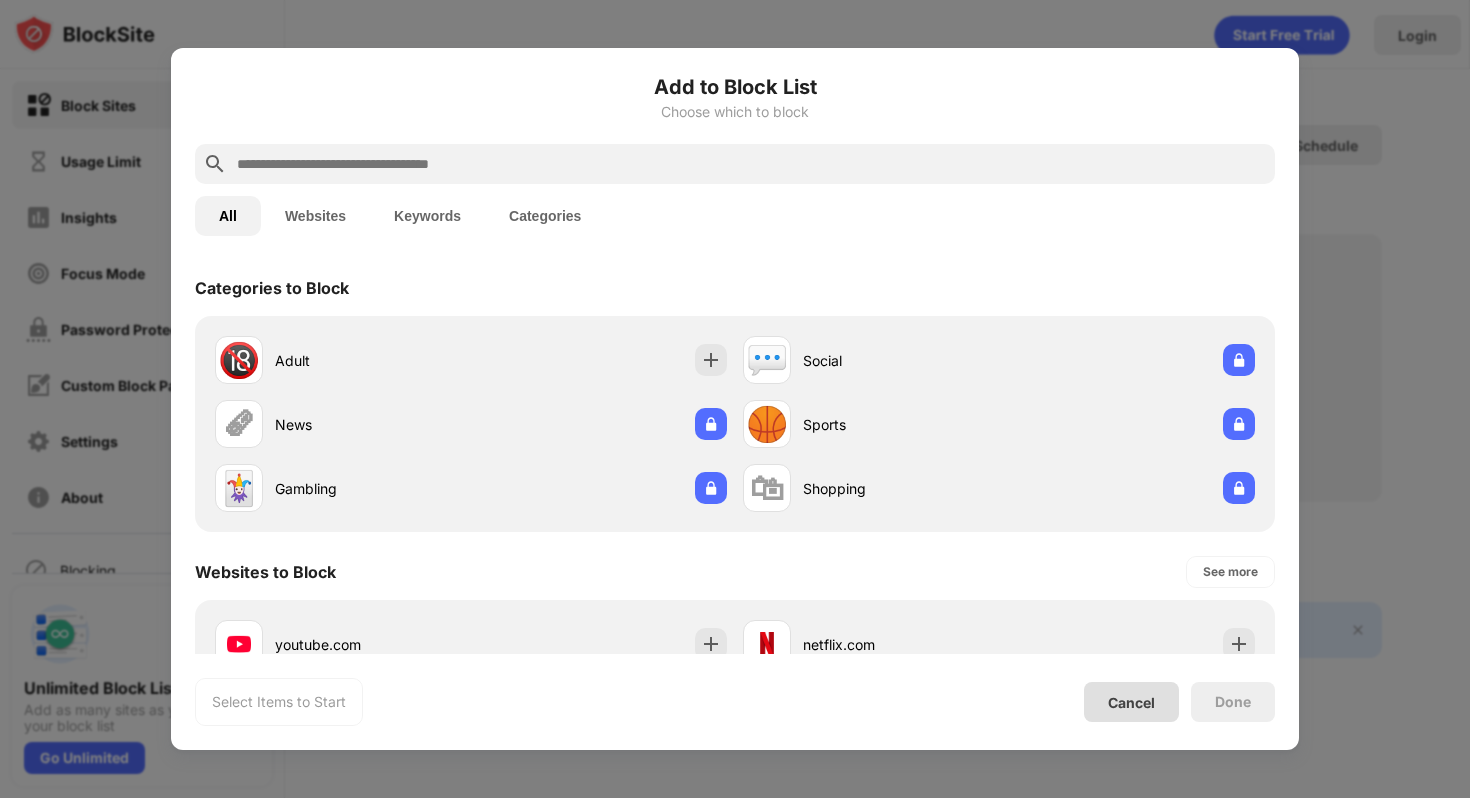 click on "Cancel" at bounding box center [1131, 702] 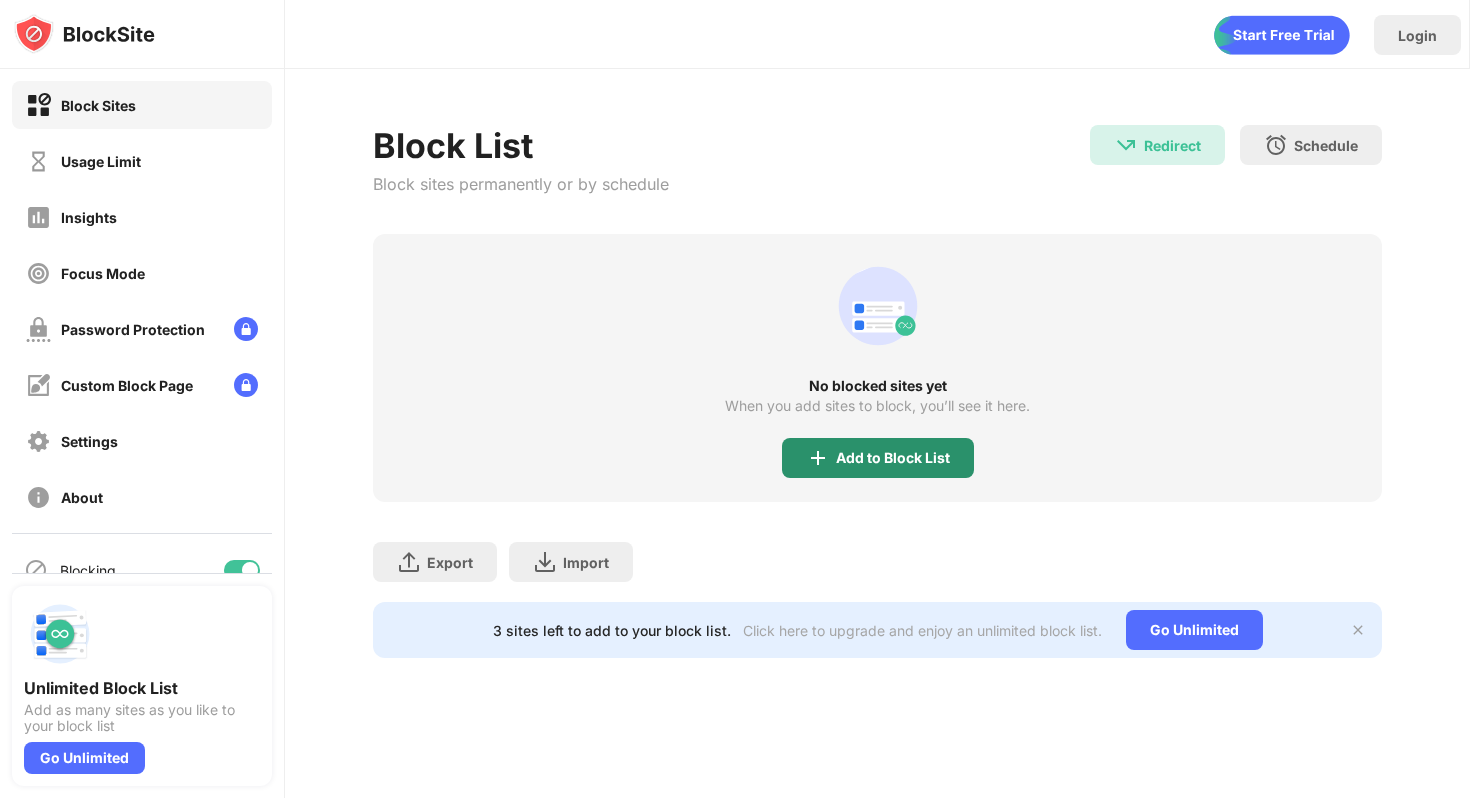 click on "Add to Block List" at bounding box center [893, 458] 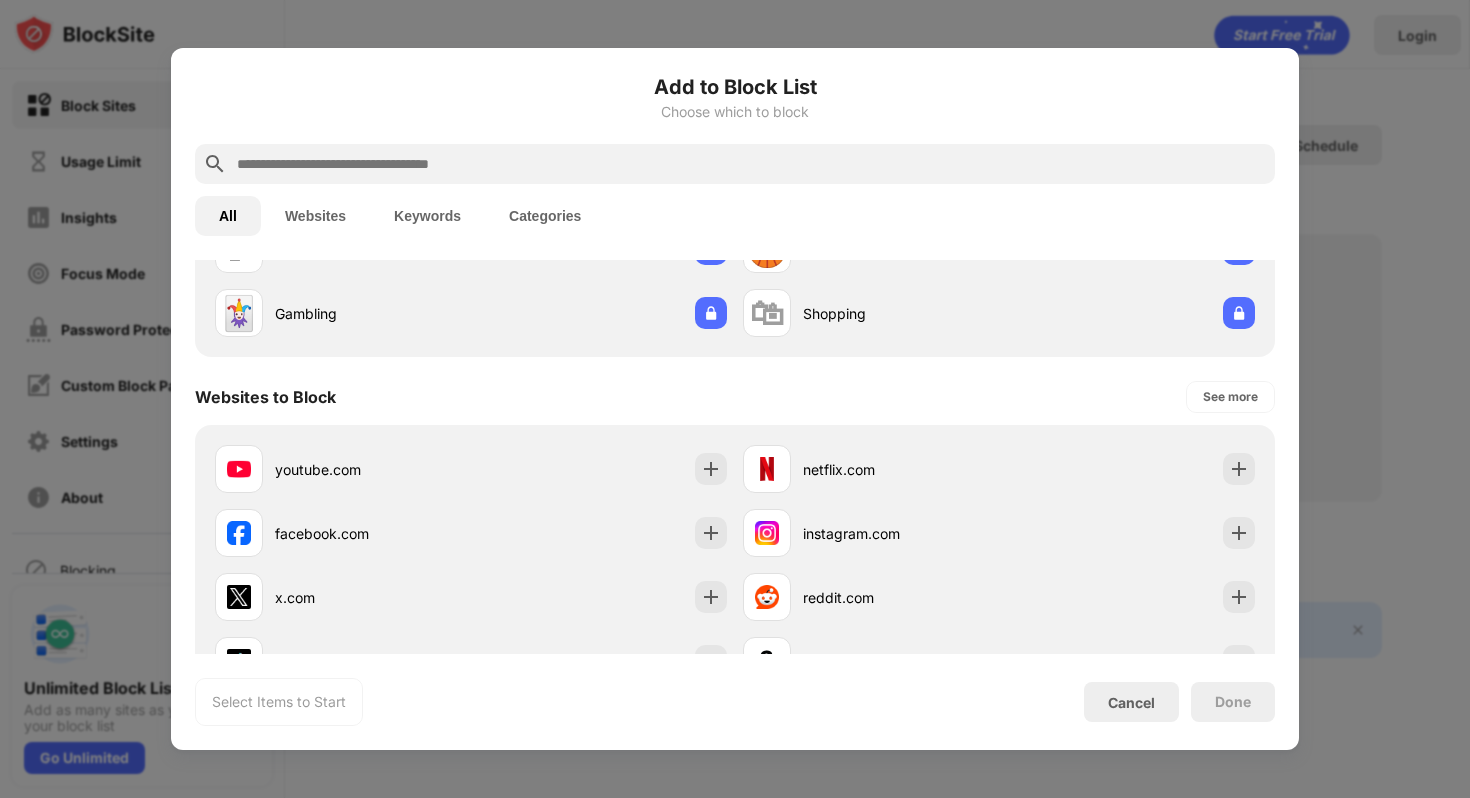scroll, scrollTop: 284, scrollLeft: 0, axis: vertical 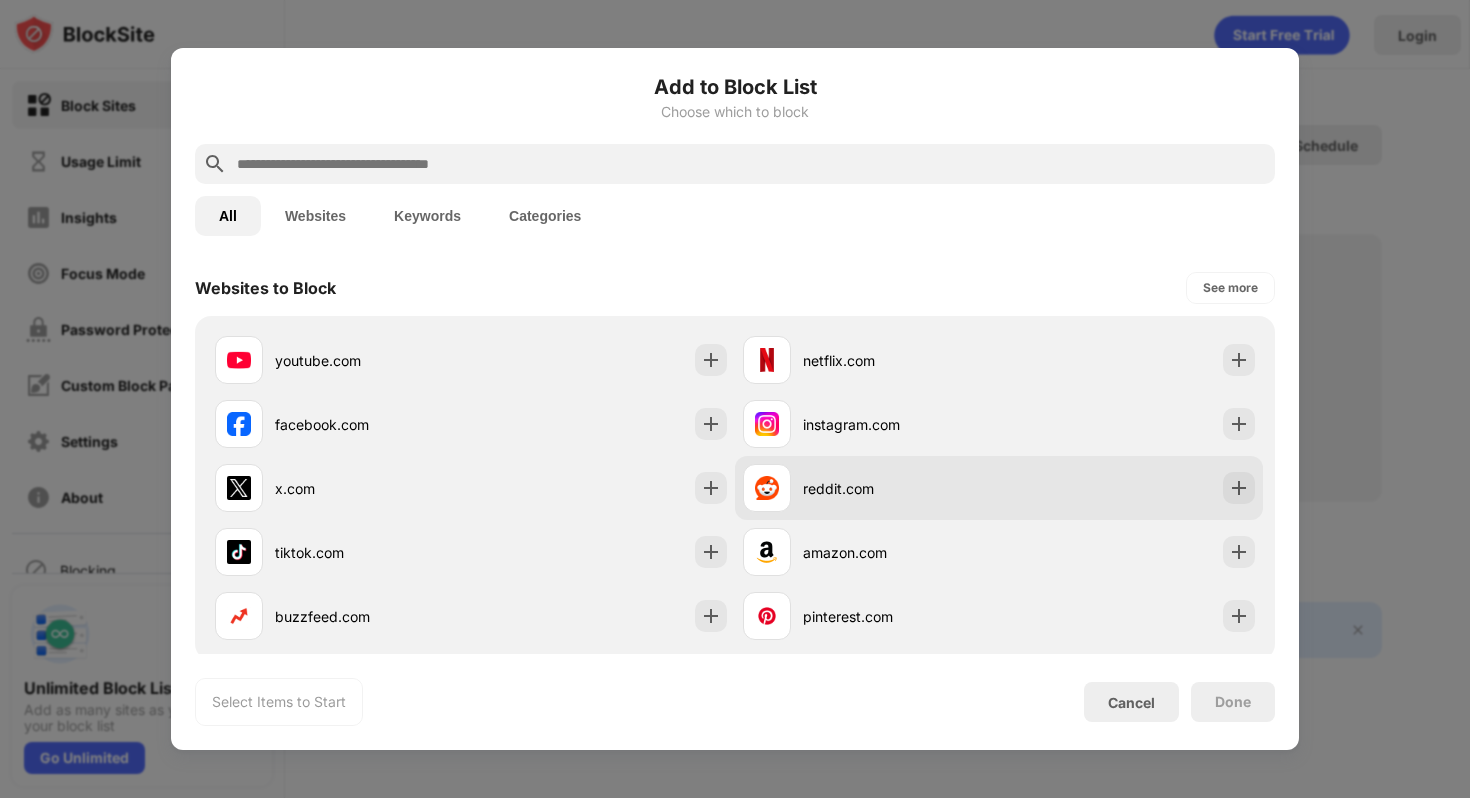 click at bounding box center [767, 488] 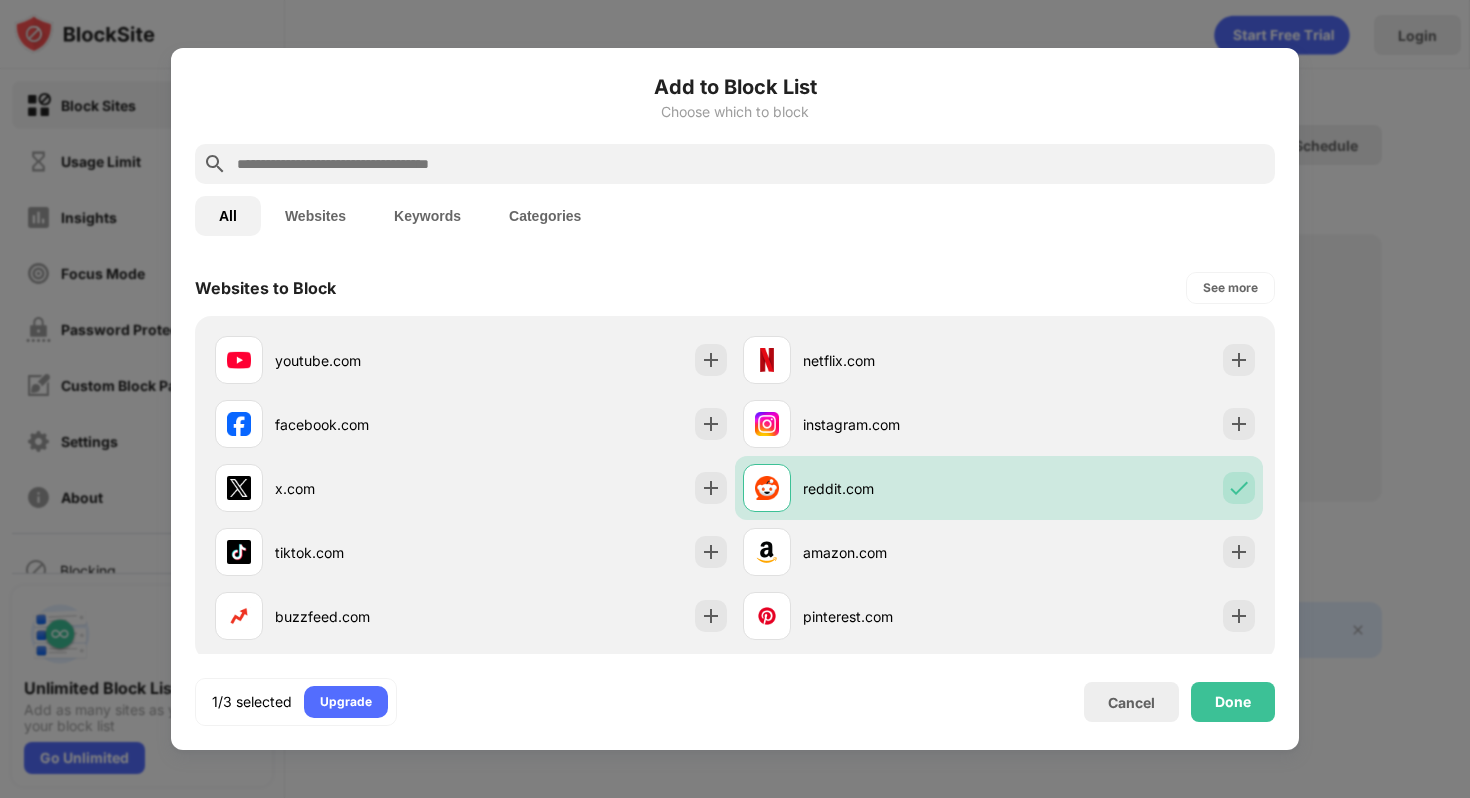 click at bounding box center [751, 164] 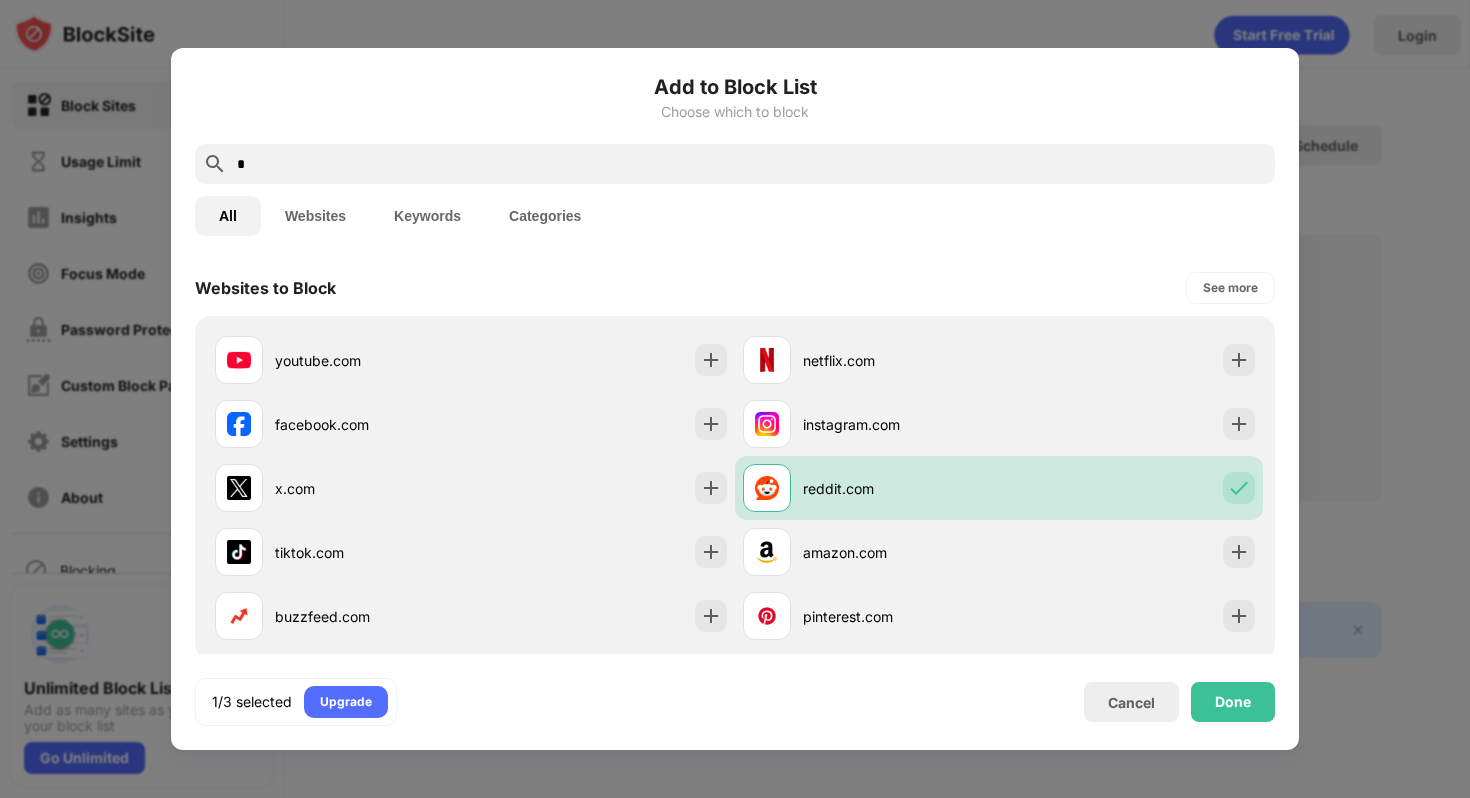 scroll, scrollTop: 0, scrollLeft: 0, axis: both 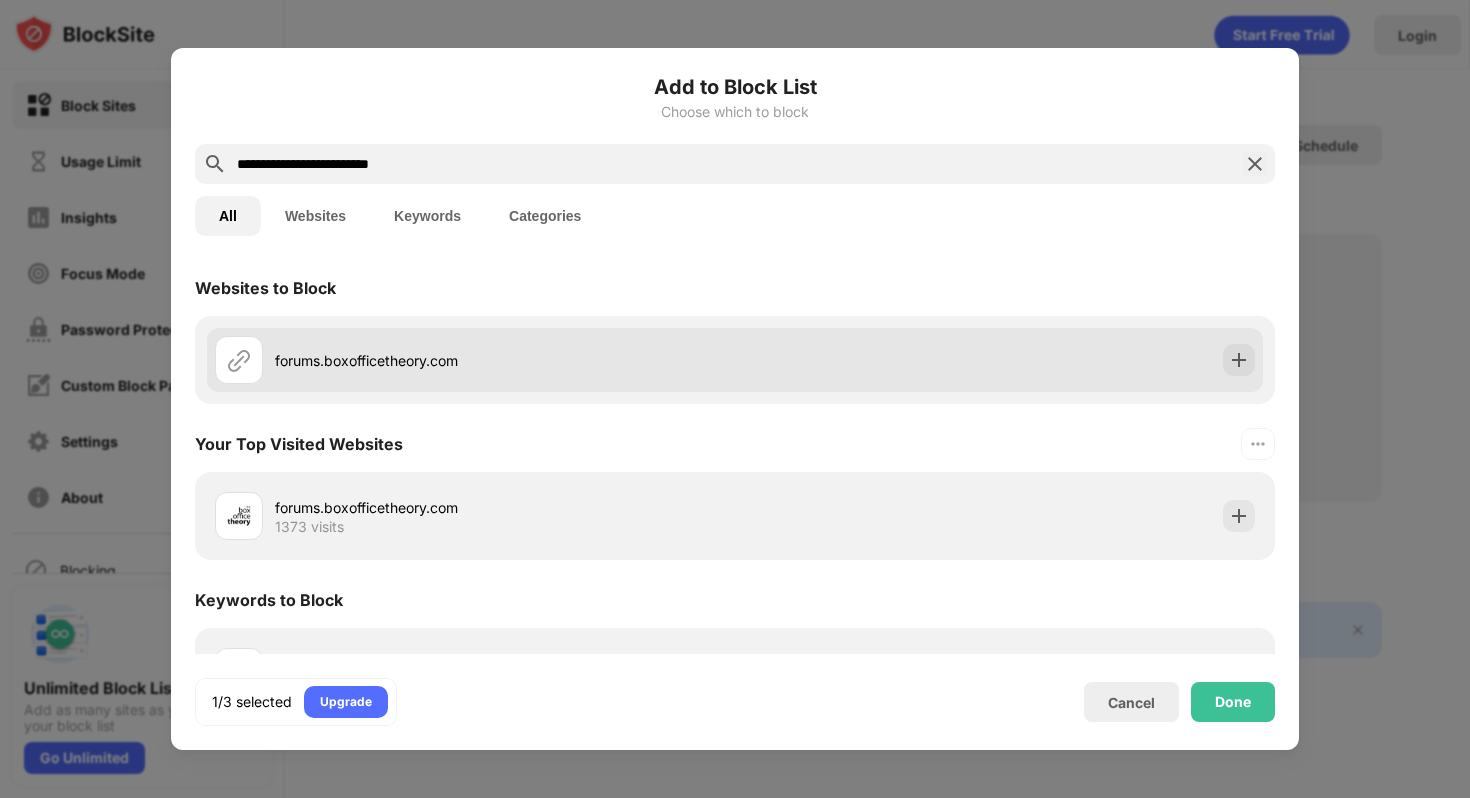 type on "**********" 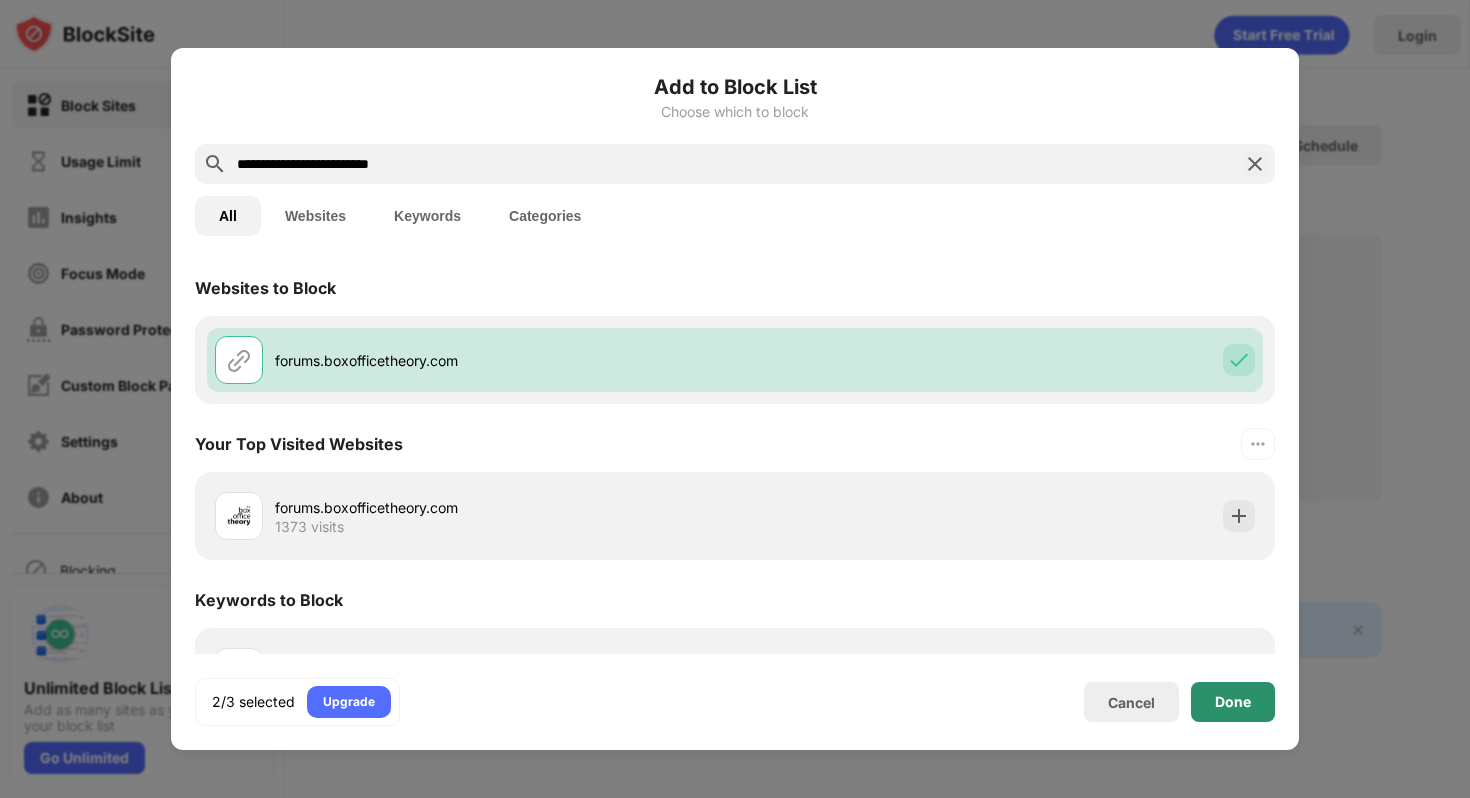 click on "Done" at bounding box center [1233, 702] 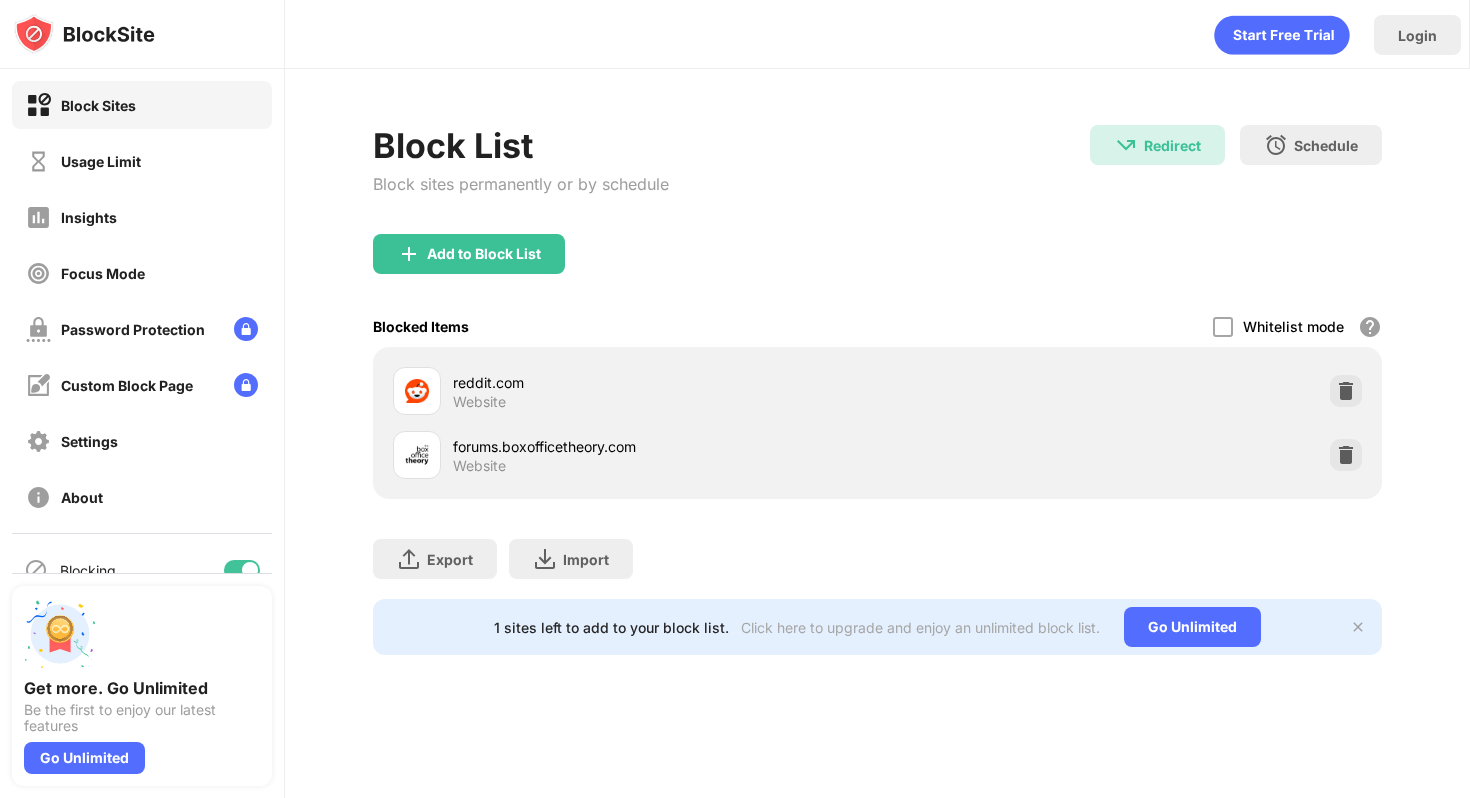 scroll, scrollTop: 0, scrollLeft: 0, axis: both 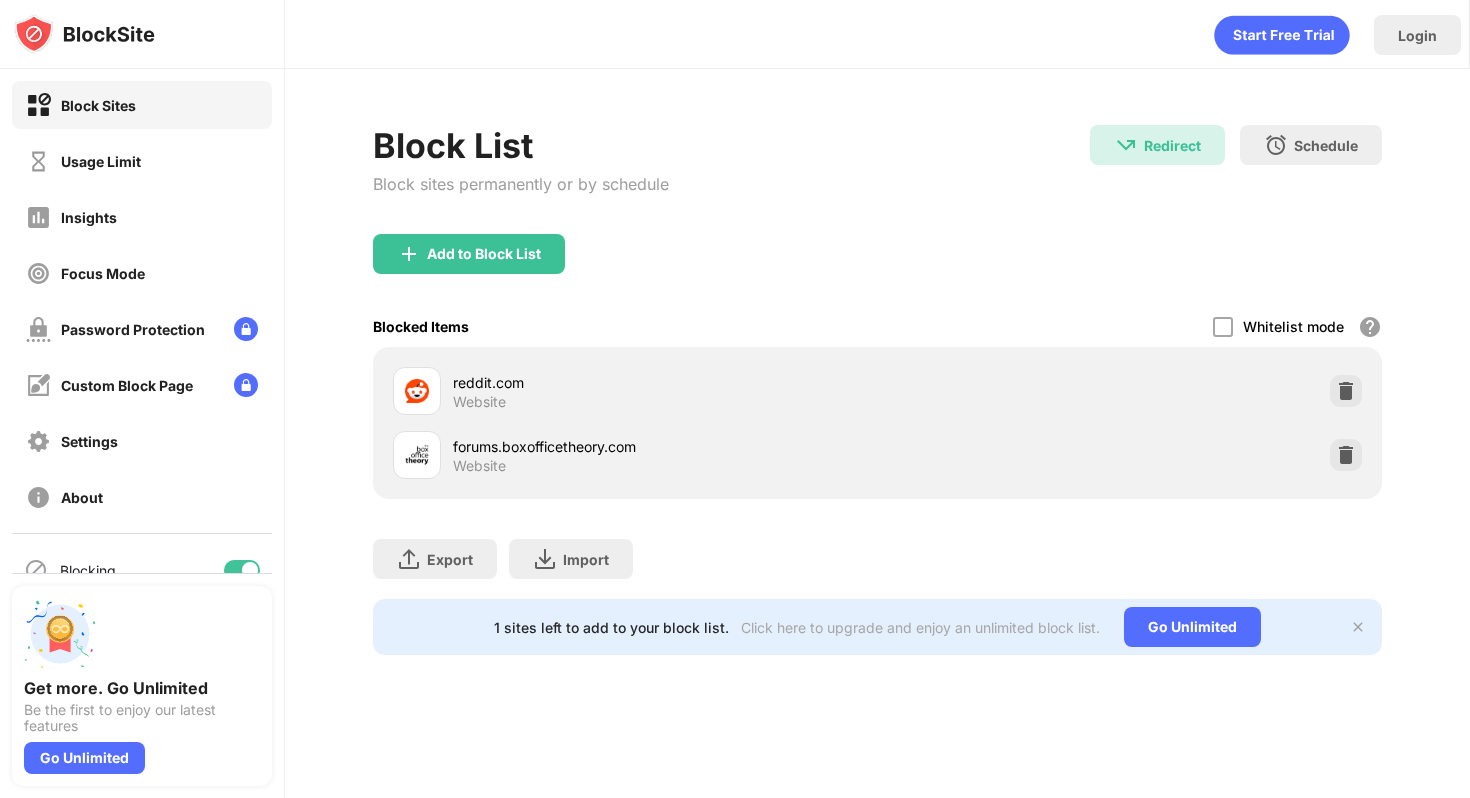 click at bounding box center [1346, 455] 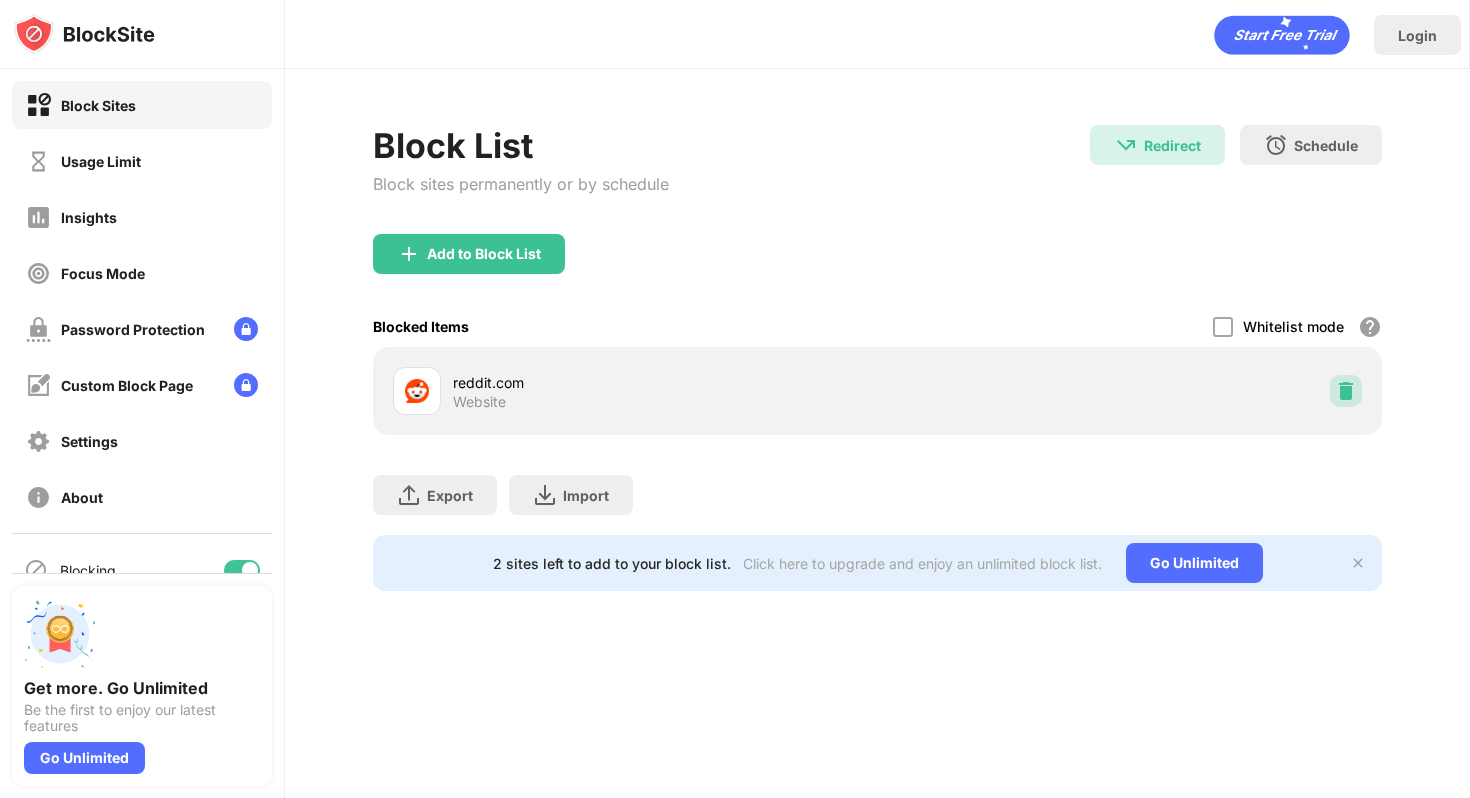 click at bounding box center [1346, 391] 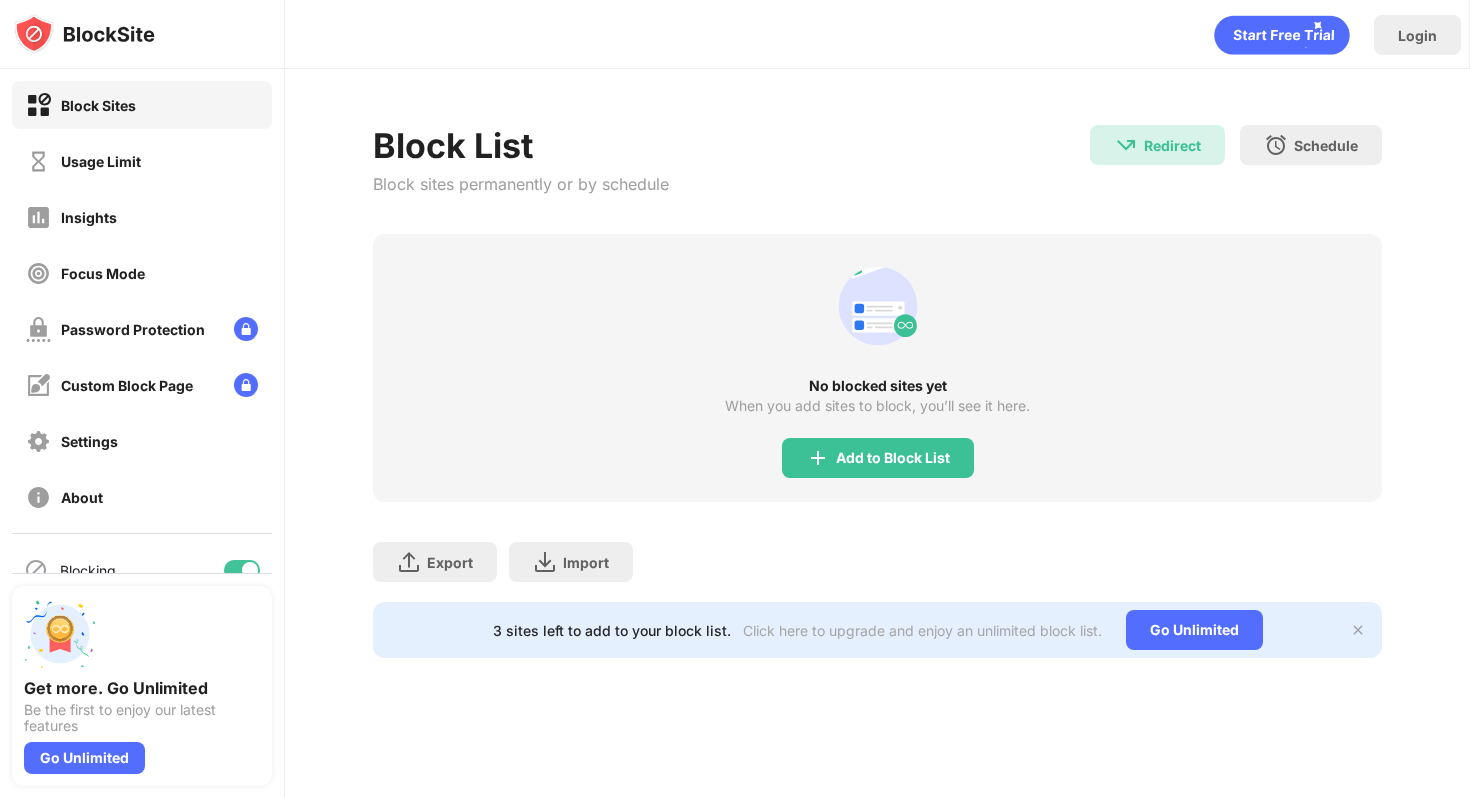 click on "No blocked sites yet When you add sites to block, you’ll see it here. Add to Block List" at bounding box center (877, 368) 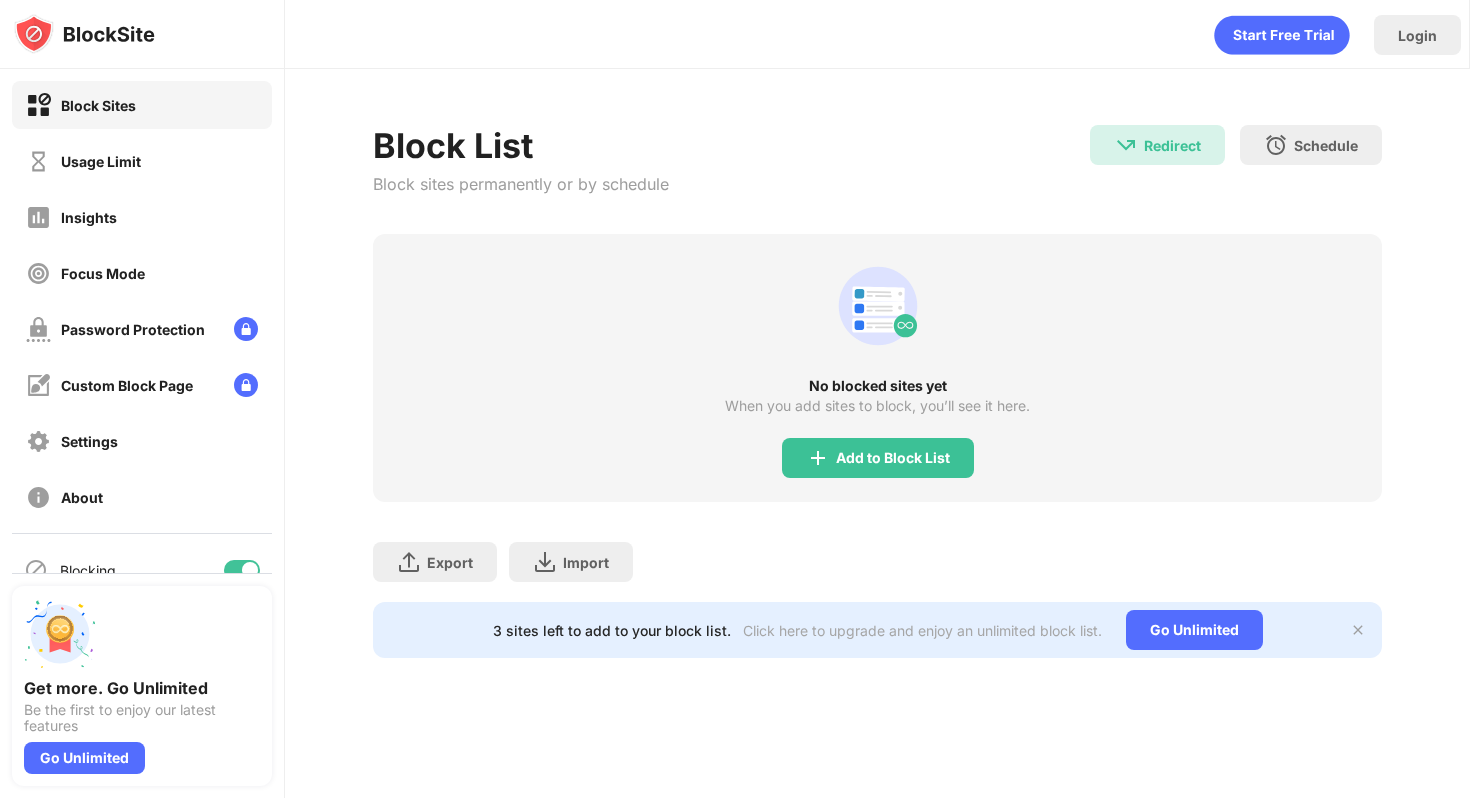 click on "Add to Block List" at bounding box center [878, 458] 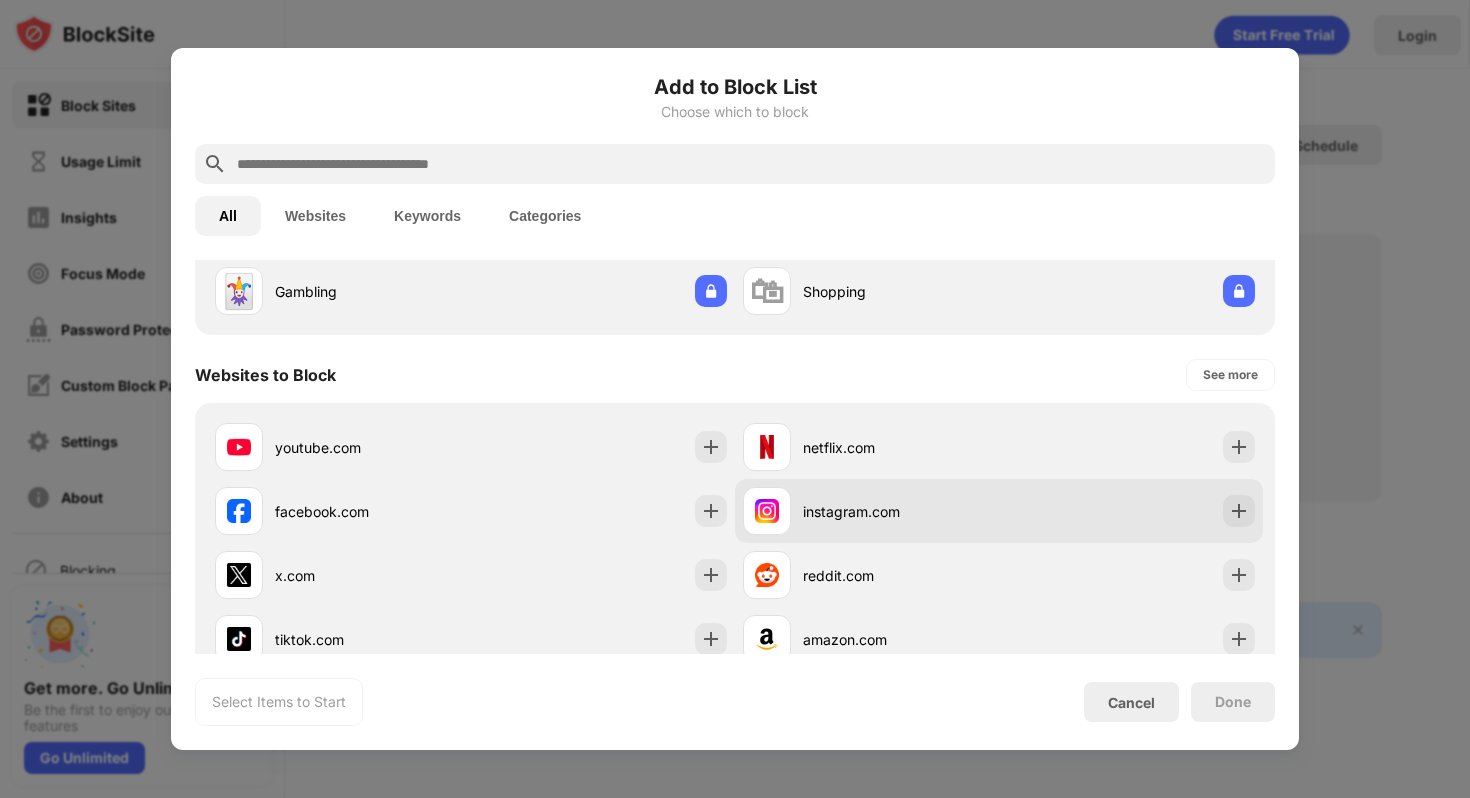scroll, scrollTop: 233, scrollLeft: 0, axis: vertical 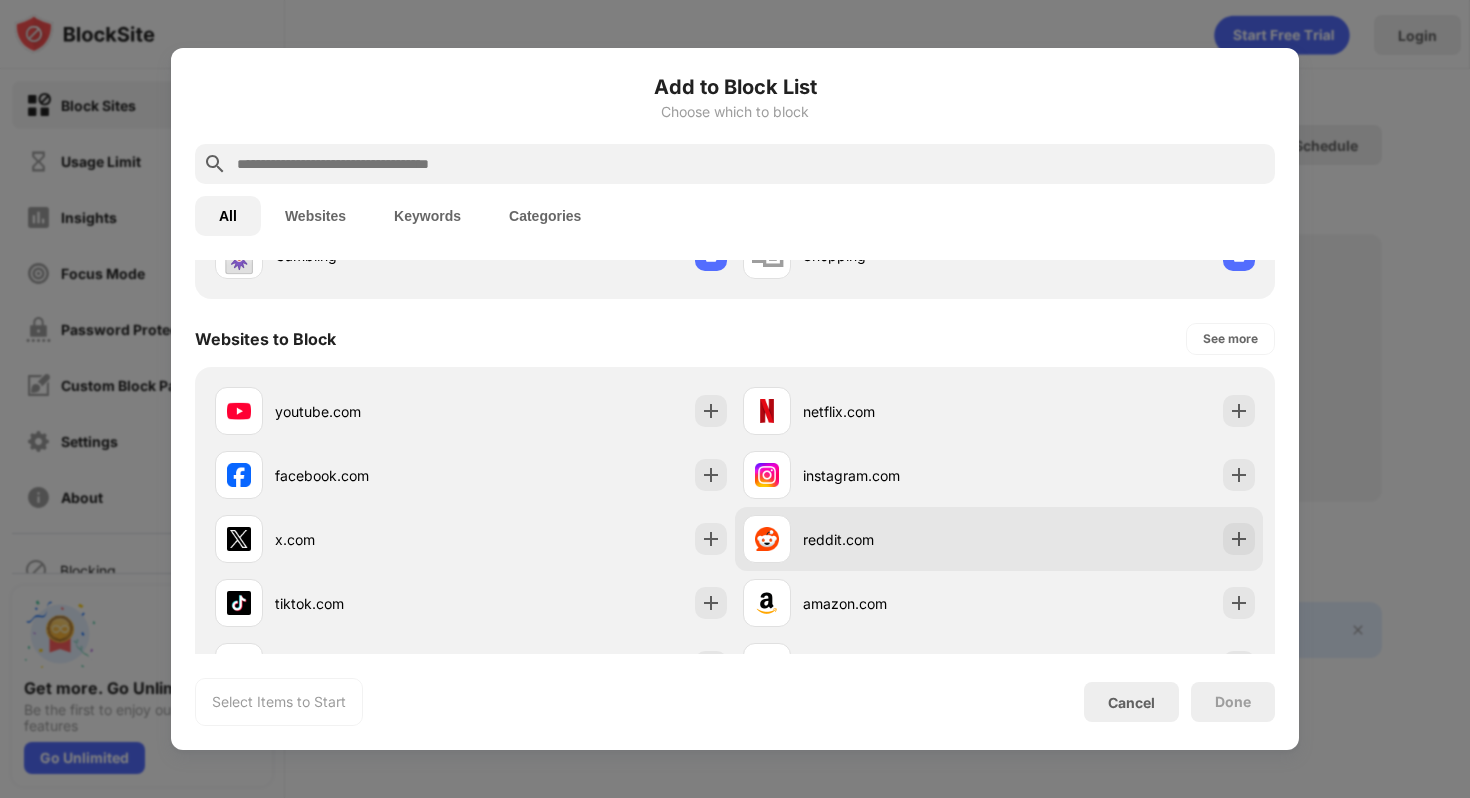 click on "reddit.com" at bounding box center [871, 539] 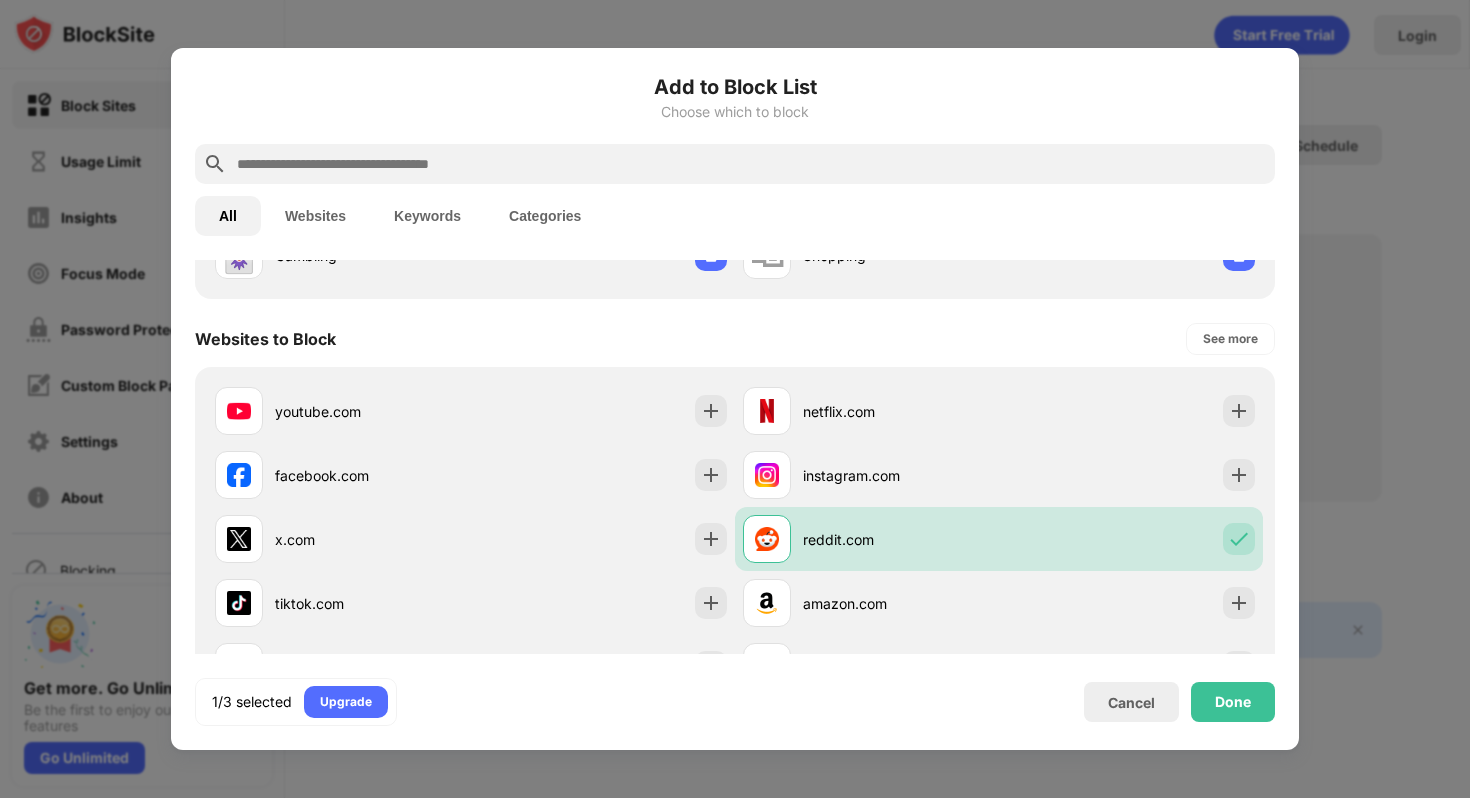 click on "Keywords" at bounding box center (427, 216) 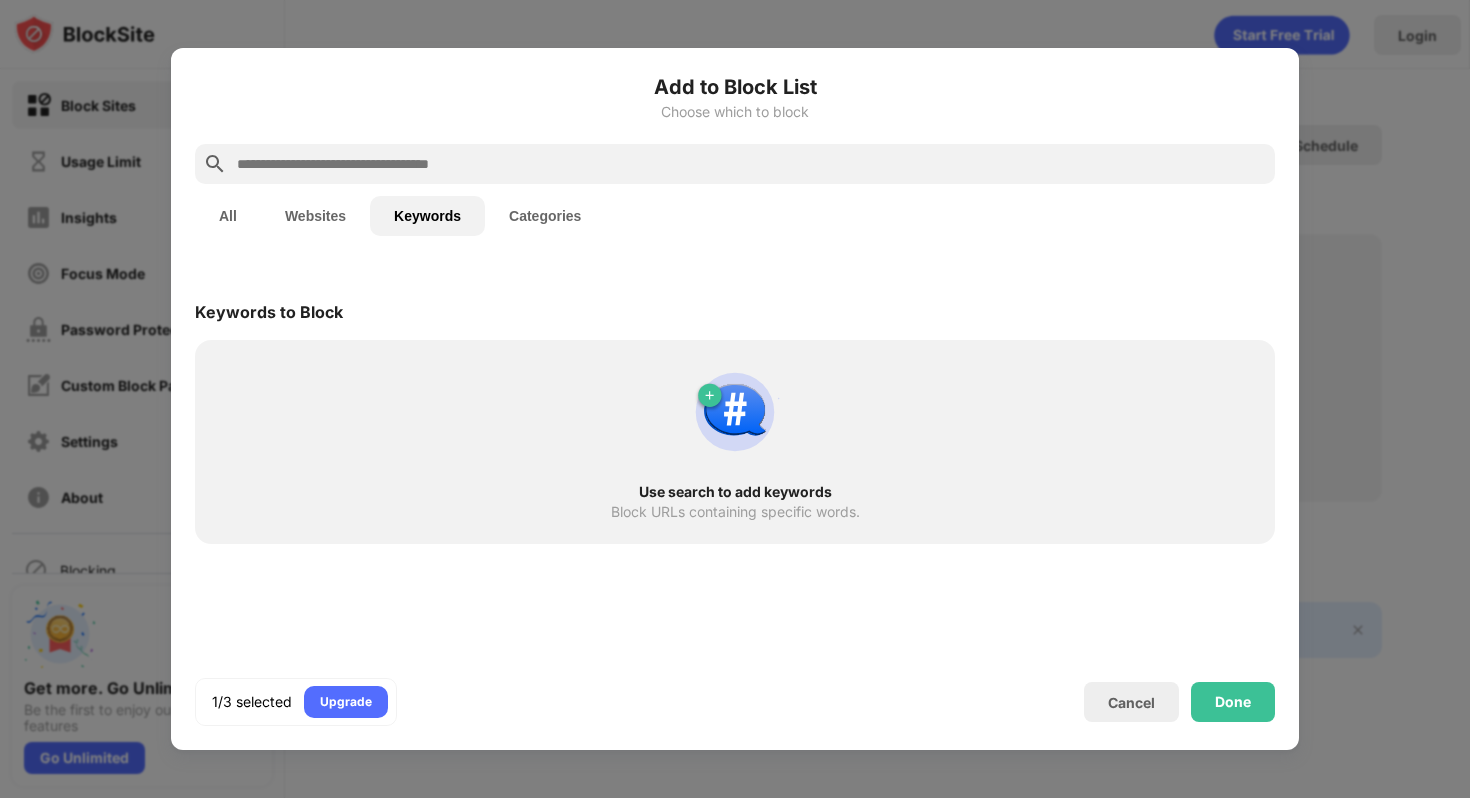 scroll, scrollTop: 0, scrollLeft: 0, axis: both 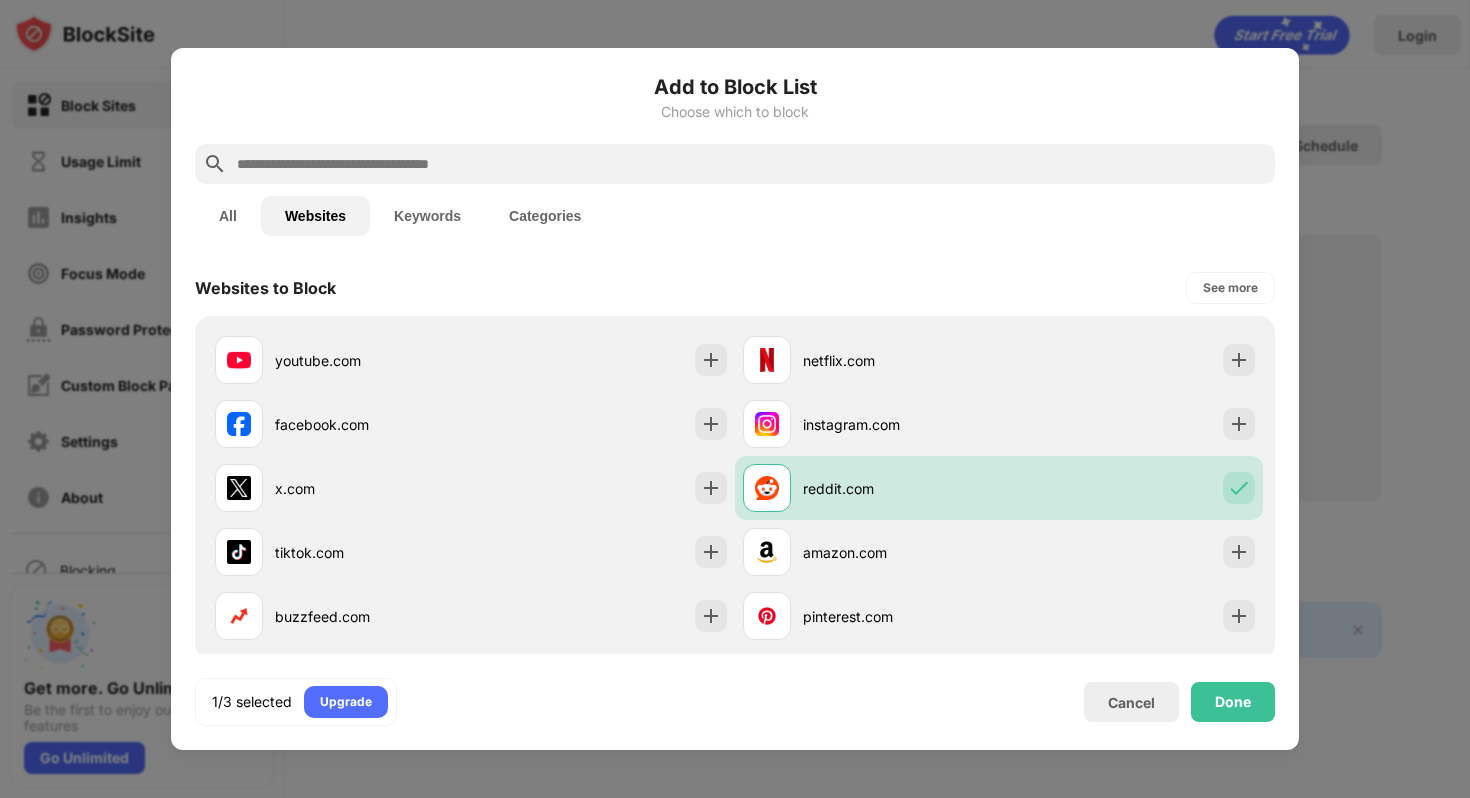 click on "Keywords" at bounding box center (427, 216) 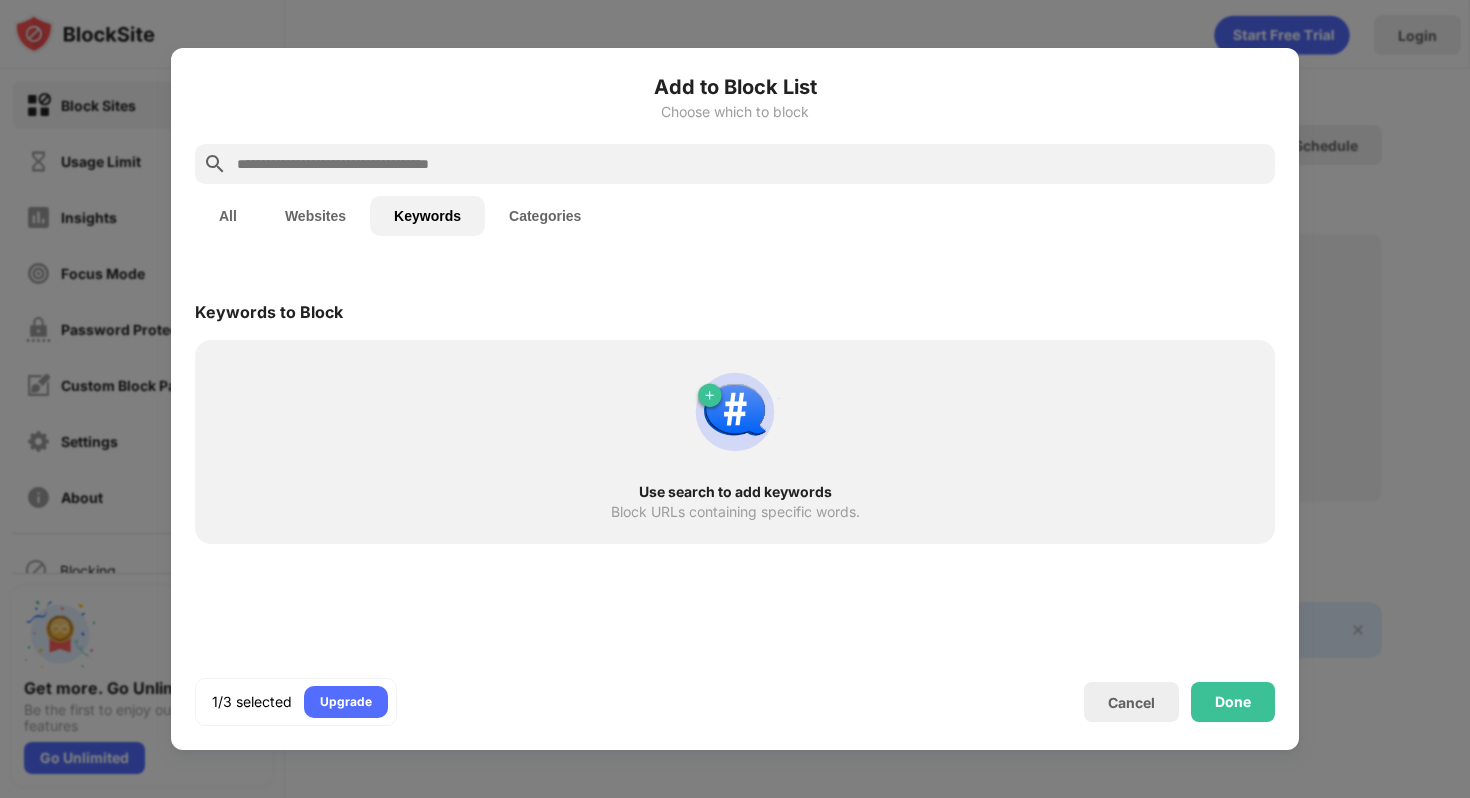 drag, startPoint x: 306, startPoint y: 219, endPoint x: 306, endPoint y: 233, distance: 14 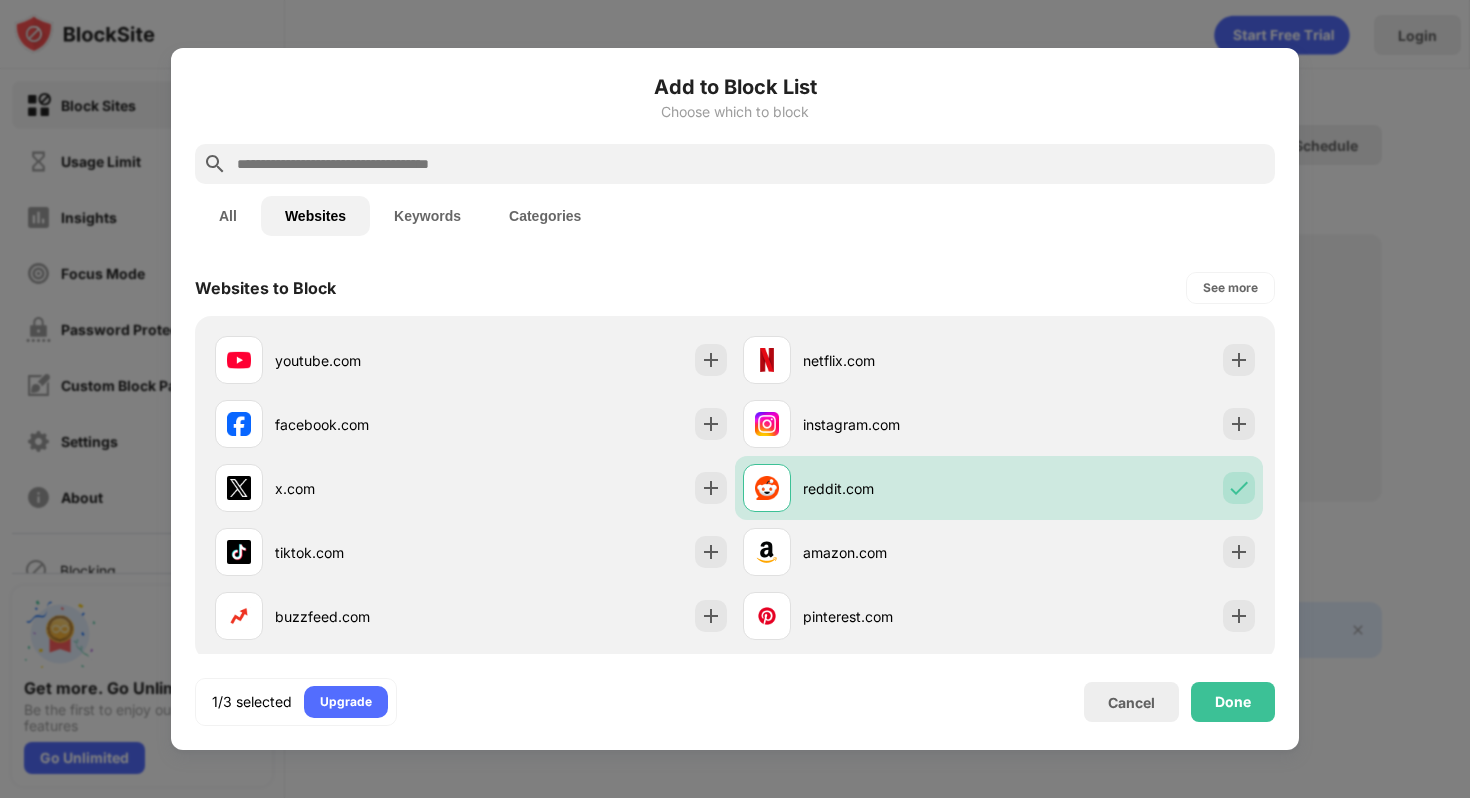 scroll, scrollTop: 98, scrollLeft: 0, axis: vertical 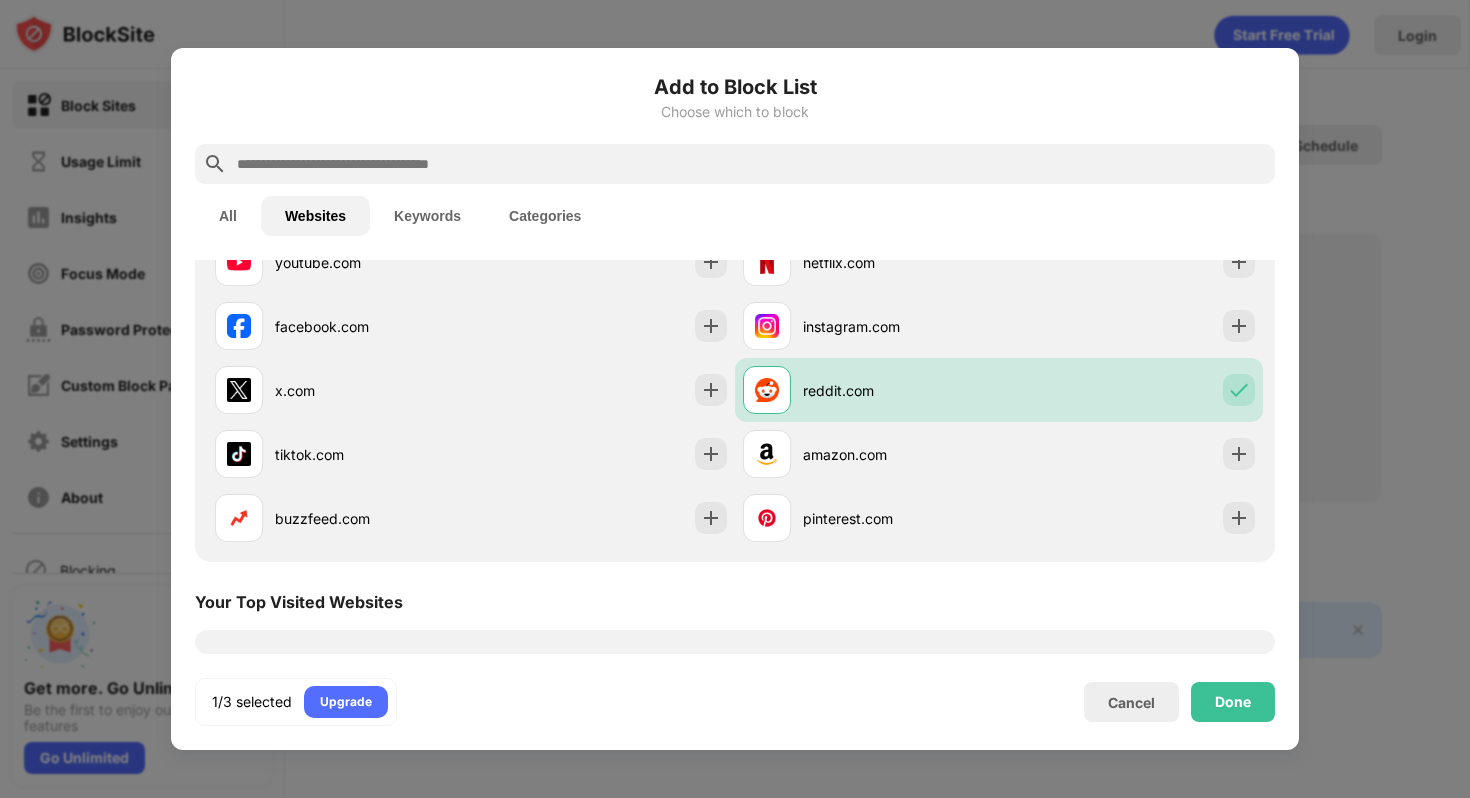click on "All Websites Keywords Categories" at bounding box center (735, 216) 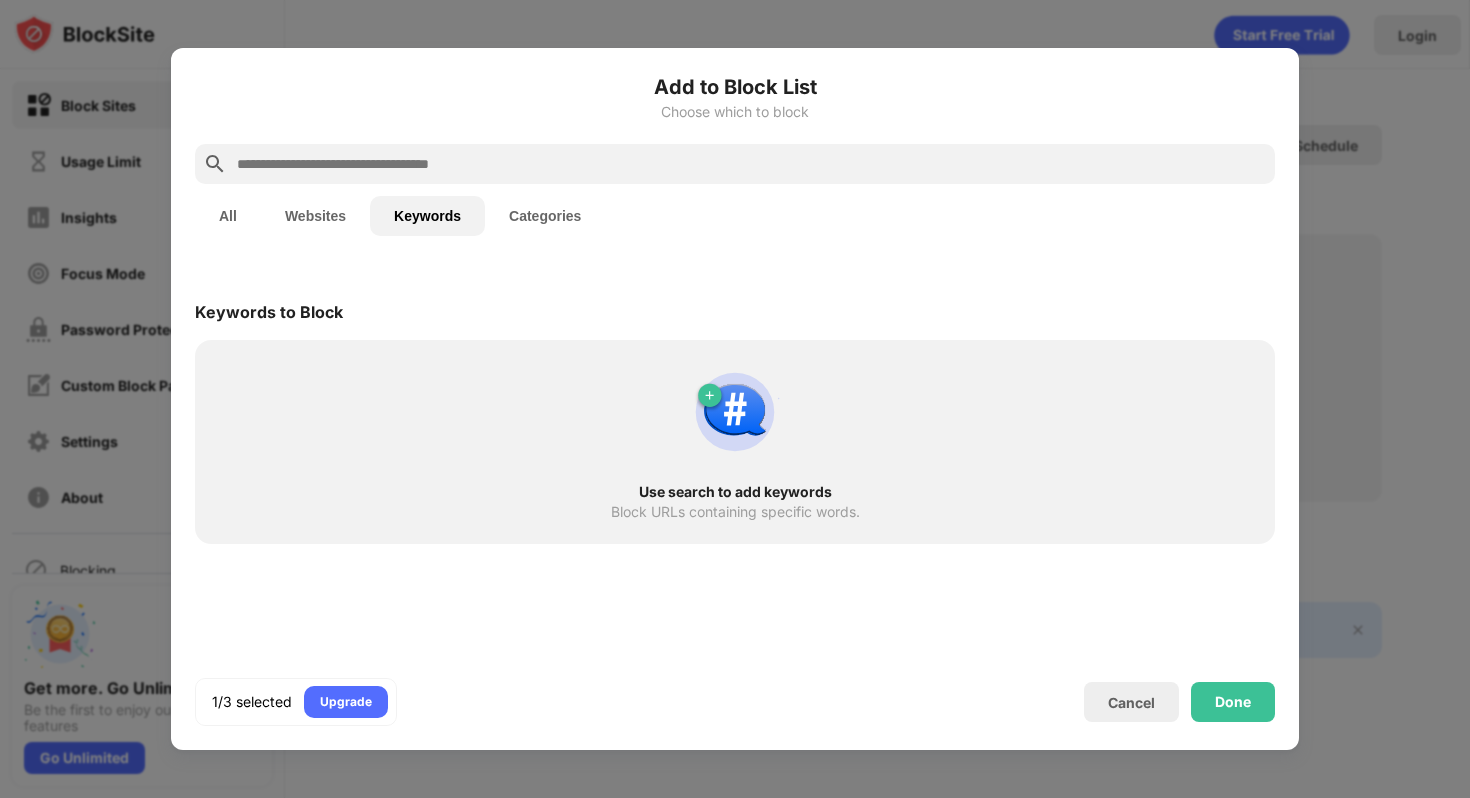 click on "Websites" at bounding box center (315, 216) 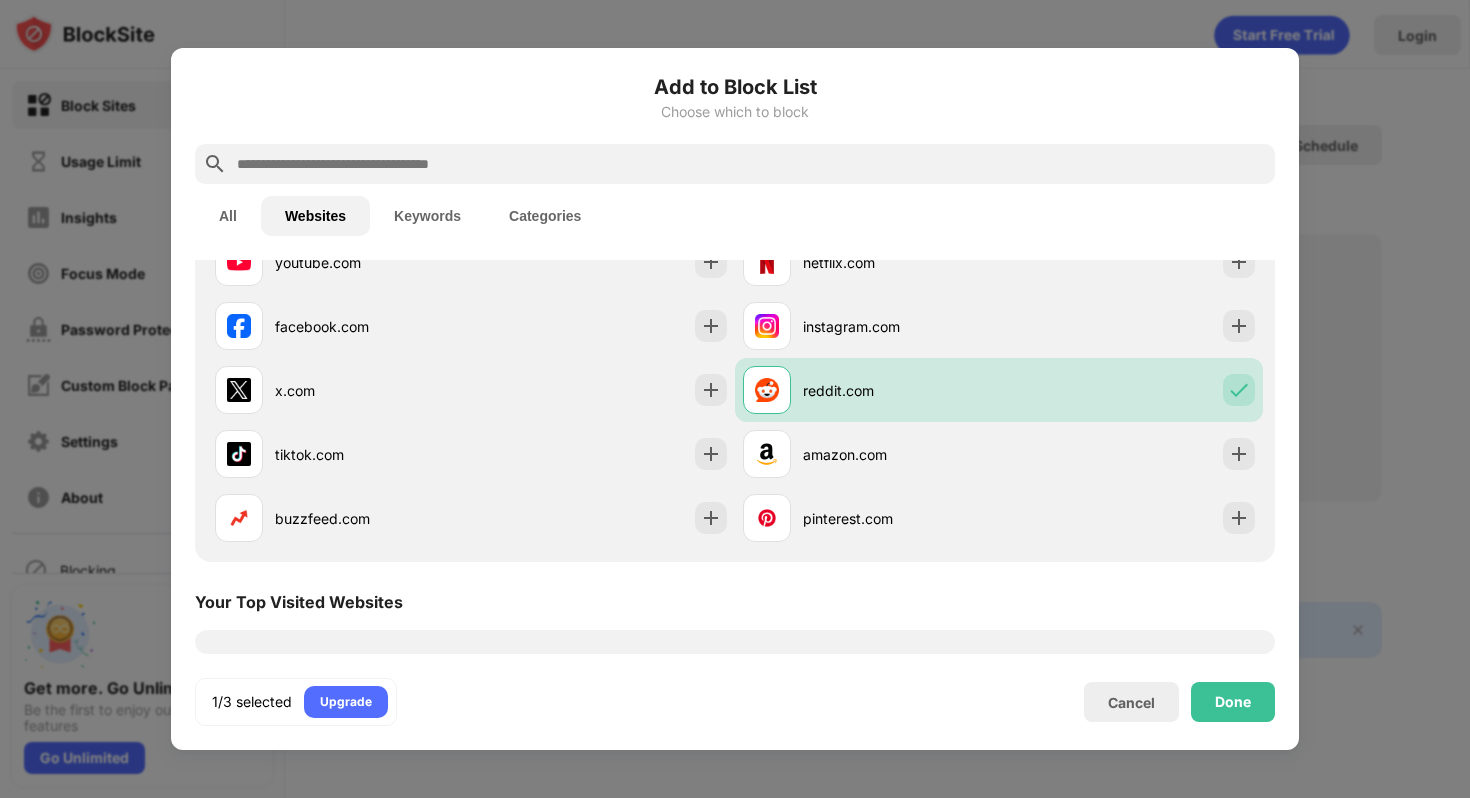scroll, scrollTop: 0, scrollLeft: 0, axis: both 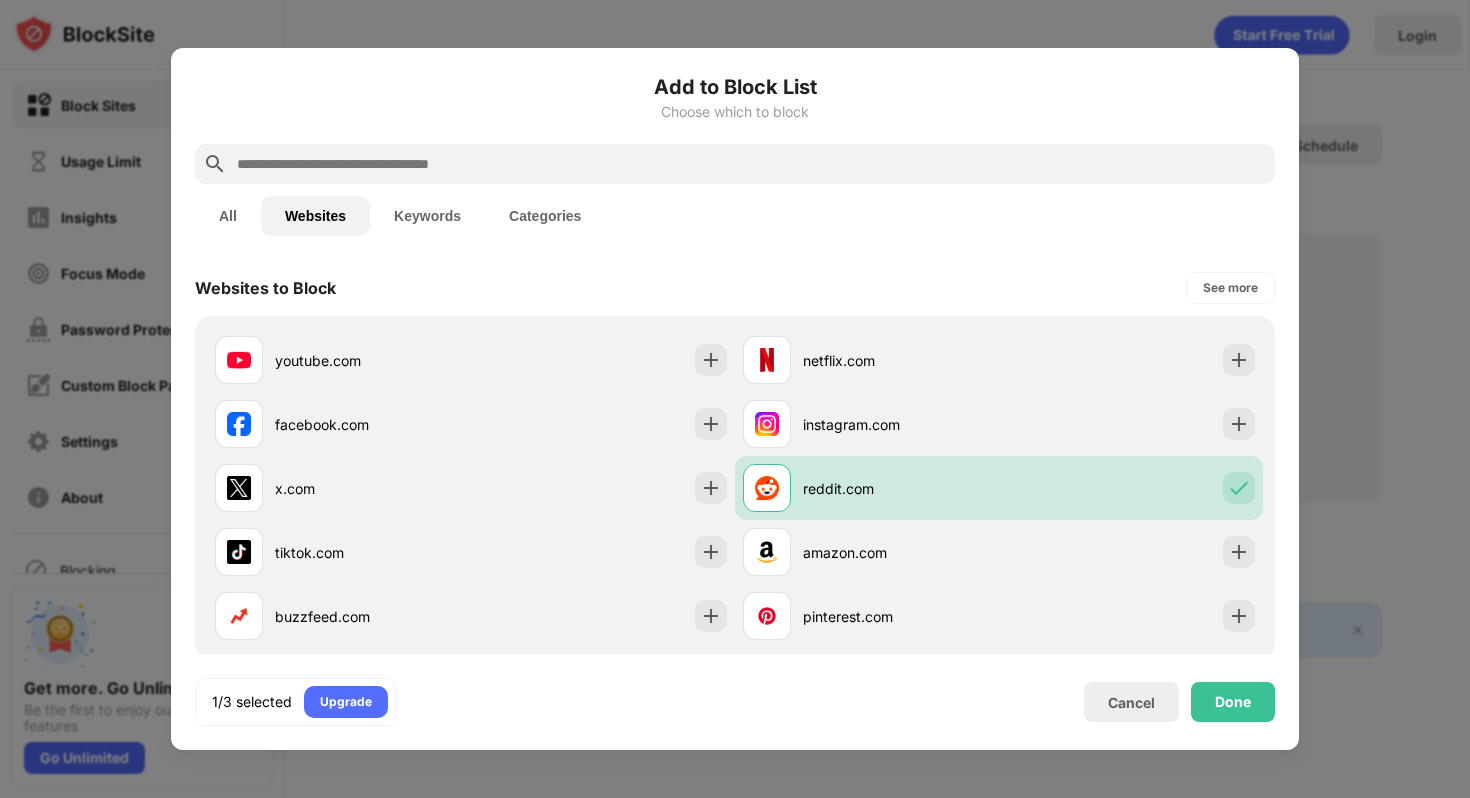click on "Keywords" at bounding box center (427, 216) 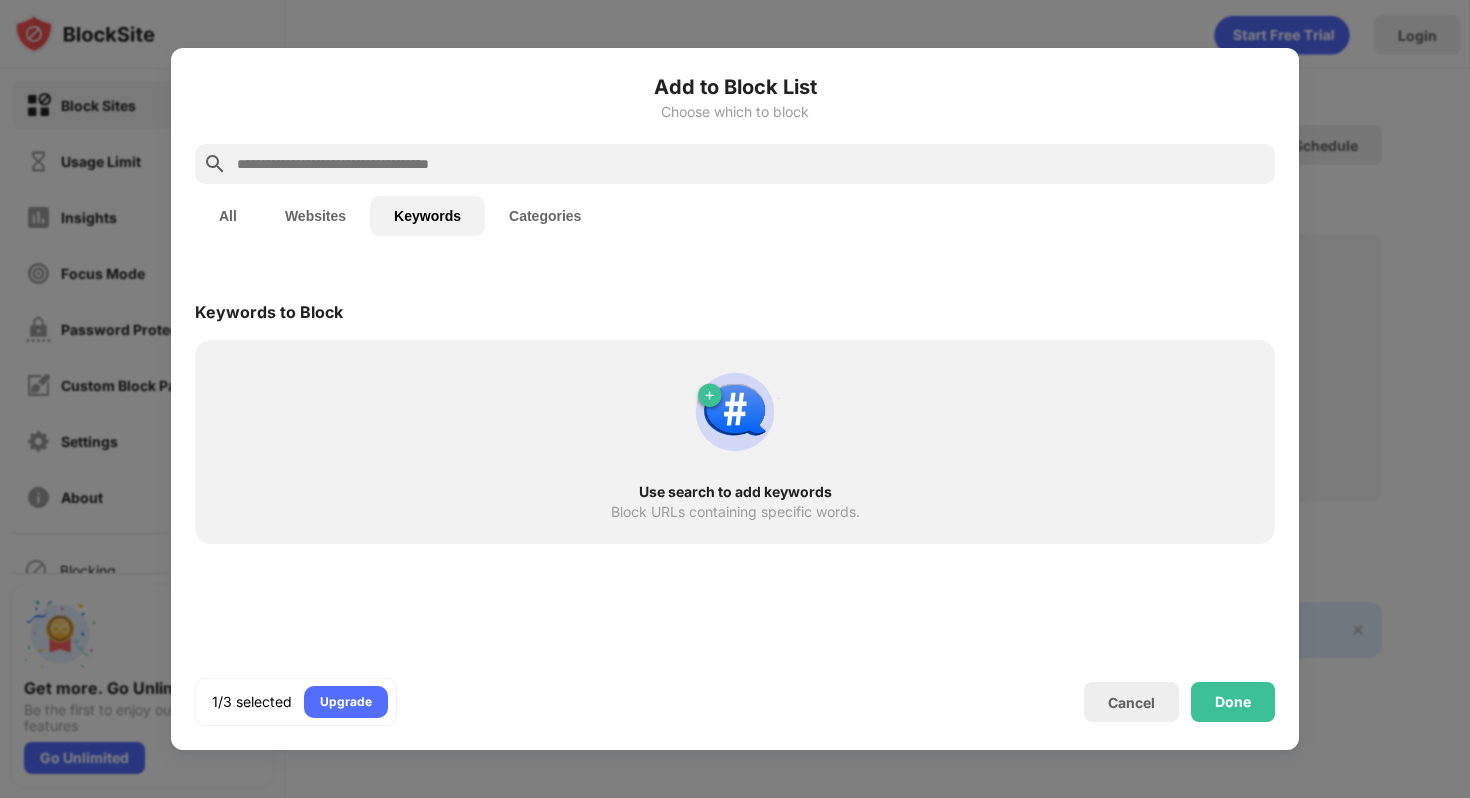 click on "Websites" at bounding box center [315, 216] 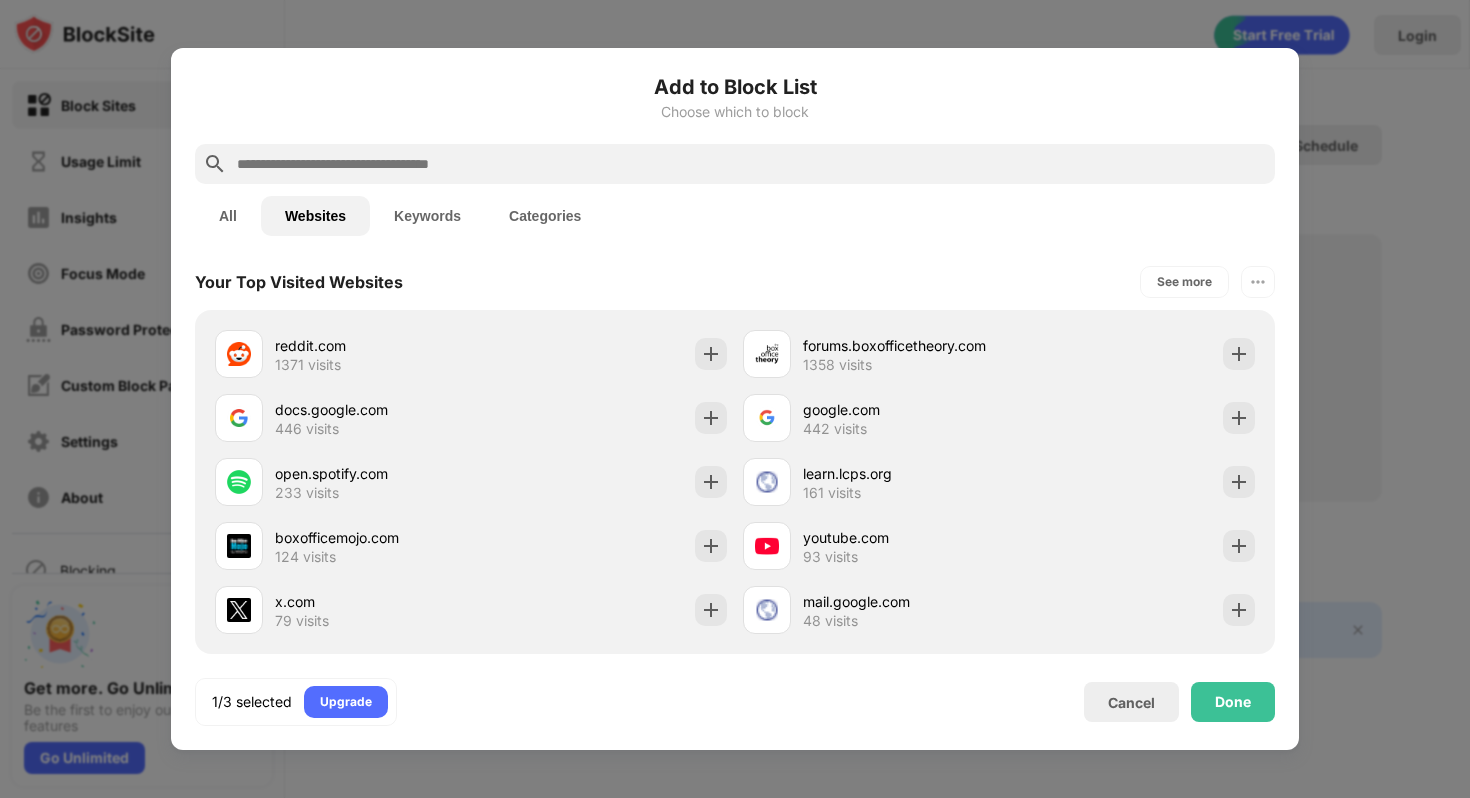 scroll, scrollTop: 403, scrollLeft: 0, axis: vertical 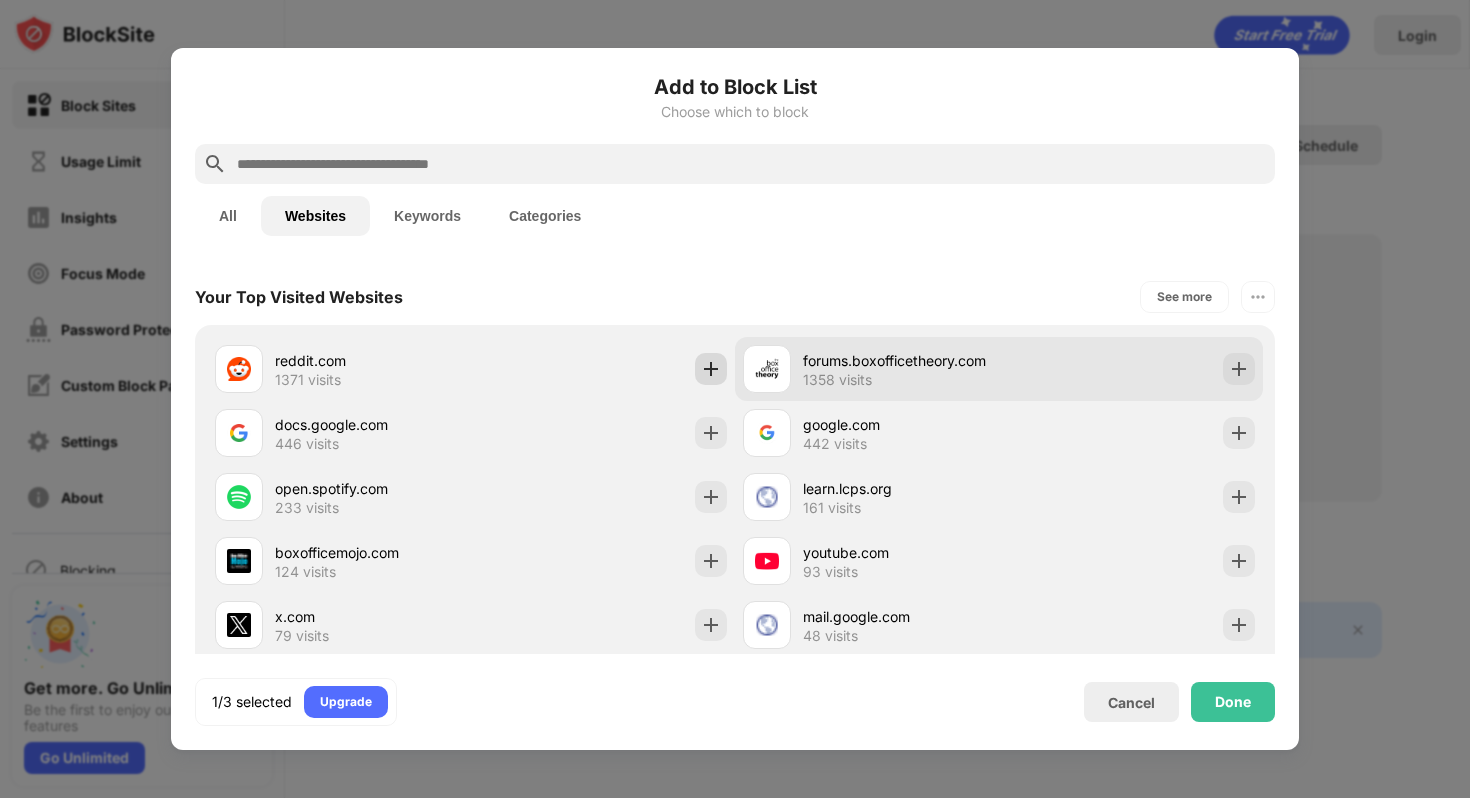 click on "1358 visits" at bounding box center (837, 380) 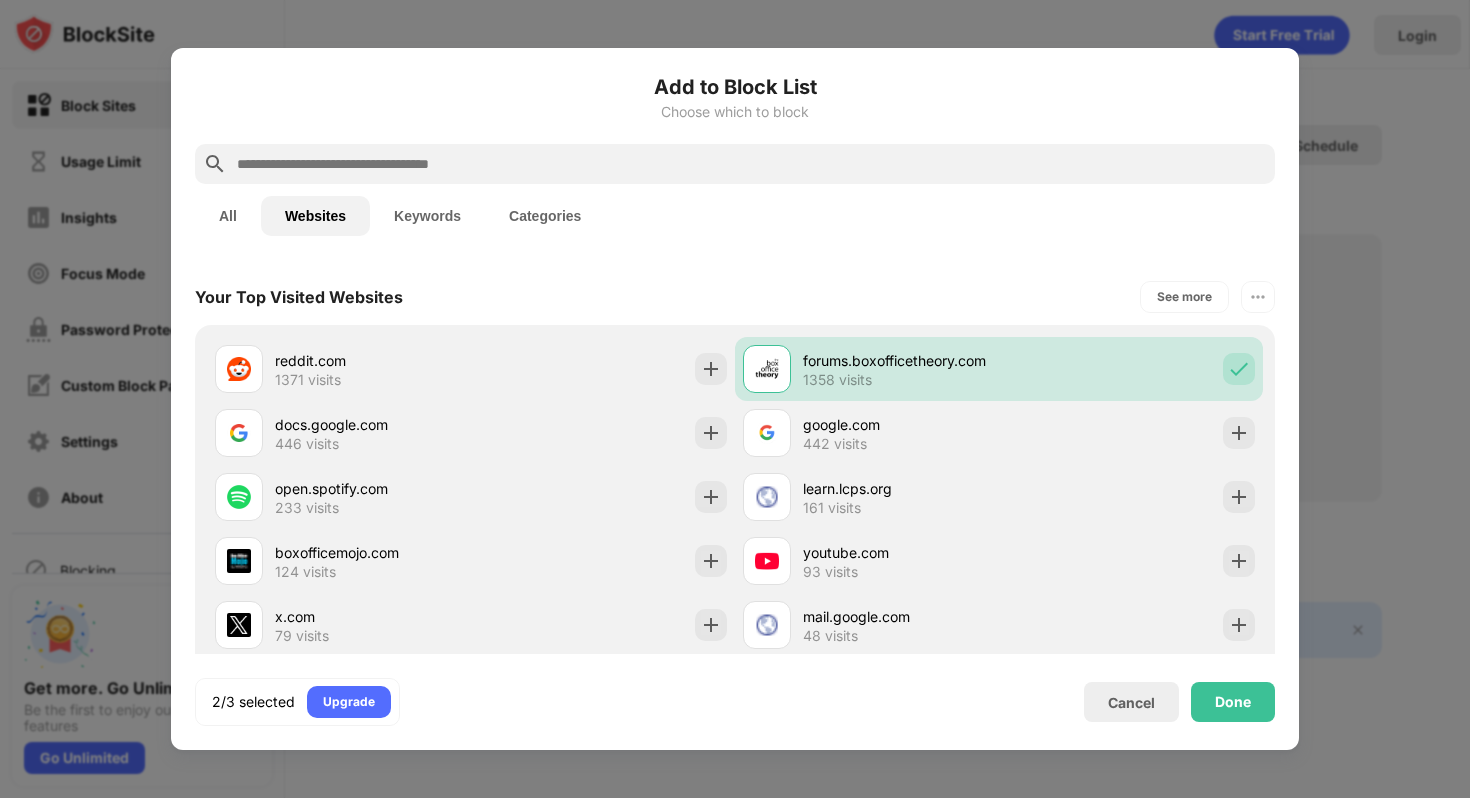 click on "Done" at bounding box center [1233, 702] 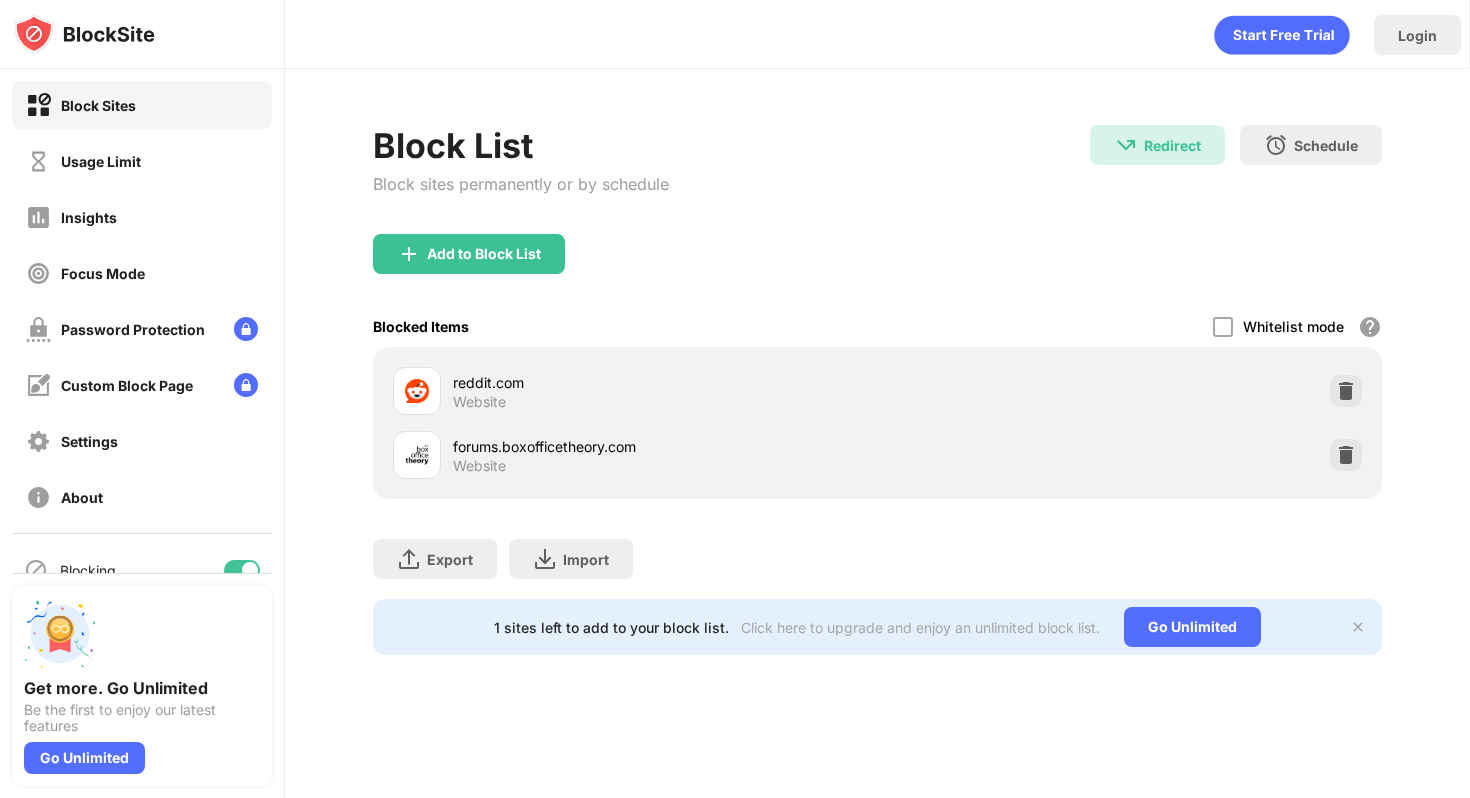 scroll, scrollTop: 435, scrollLeft: 0, axis: vertical 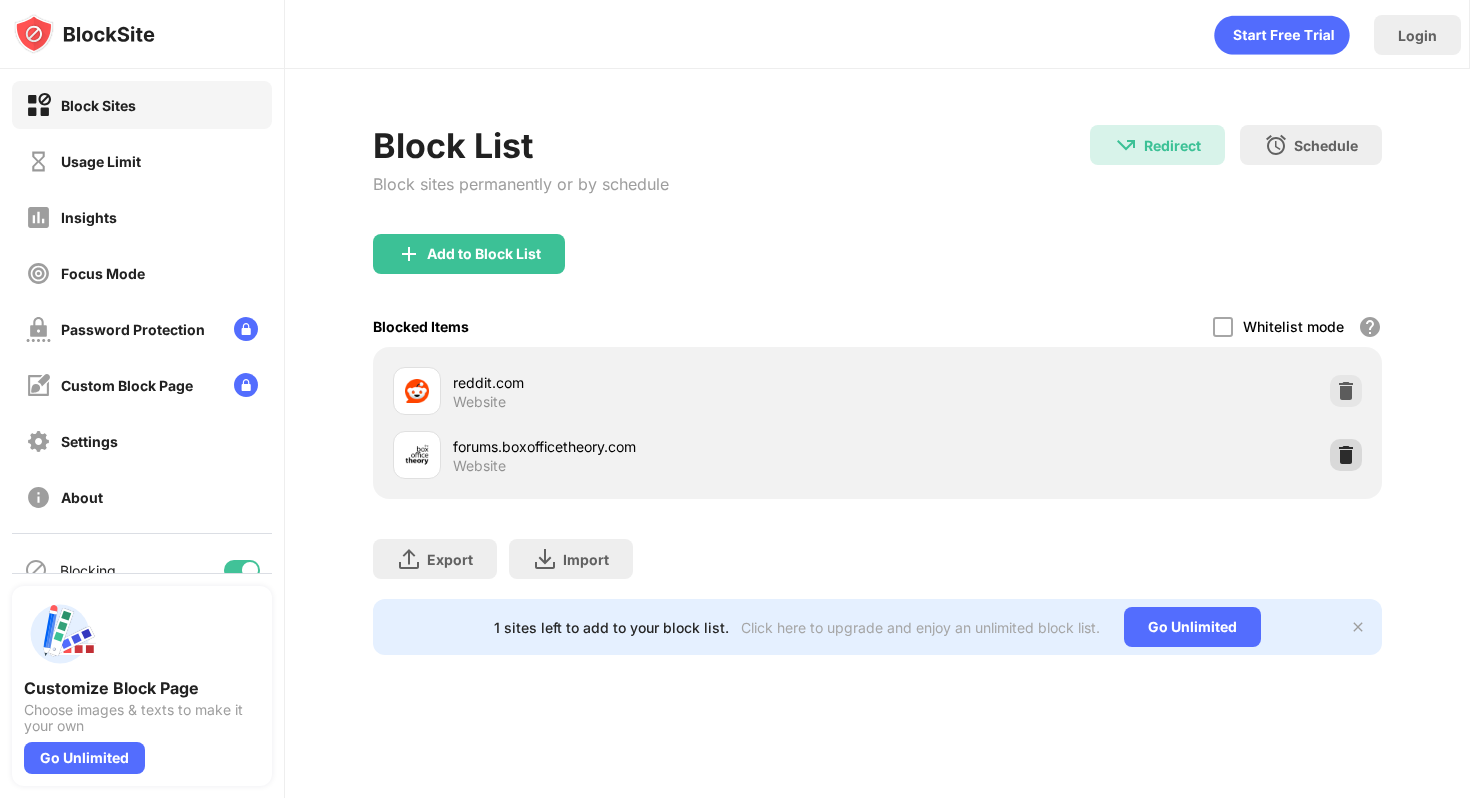 click at bounding box center [1346, 455] 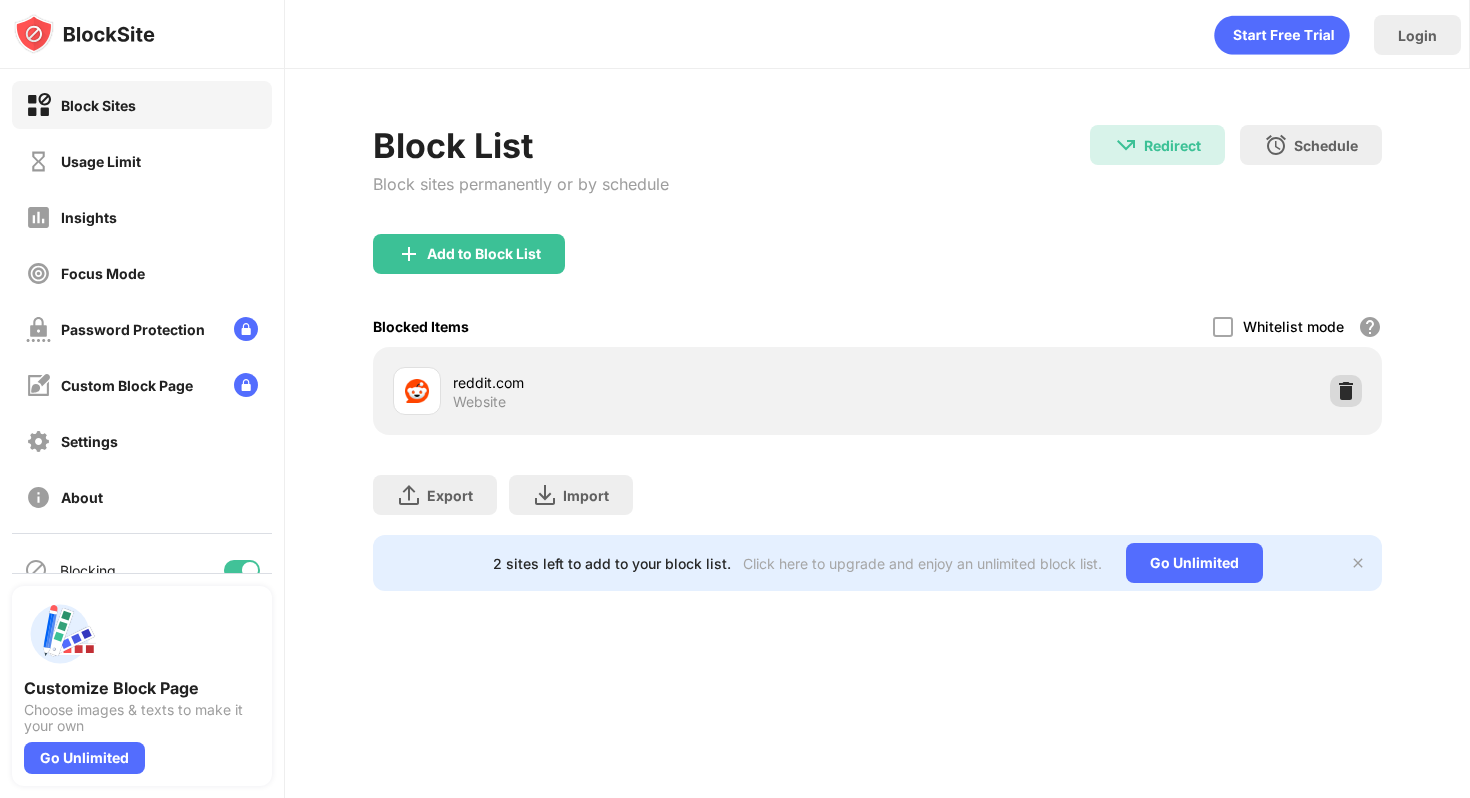click at bounding box center [1346, 391] 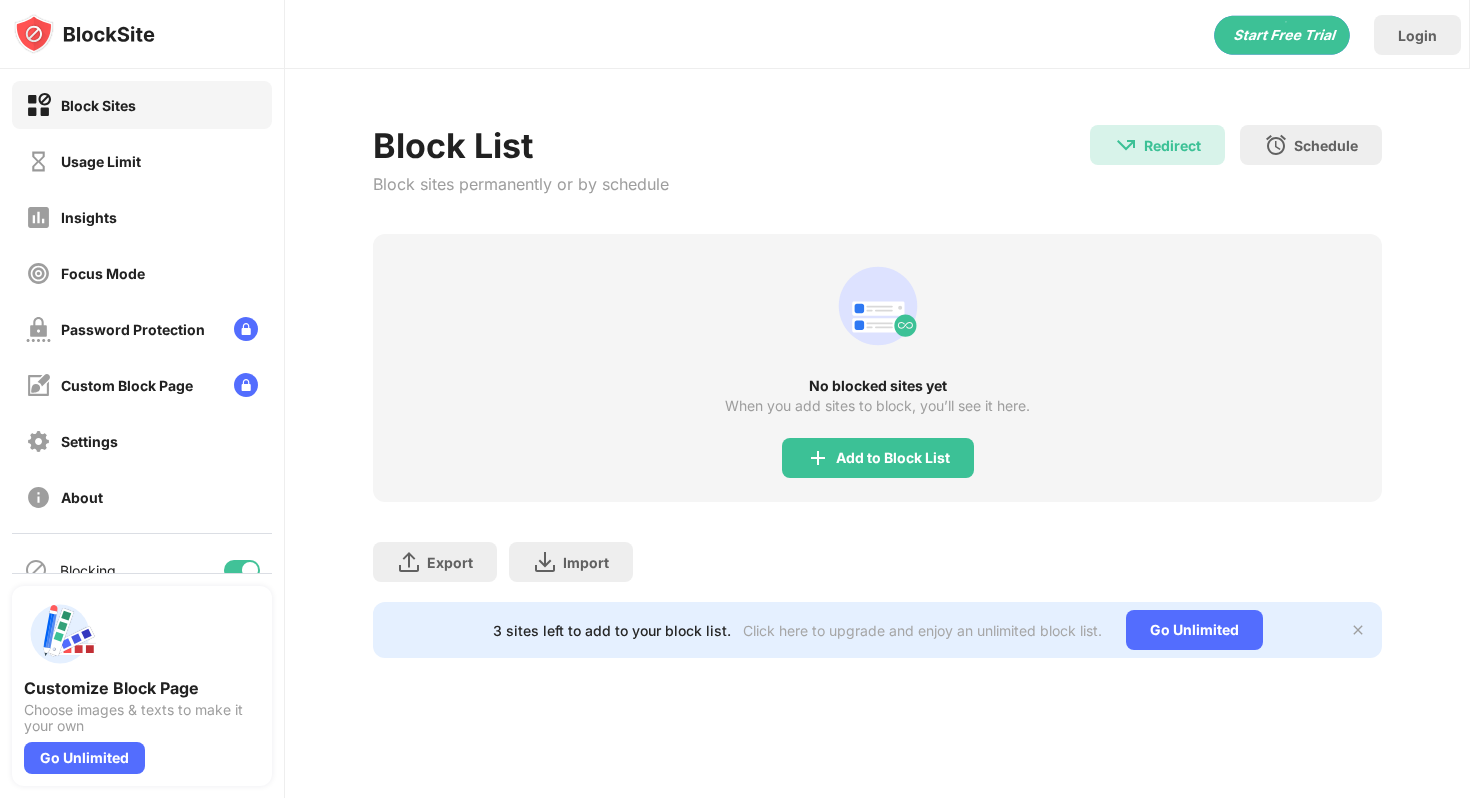 click on "Add to Block List" at bounding box center (878, 458) 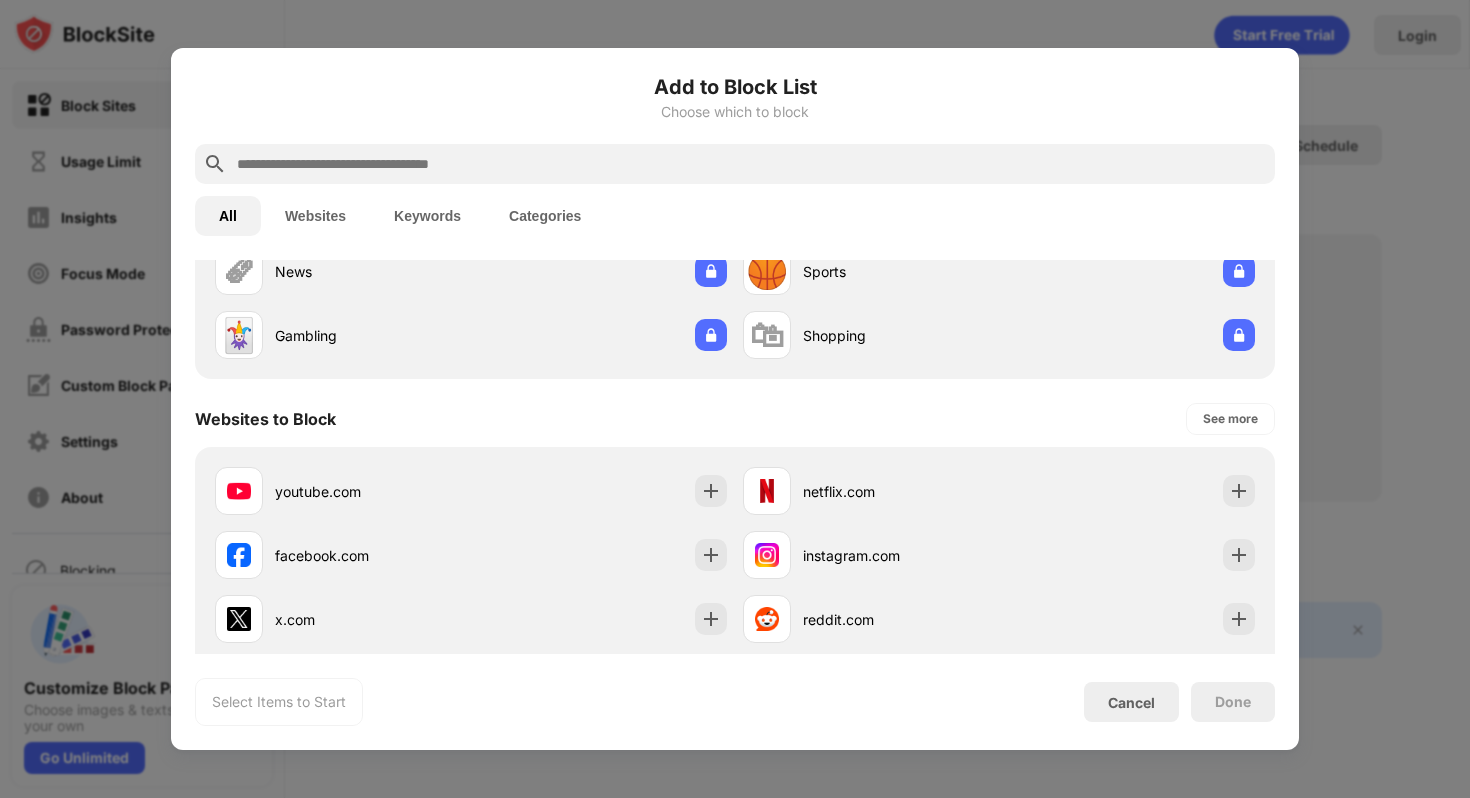 scroll, scrollTop: 215, scrollLeft: 0, axis: vertical 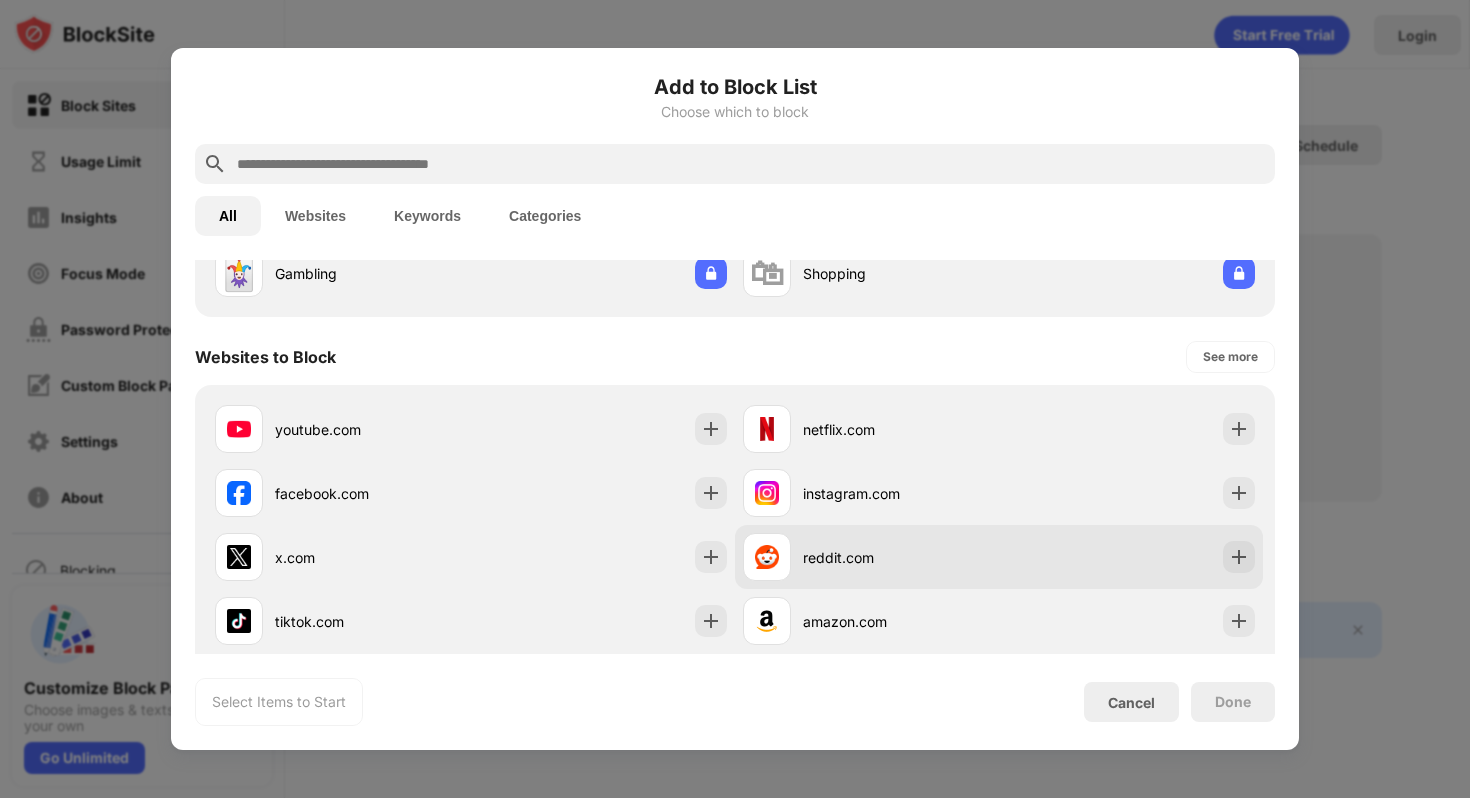click on "reddit.com" at bounding box center (901, 557) 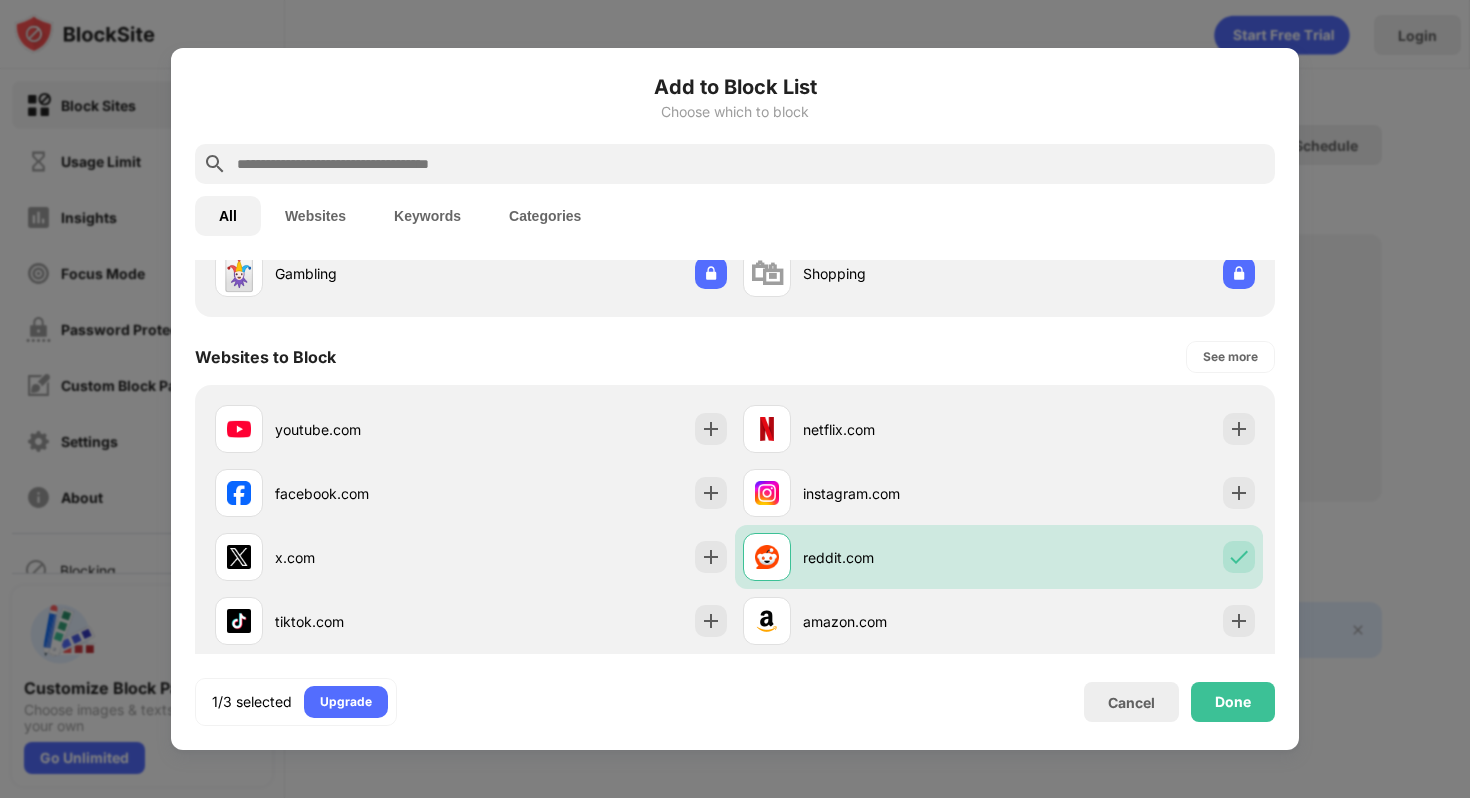 click on "Keywords" at bounding box center [427, 216] 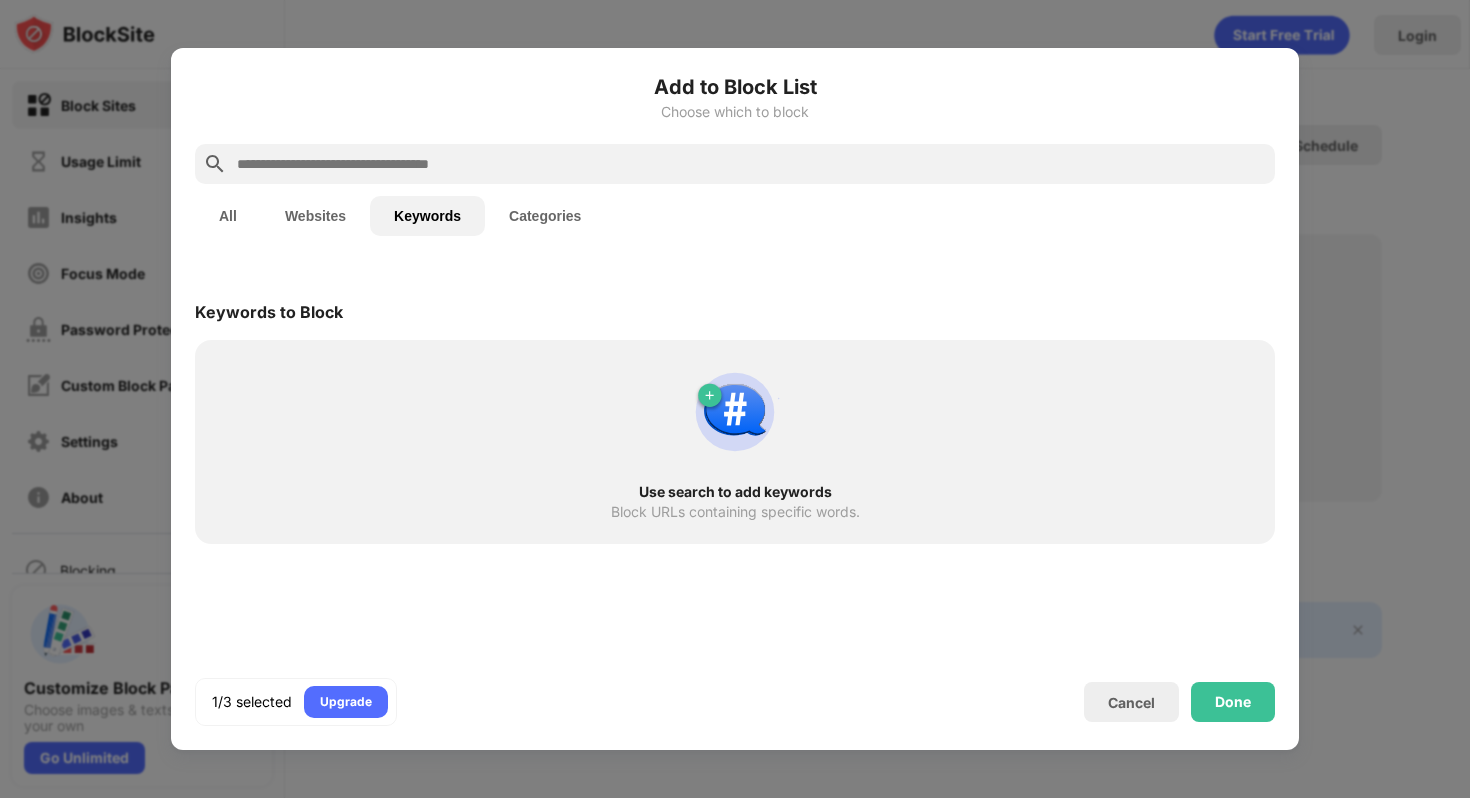 click on "Websites" at bounding box center (315, 216) 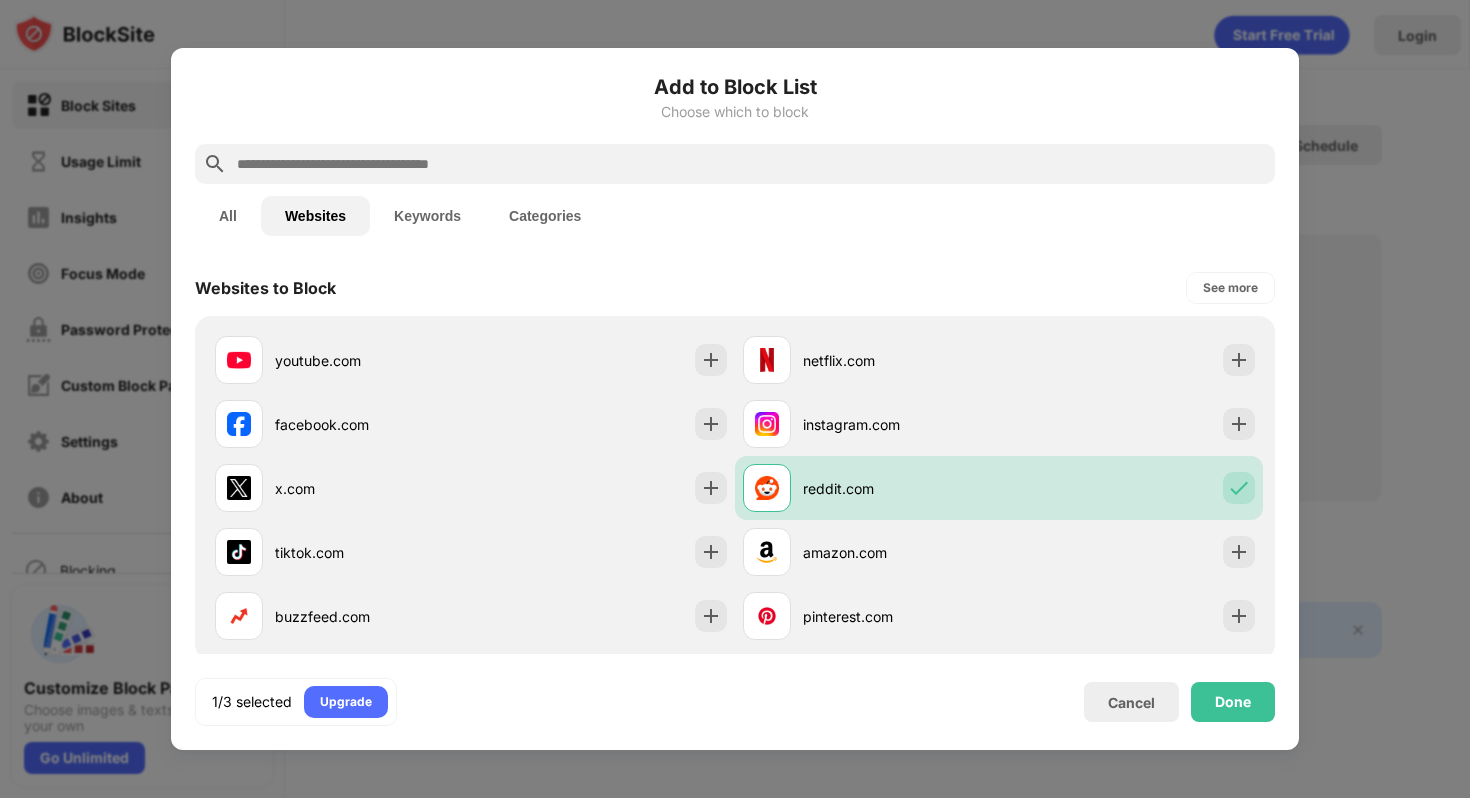 click on "Keywords" at bounding box center [427, 216] 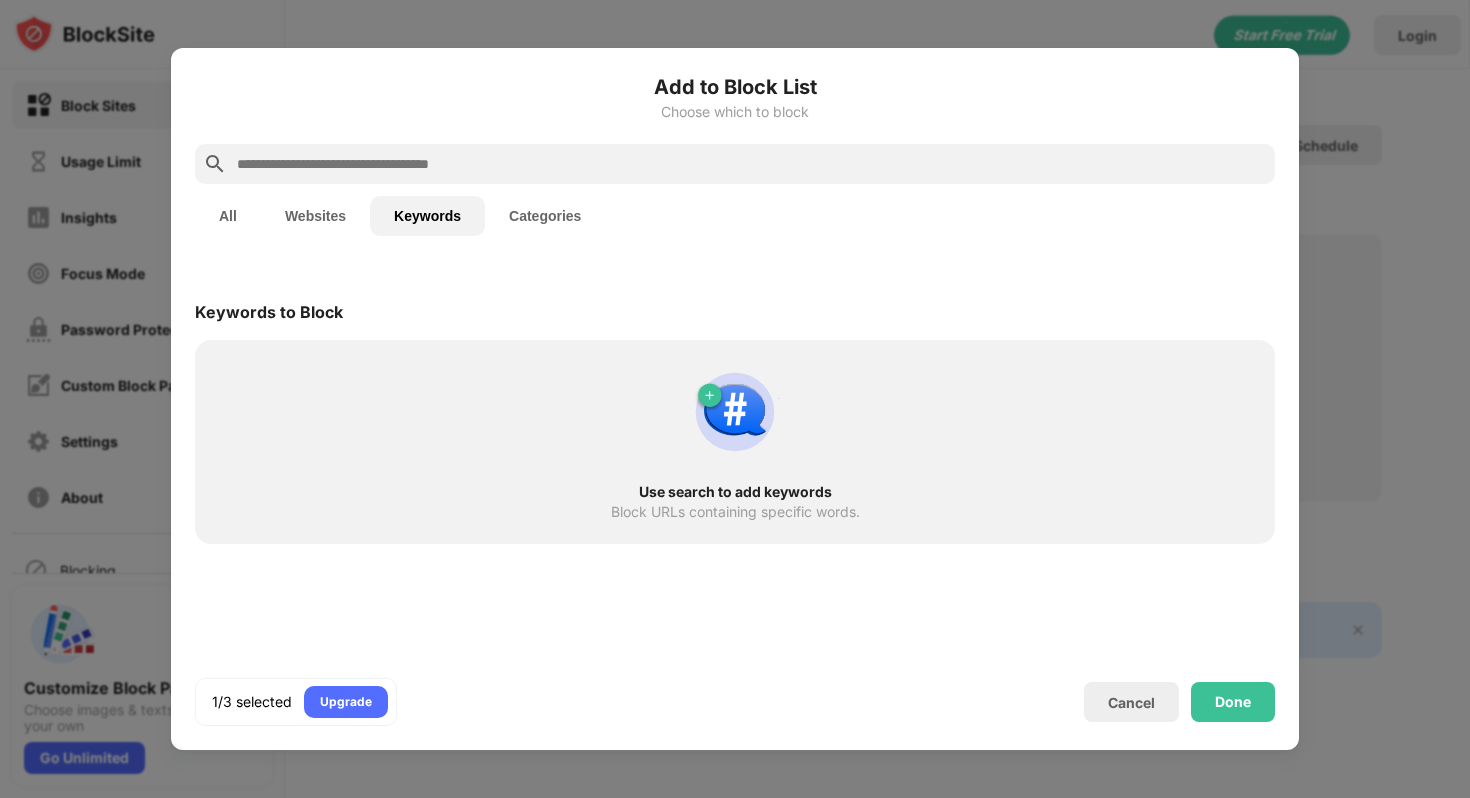 click on "Websites" at bounding box center [315, 216] 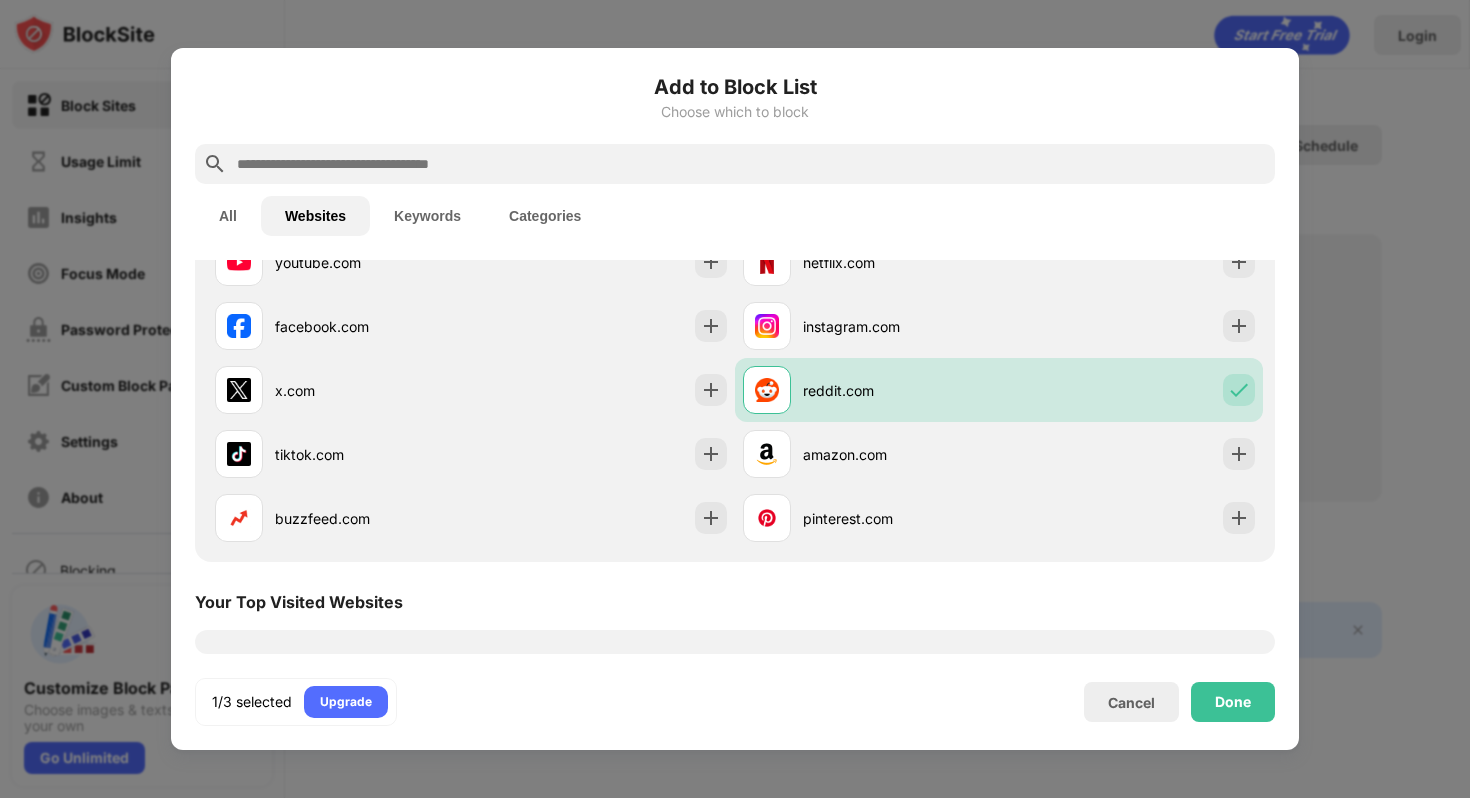 scroll, scrollTop: 0, scrollLeft: 0, axis: both 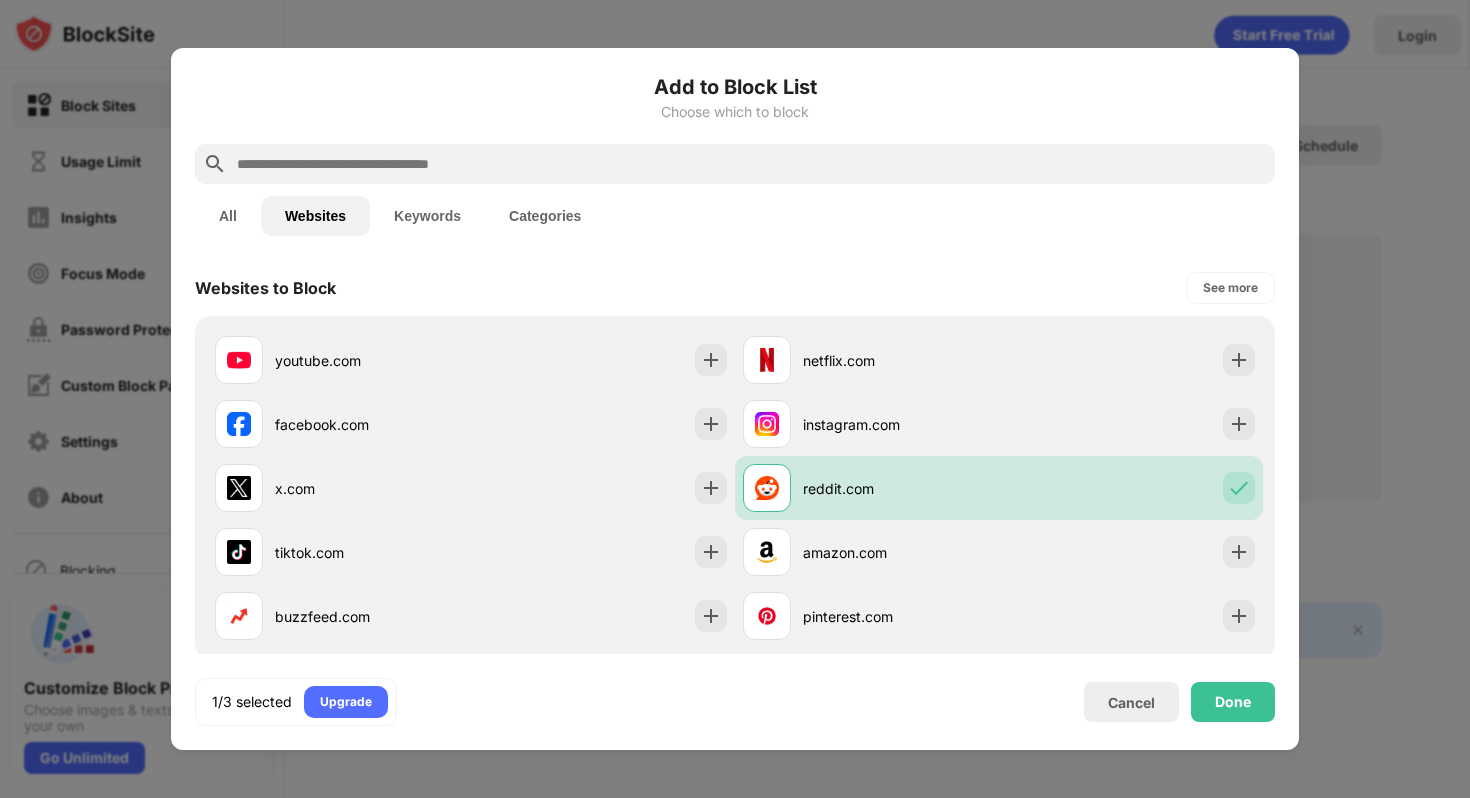 click on "Keywords" at bounding box center [427, 216] 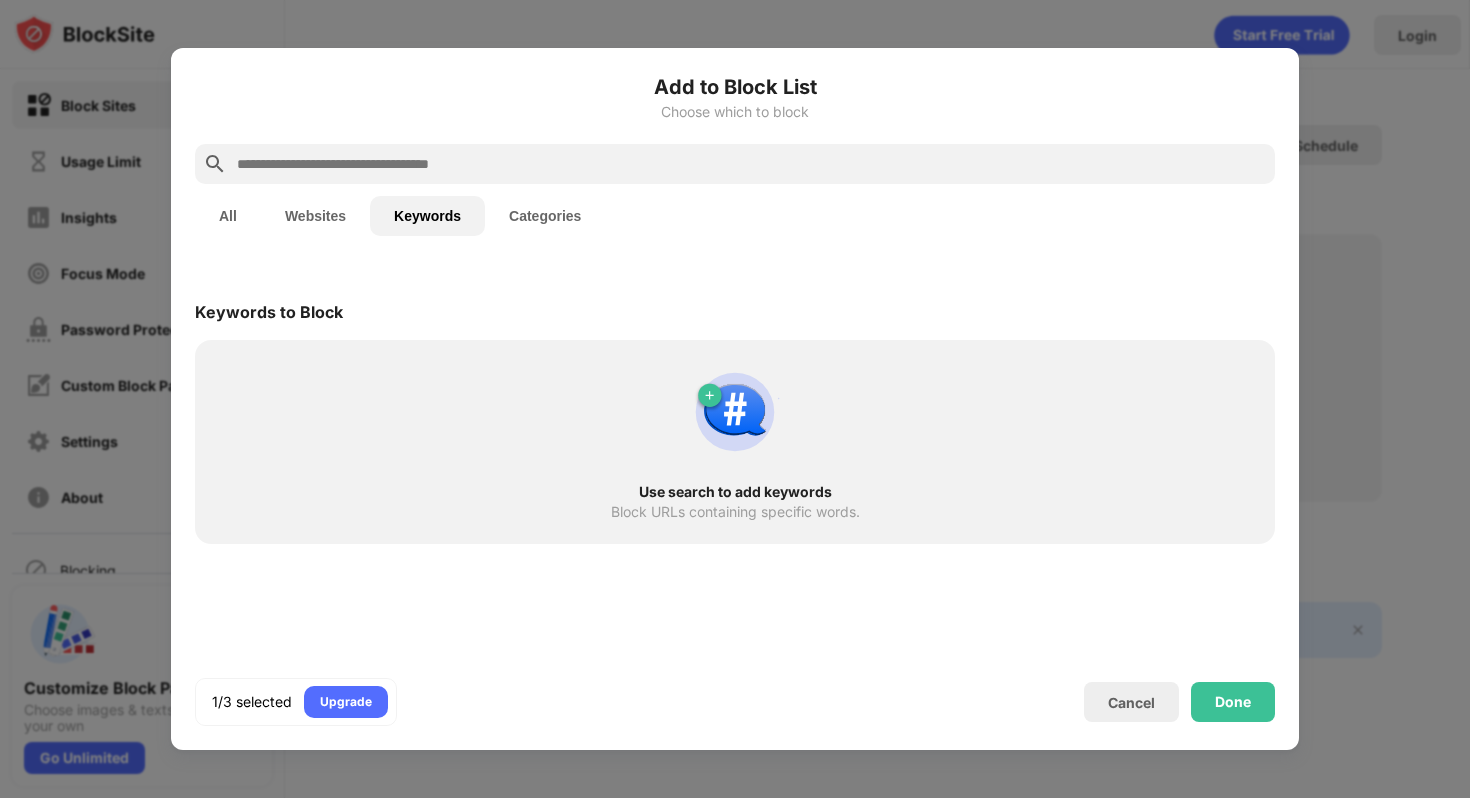 click on "Websites" at bounding box center [315, 216] 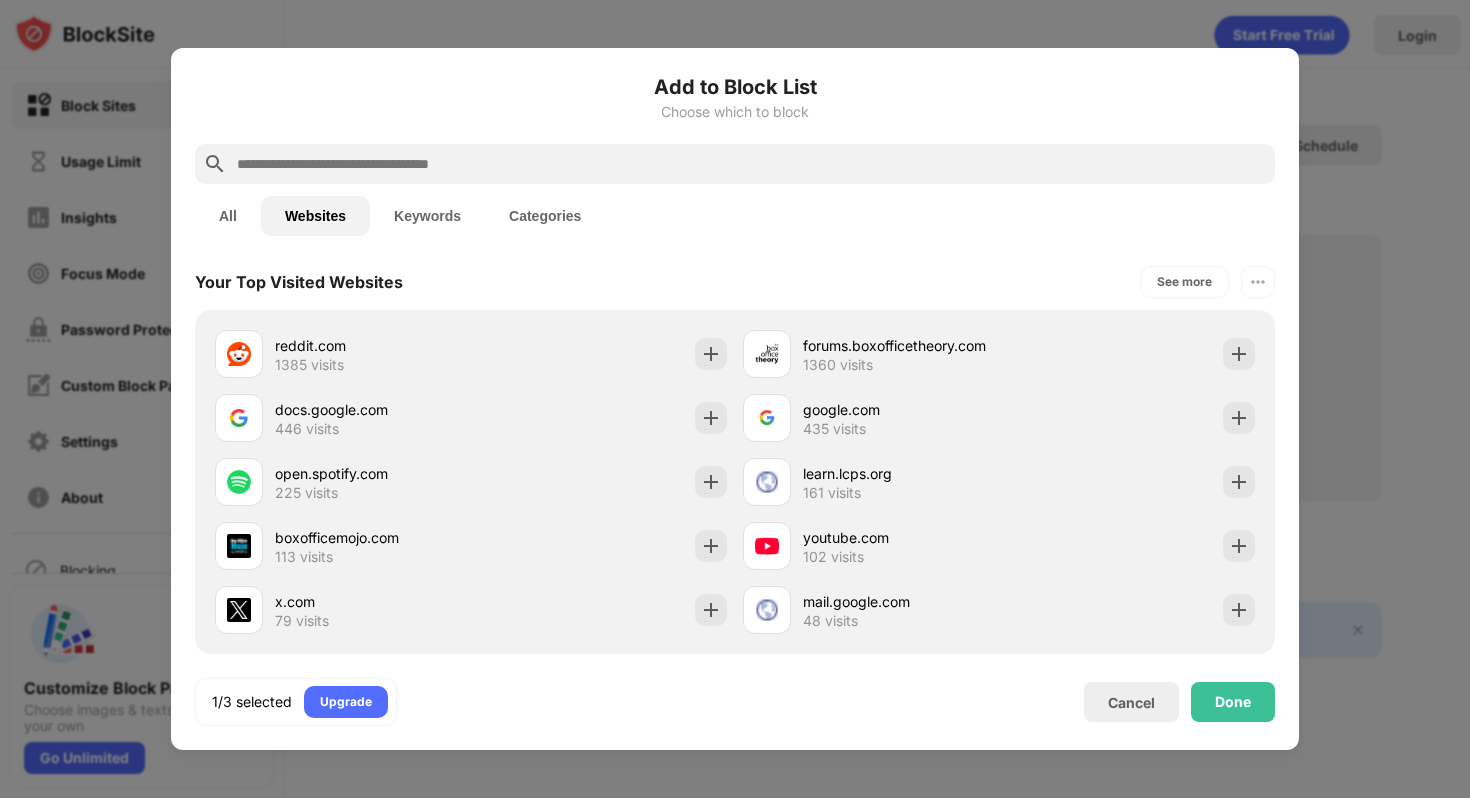 scroll, scrollTop: 362, scrollLeft: 0, axis: vertical 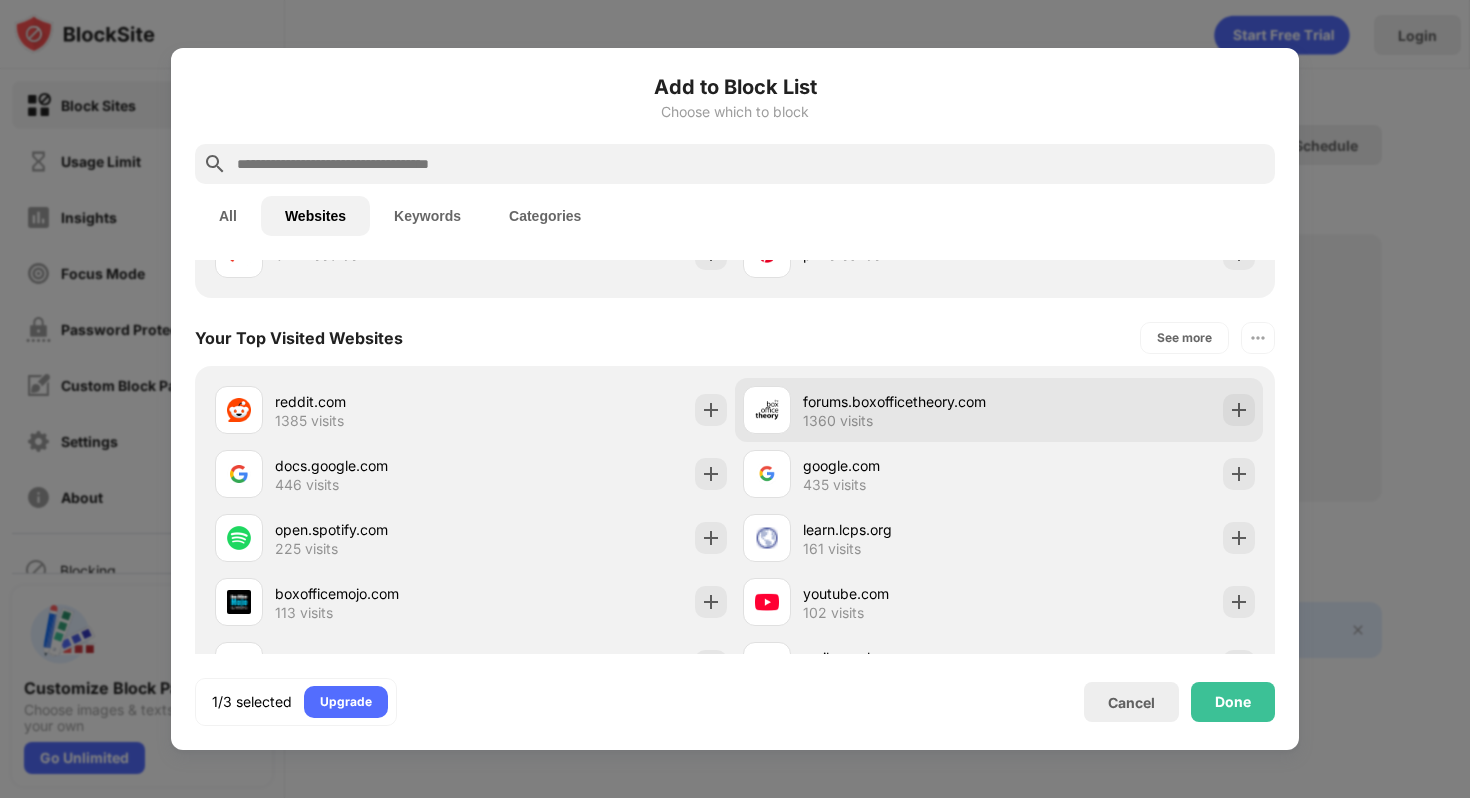 click on "forums.boxofficetheory.com" at bounding box center (901, 401) 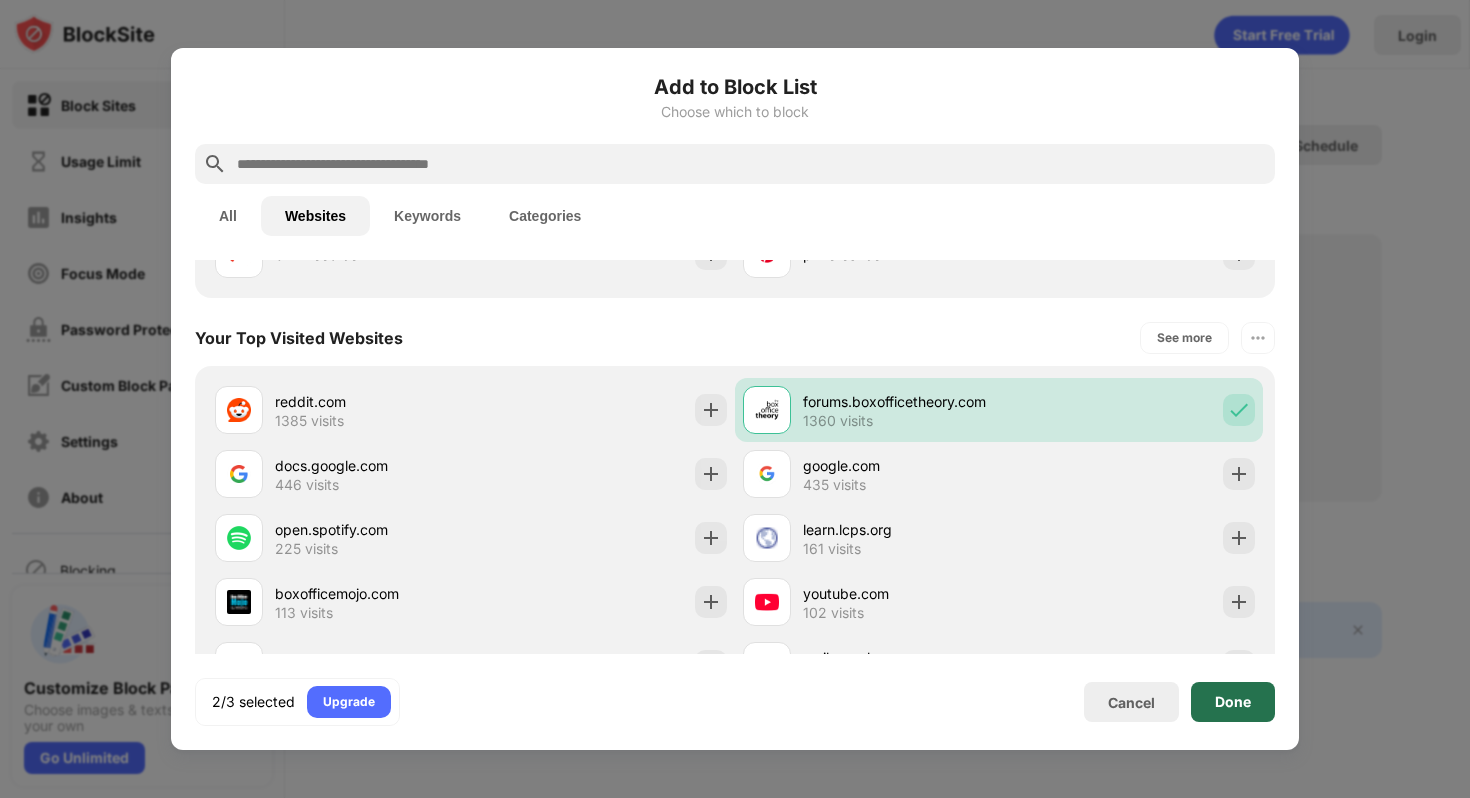 click on "Done" at bounding box center (1233, 702) 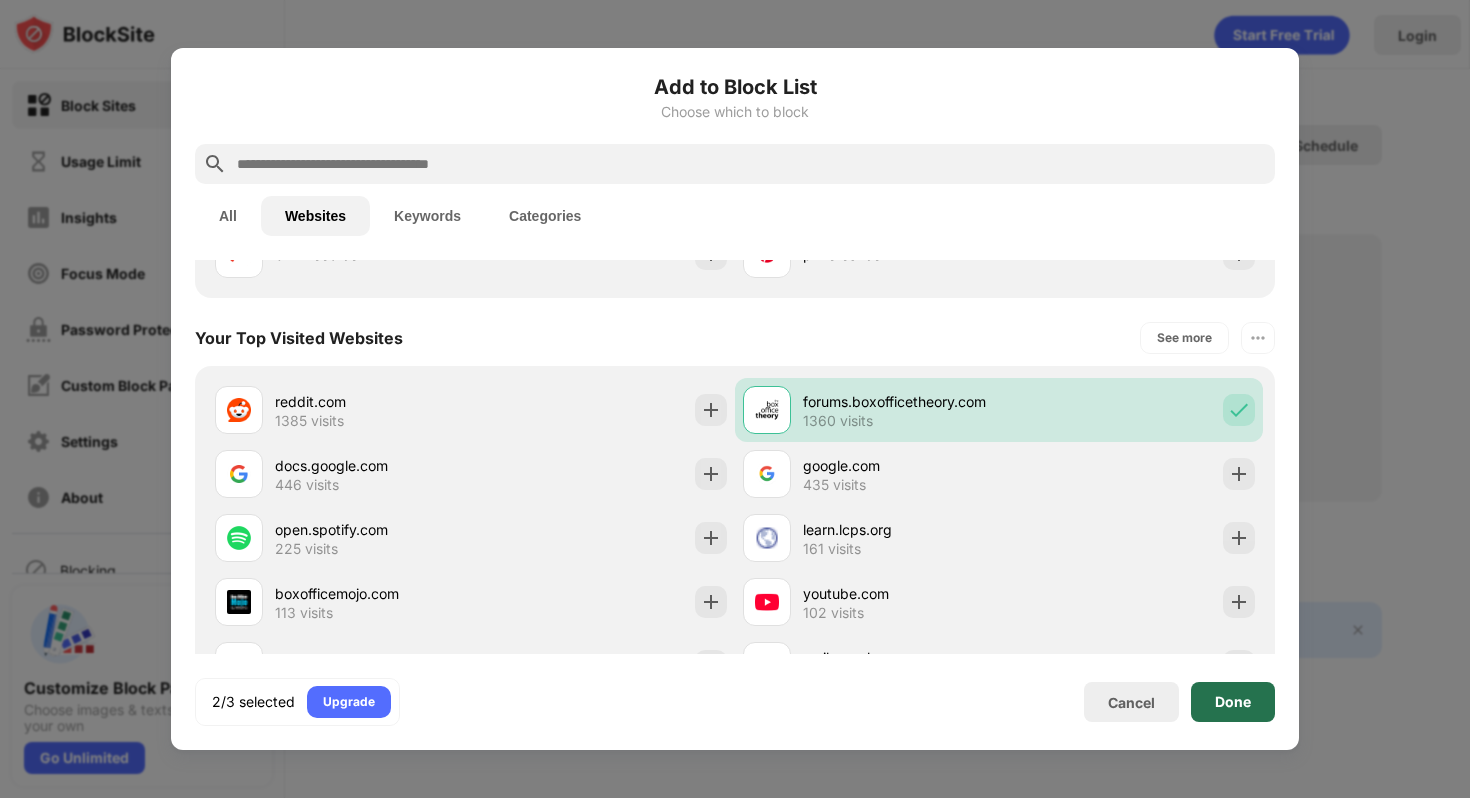 scroll, scrollTop: 394, scrollLeft: 0, axis: vertical 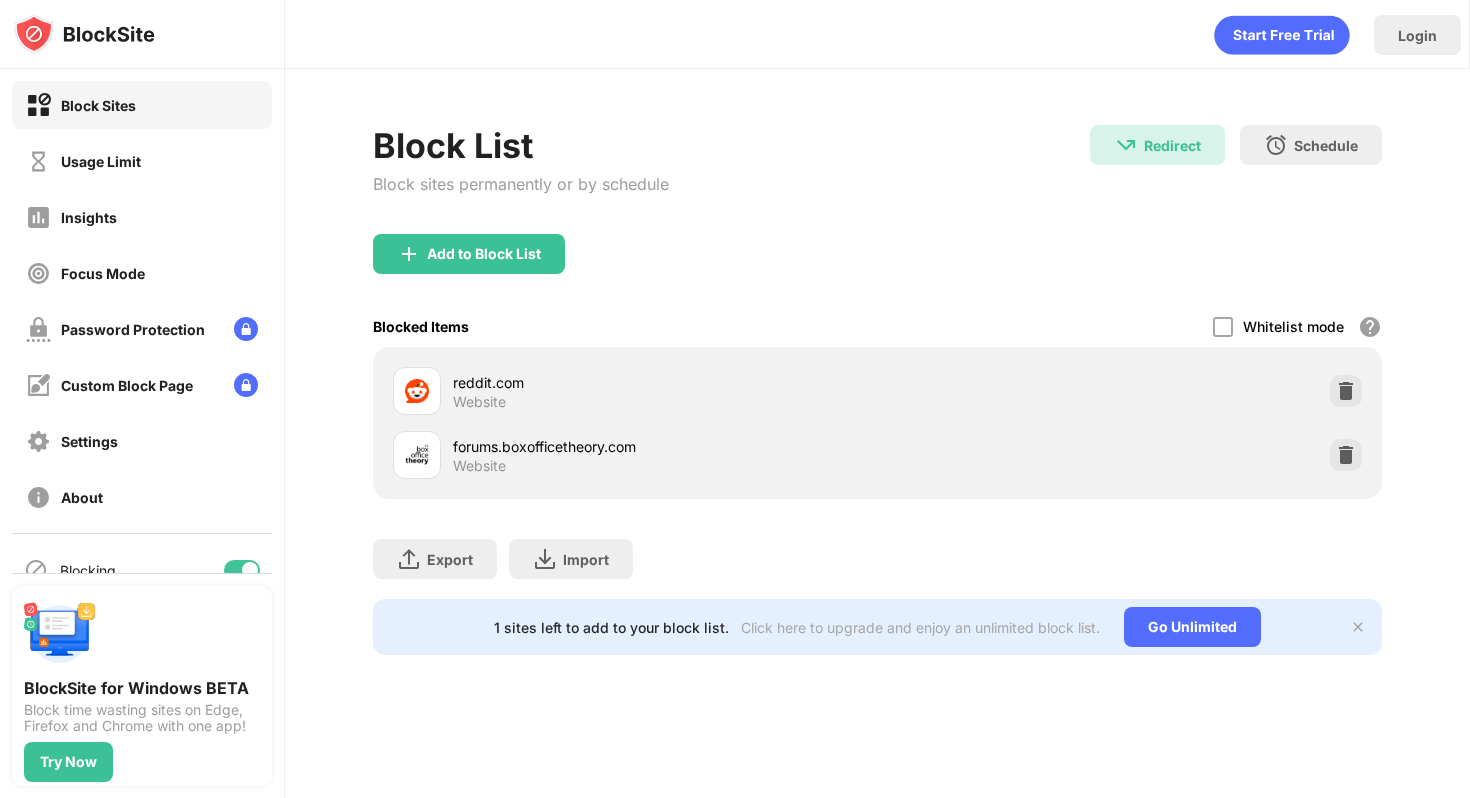 click at bounding box center (1346, 455) 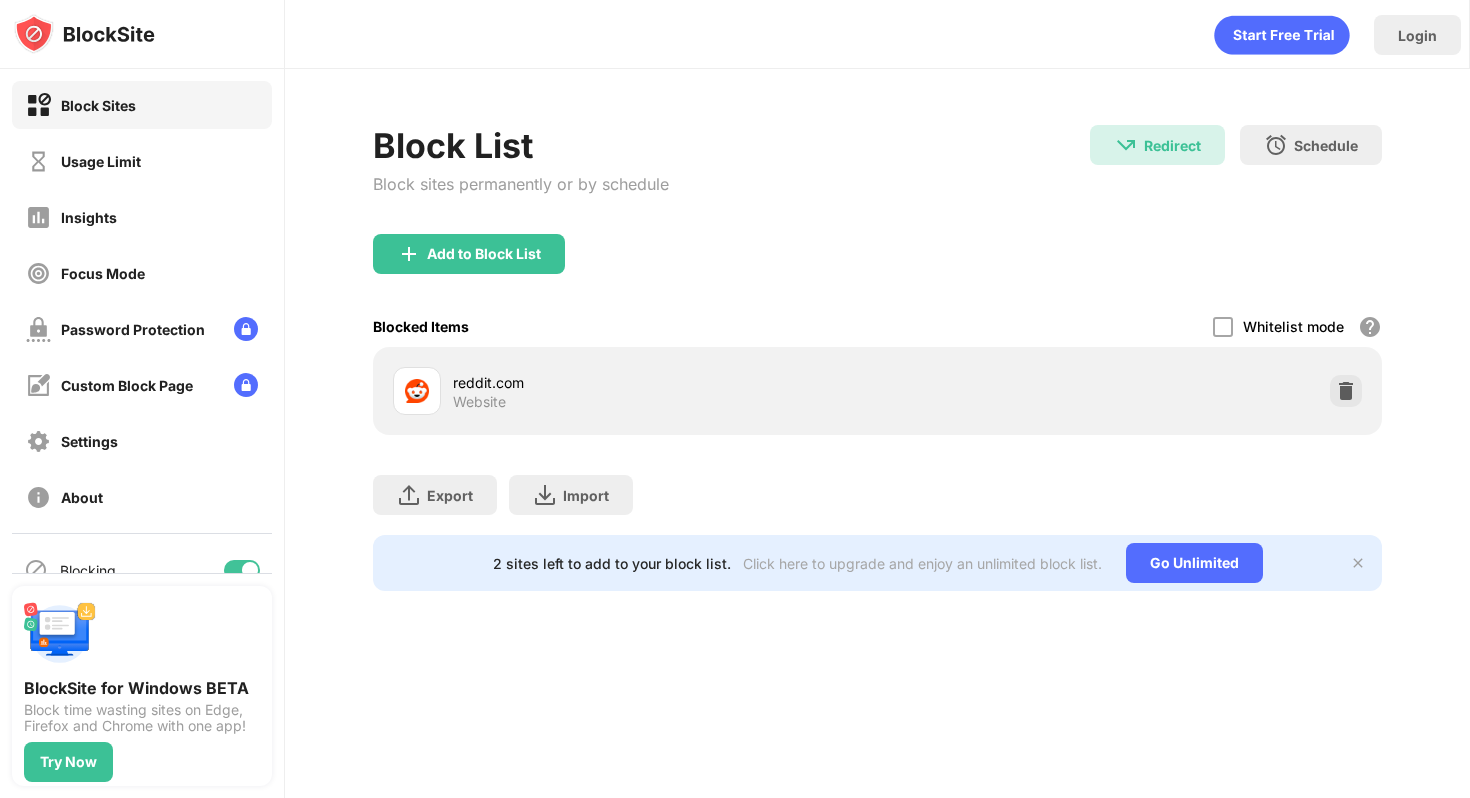 click at bounding box center [1346, 391] 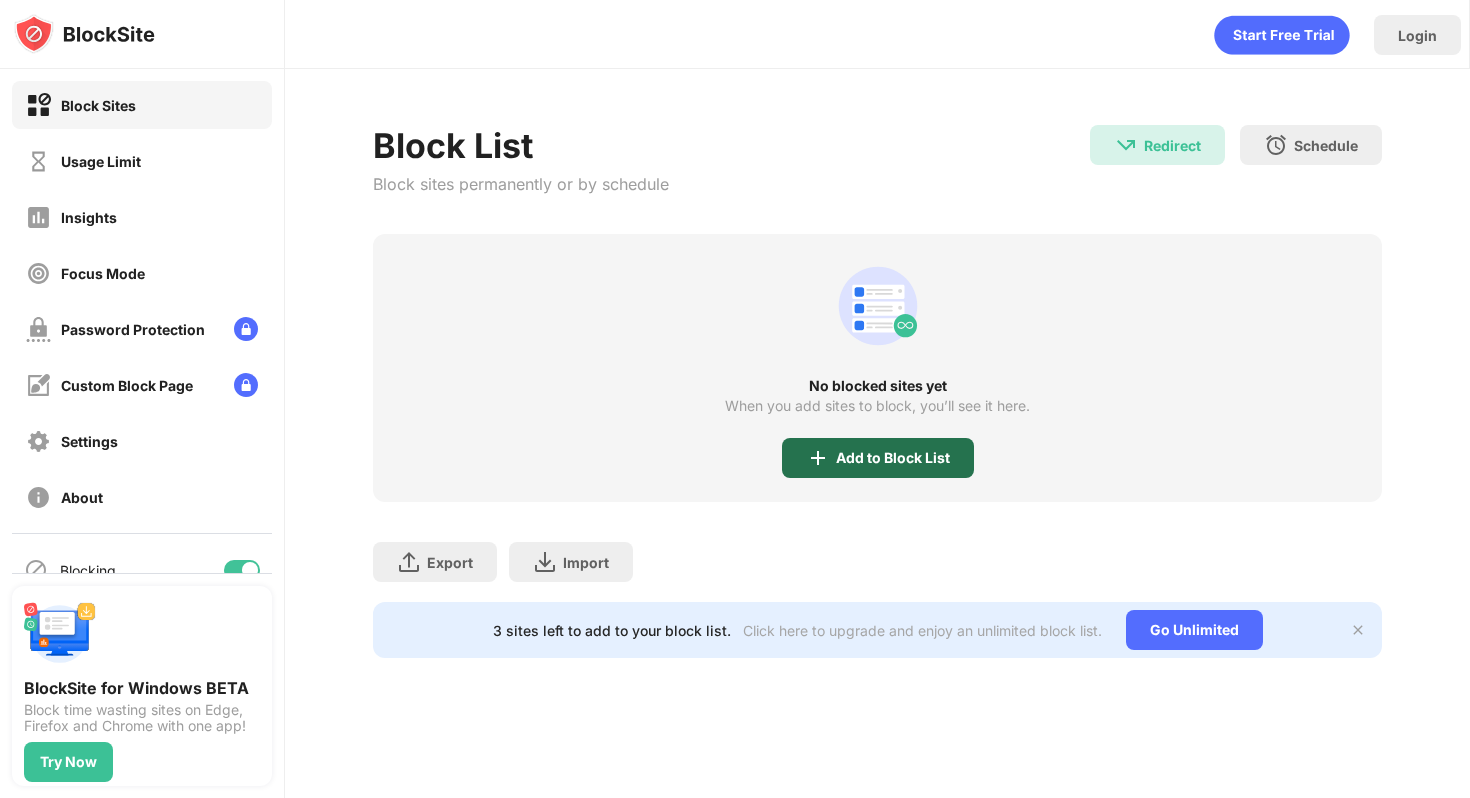 click on "Add to Block List" at bounding box center (893, 458) 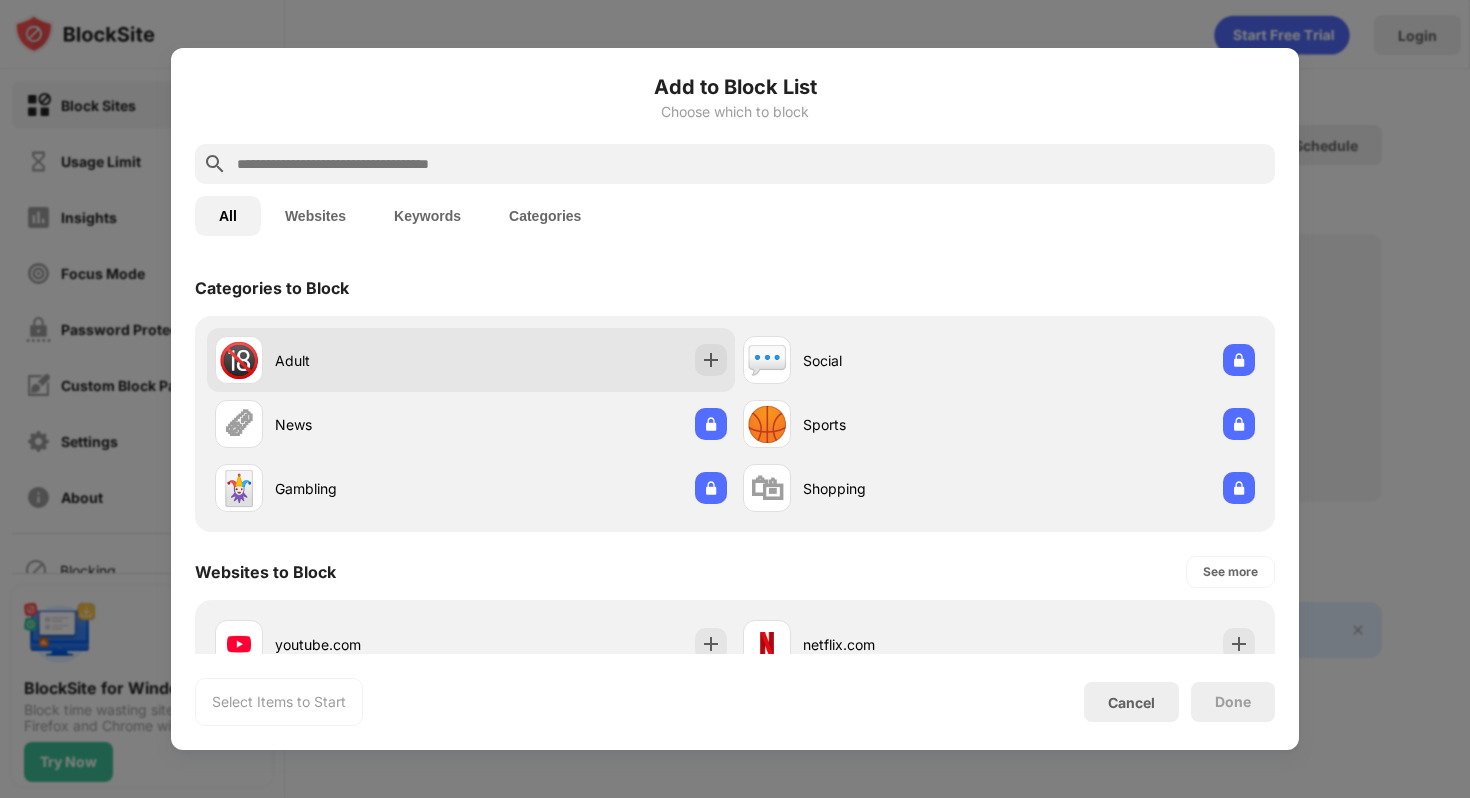 scroll, scrollTop: 227, scrollLeft: 0, axis: vertical 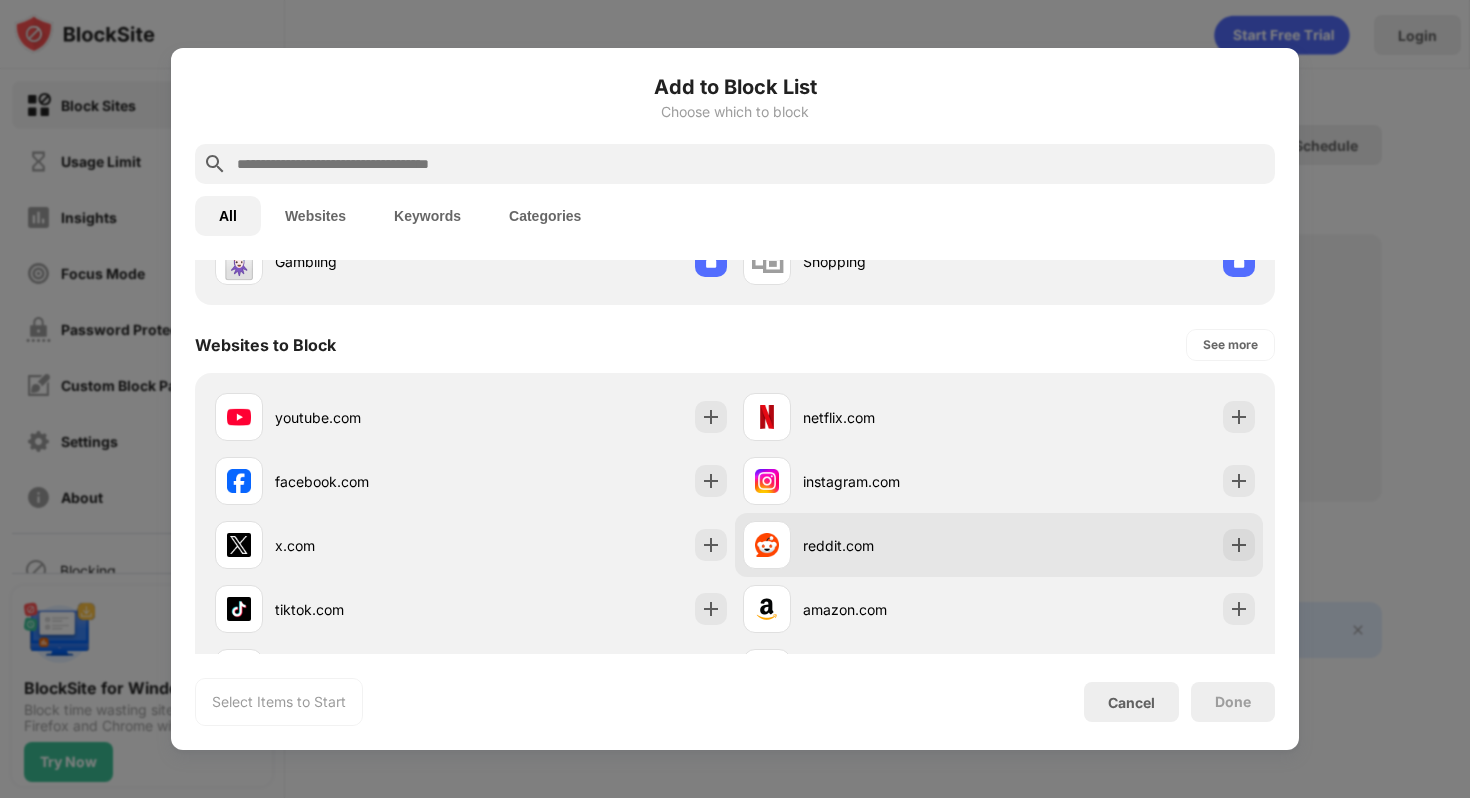 click on "reddit.com" at bounding box center (901, 545) 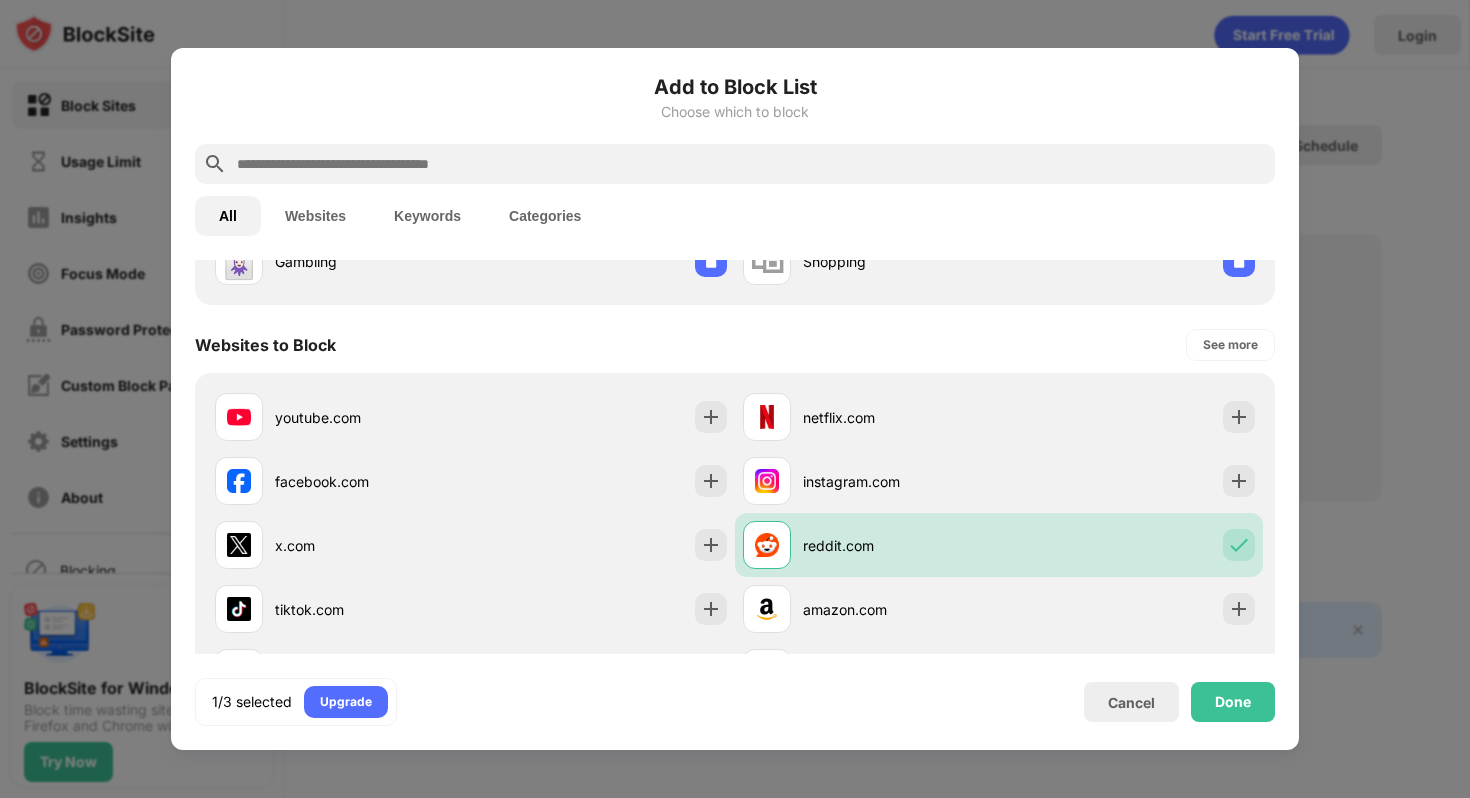 click at bounding box center (751, 164) 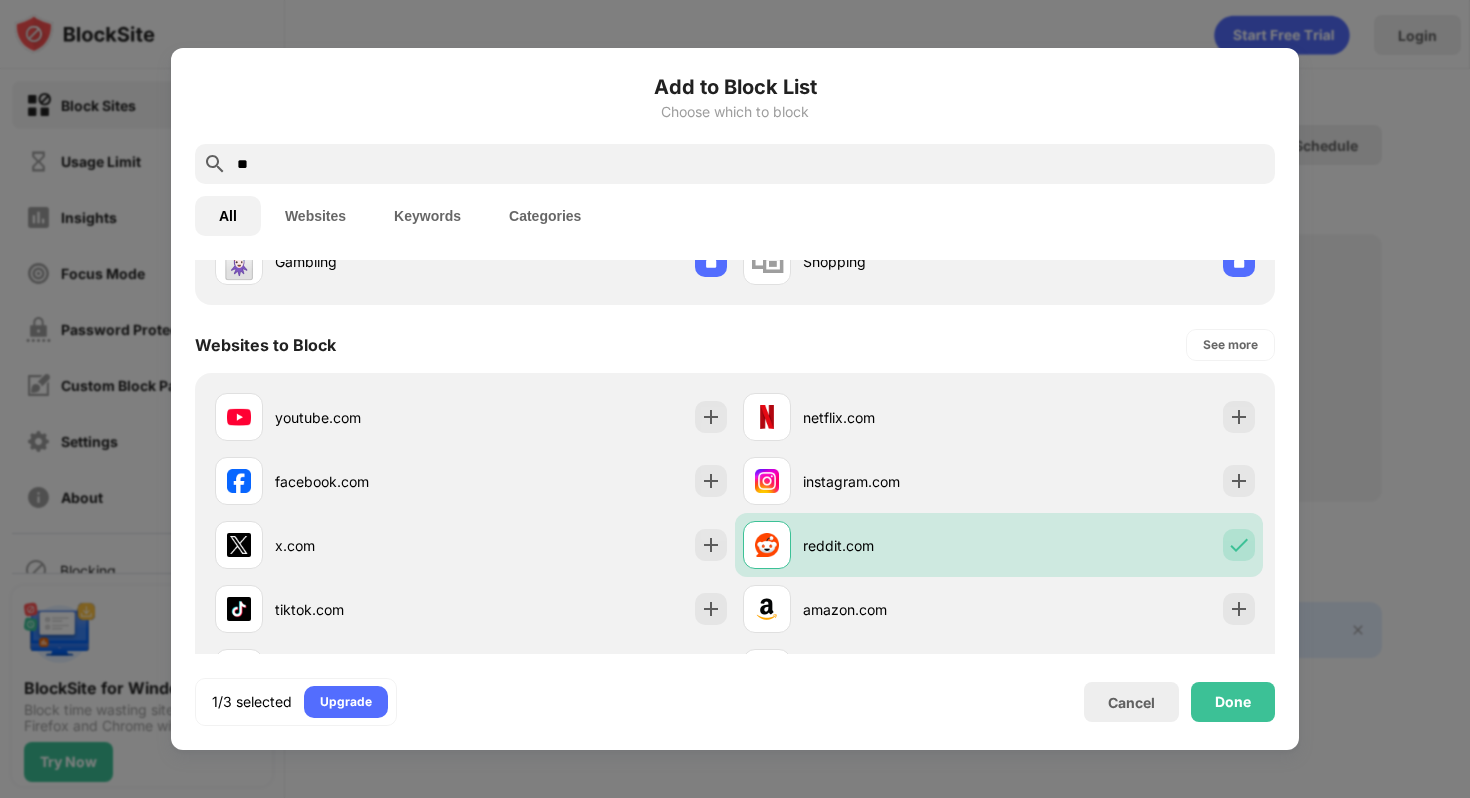 scroll, scrollTop: 0, scrollLeft: 0, axis: both 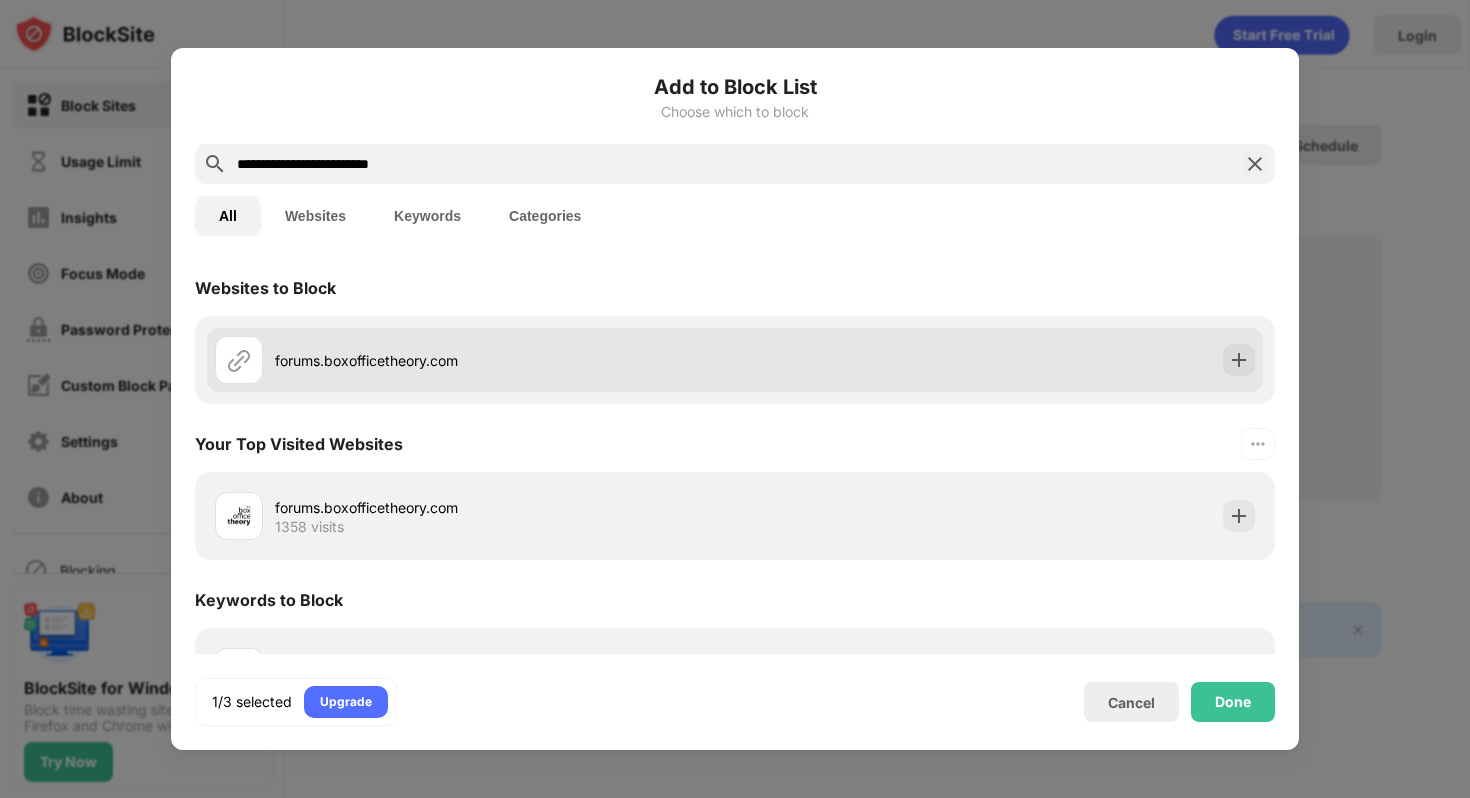 type on "**********" 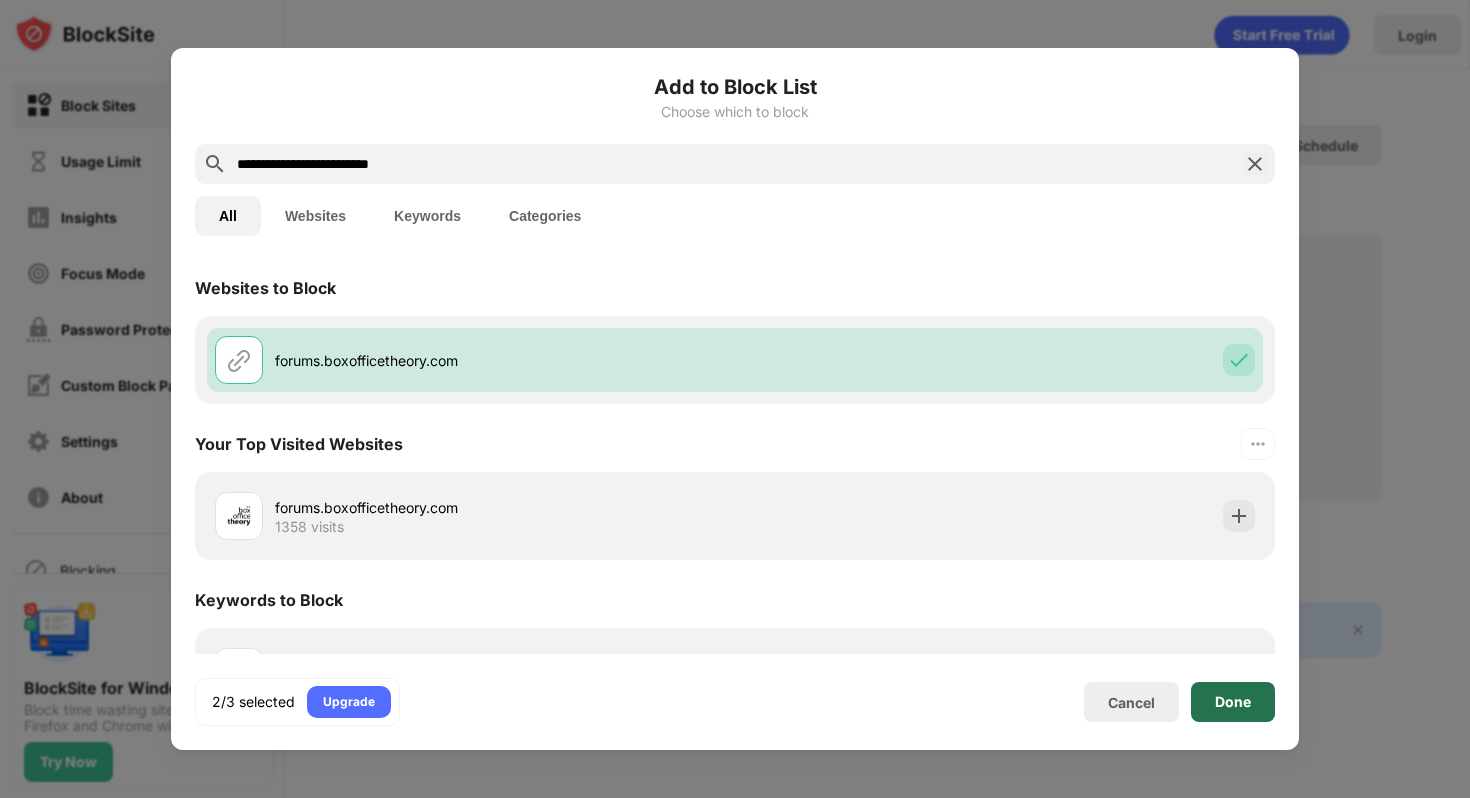click on "Done" at bounding box center [1233, 702] 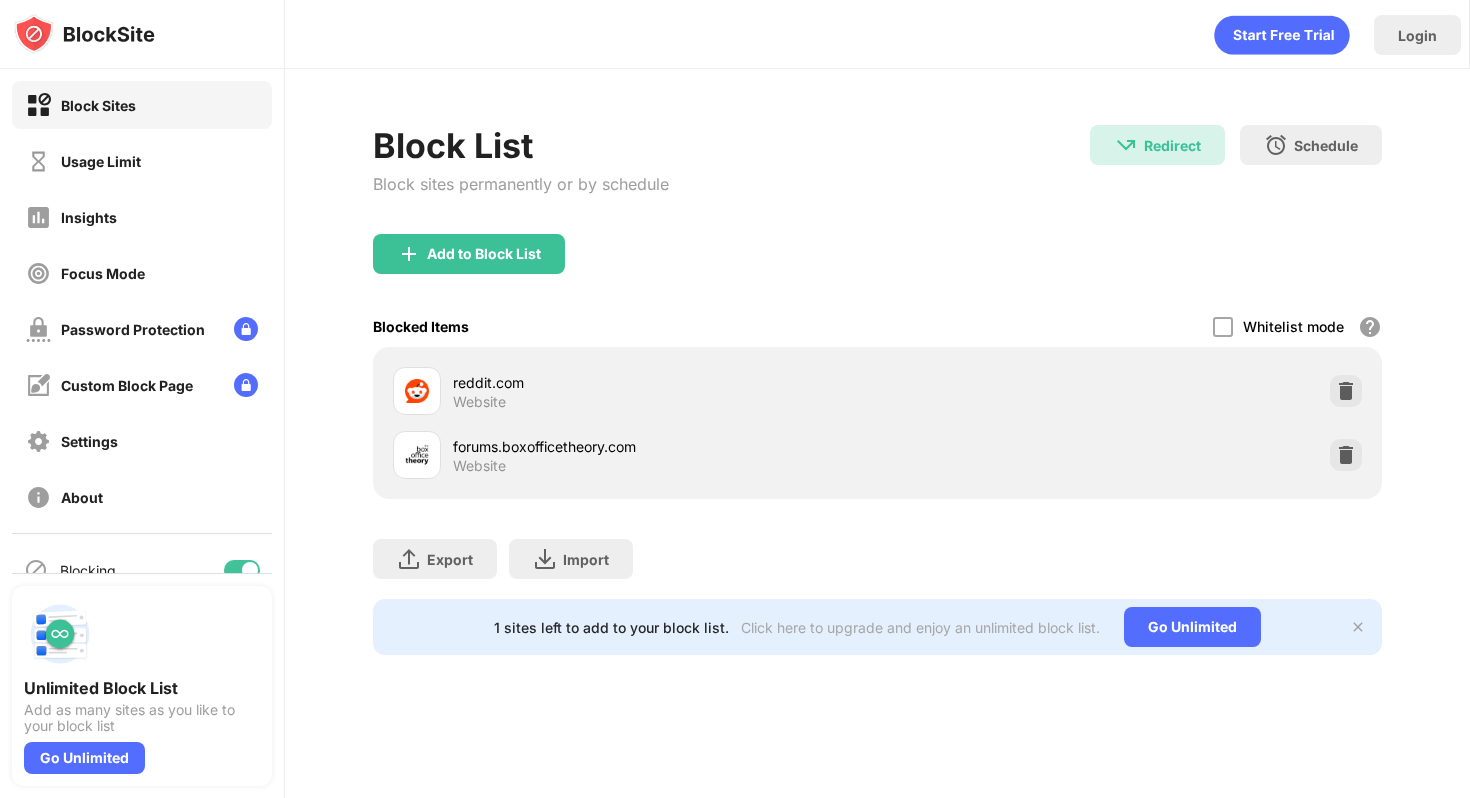 scroll, scrollTop: 0, scrollLeft: 0, axis: both 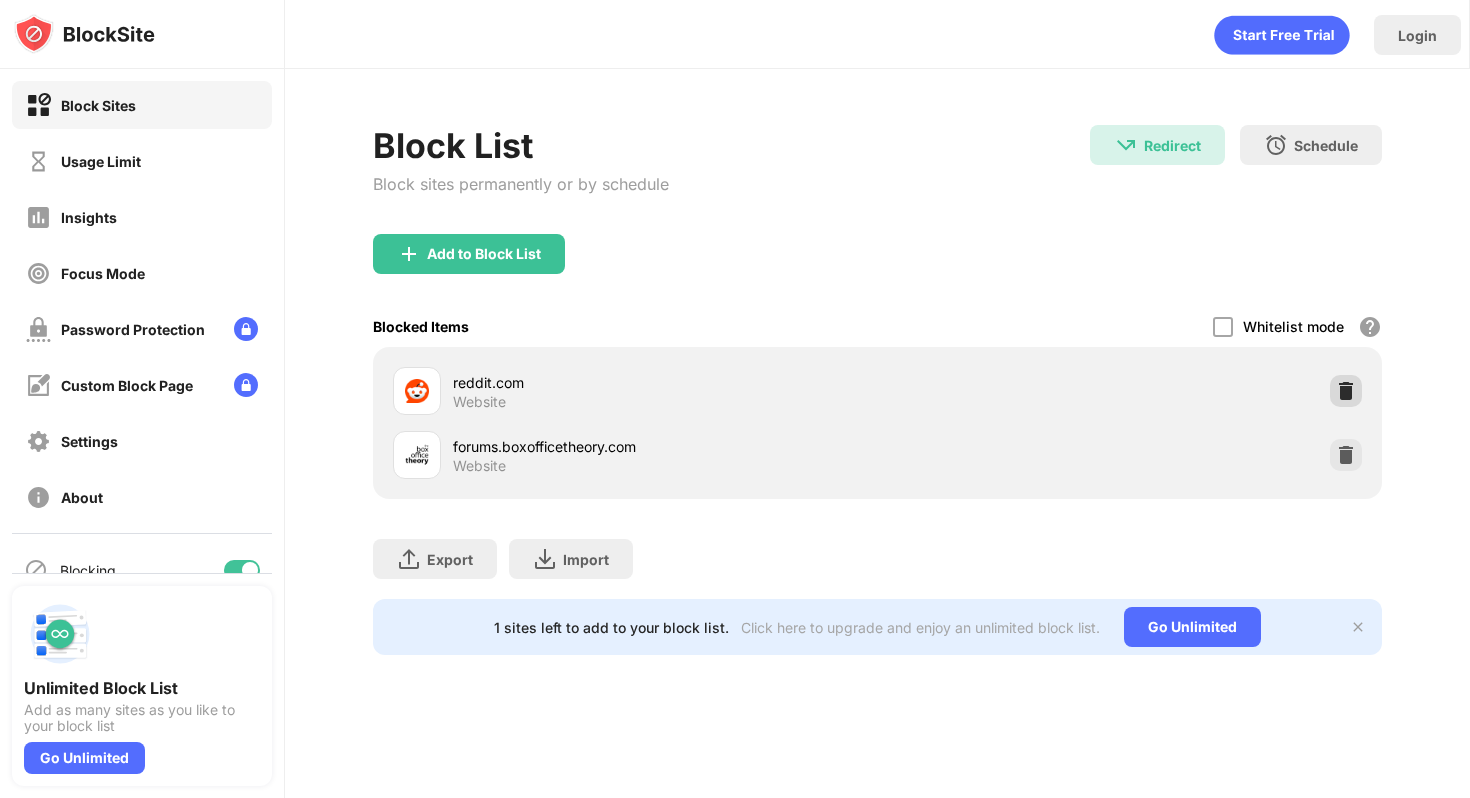 click at bounding box center [1346, 391] 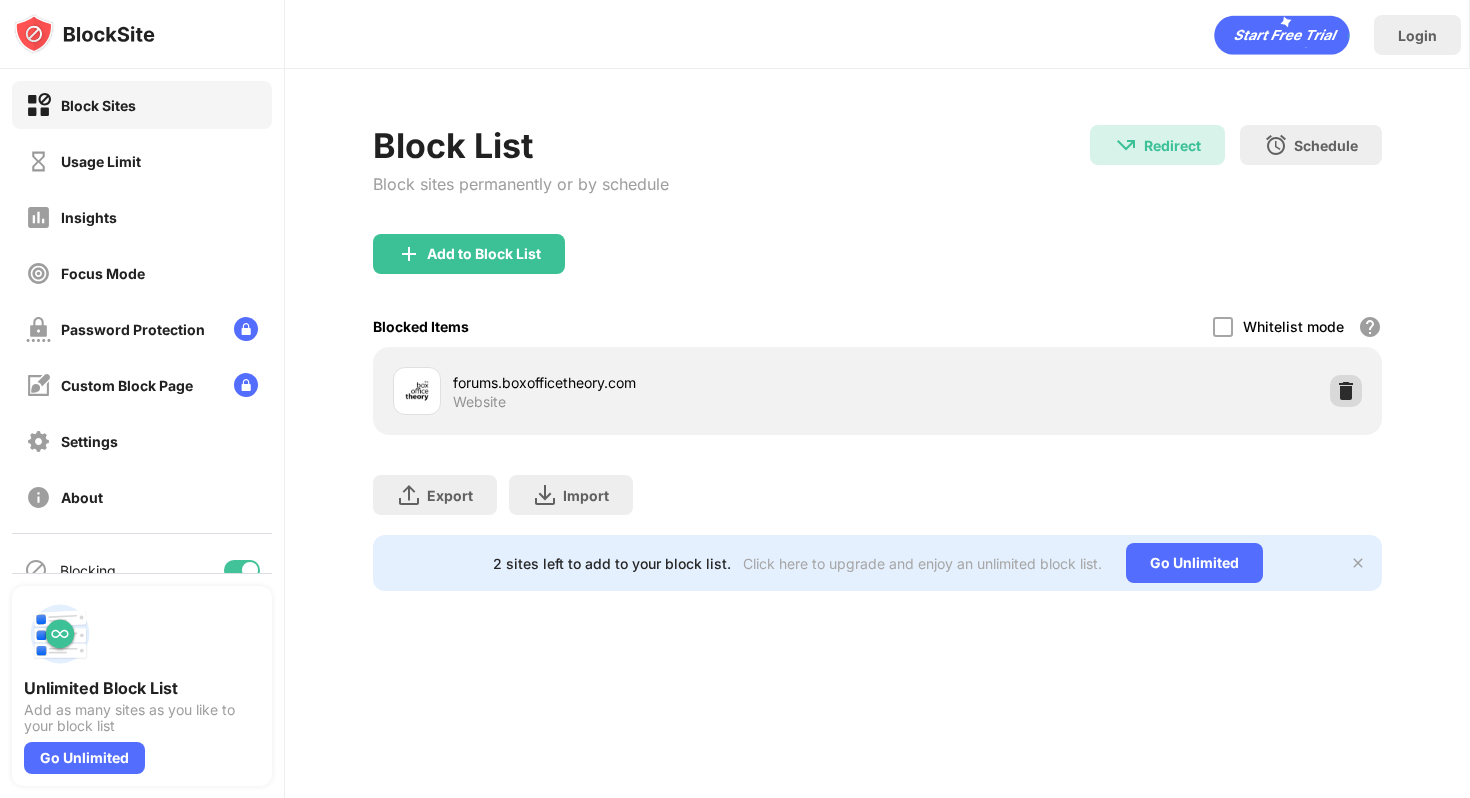 click at bounding box center (1346, 391) 